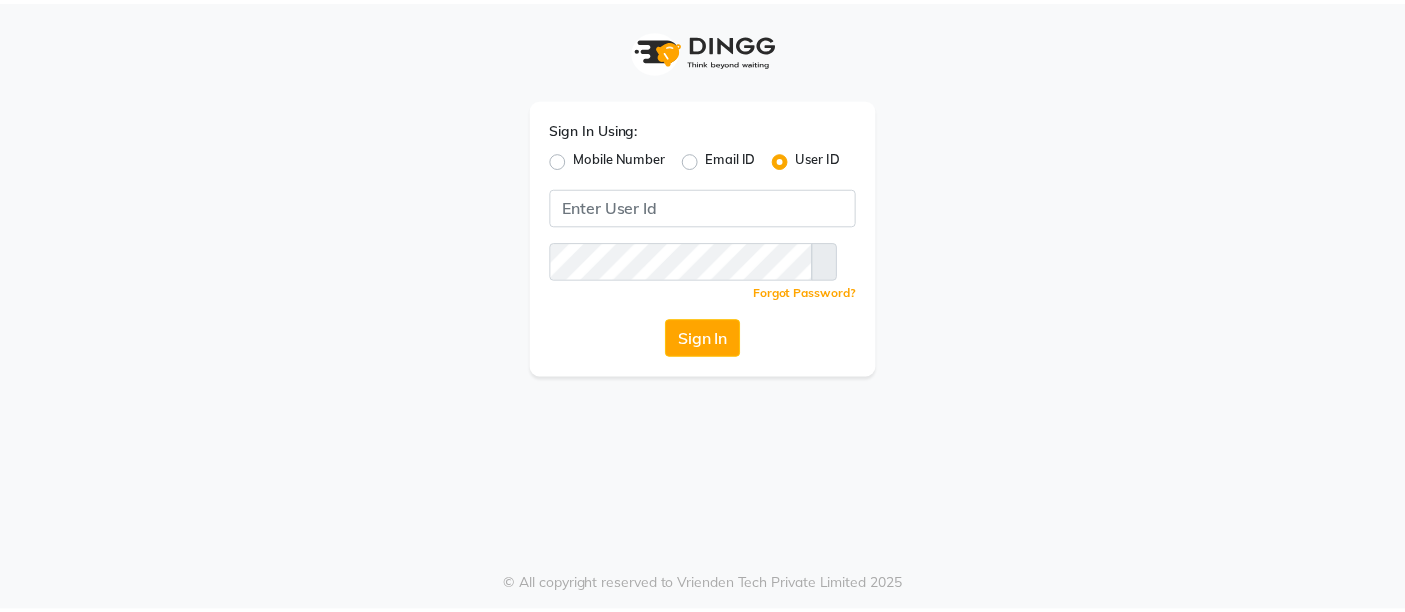 scroll, scrollTop: 0, scrollLeft: 0, axis: both 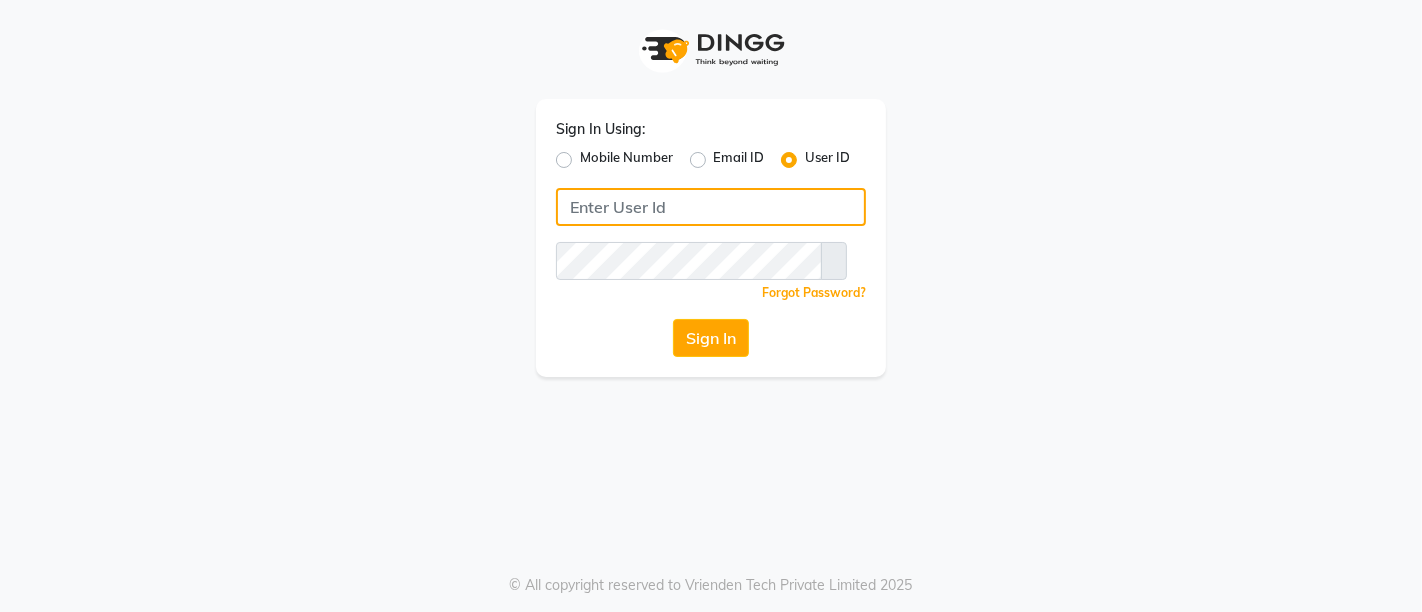 click at bounding box center (711, 207) 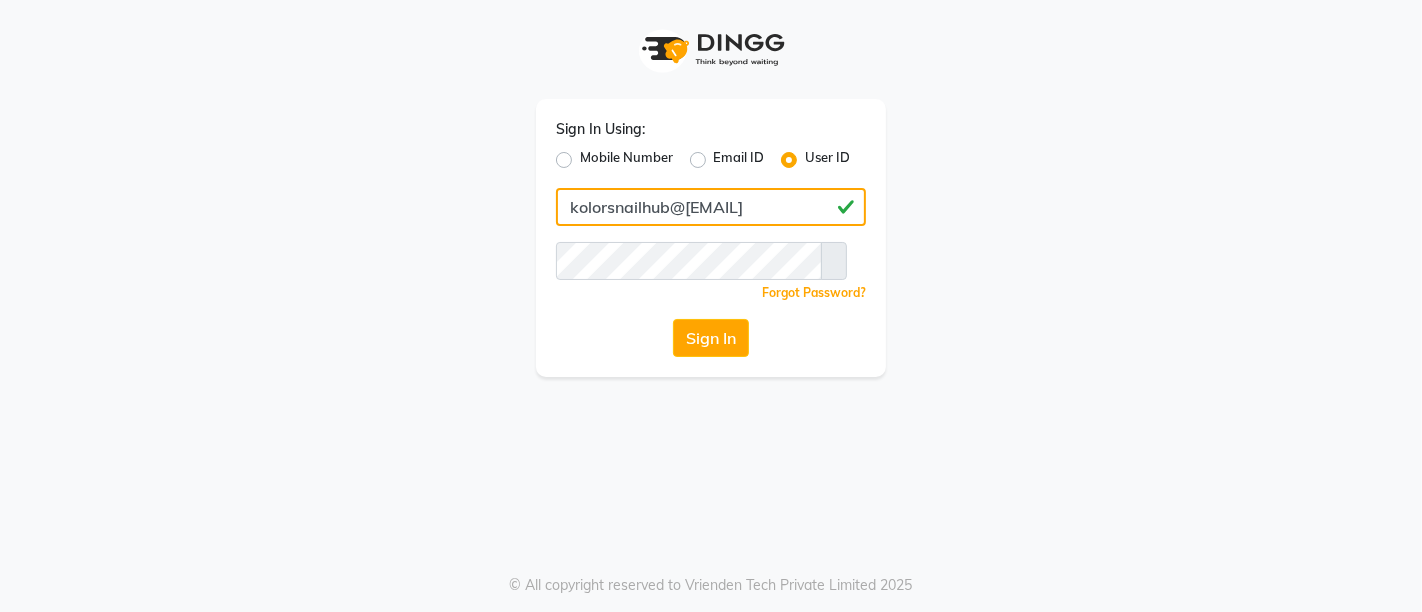 drag, startPoint x: 771, startPoint y: 221, endPoint x: 574, endPoint y: 234, distance: 197.42847 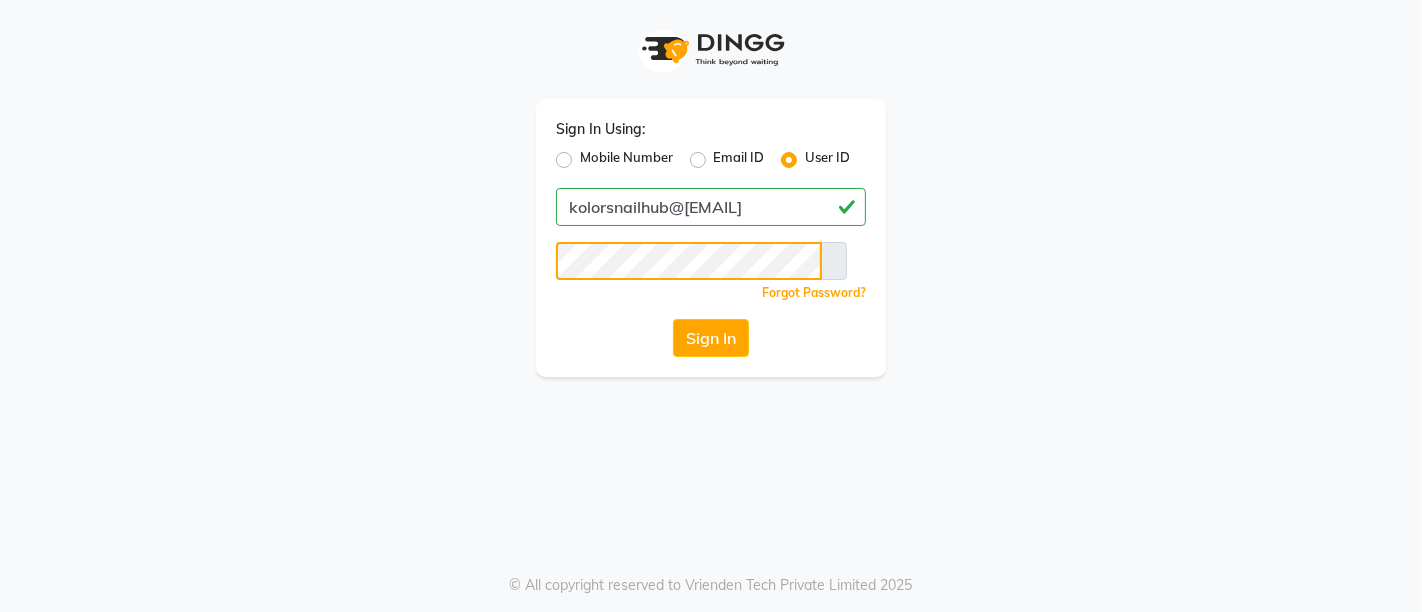 click on "Sign In" at bounding box center (711, 338) 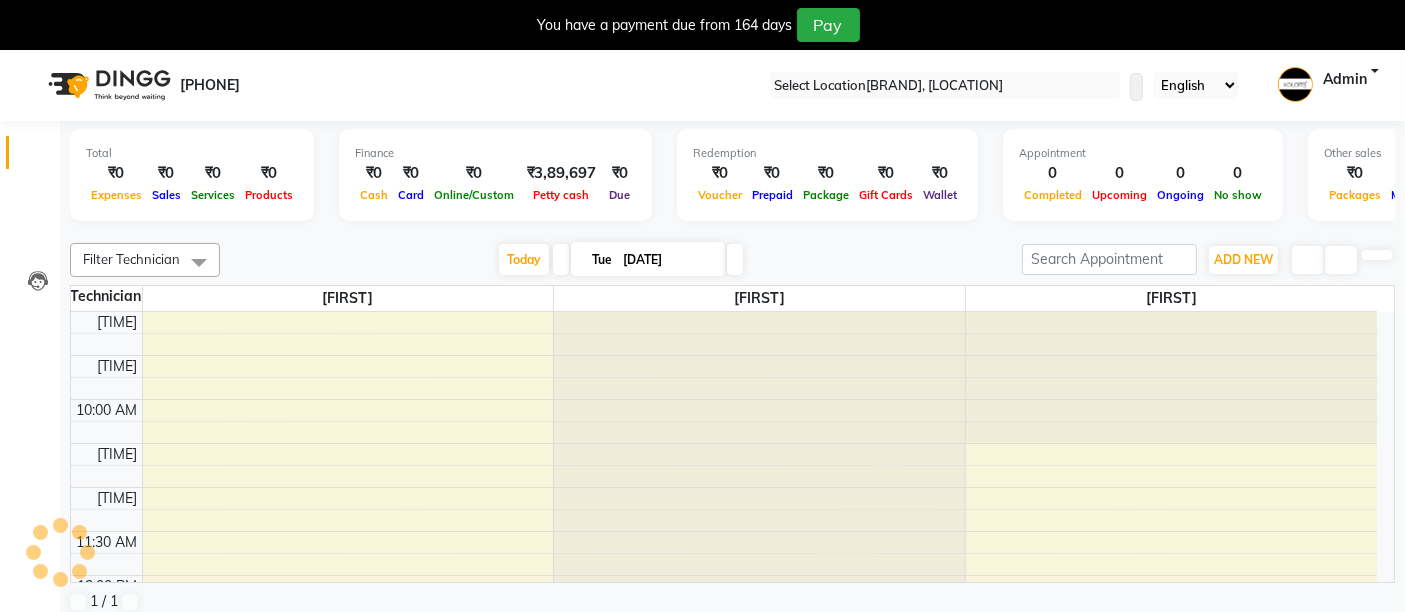 scroll, scrollTop: 0, scrollLeft: 0, axis: both 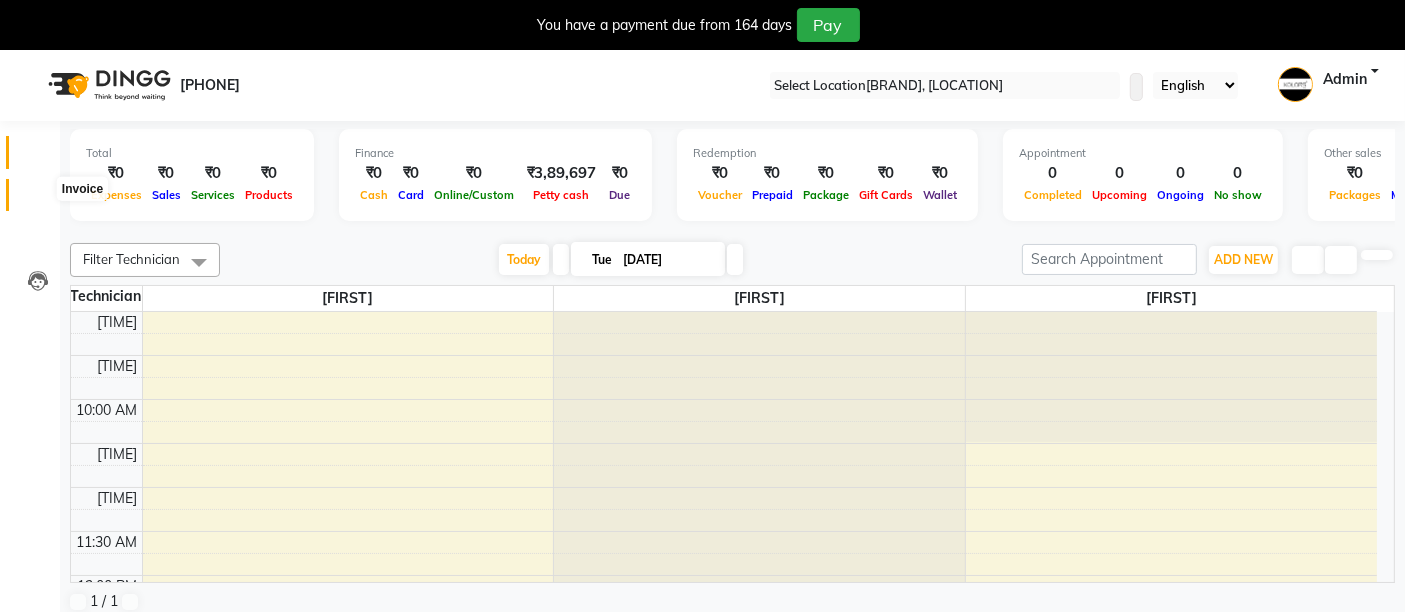 click at bounding box center (37, 200) 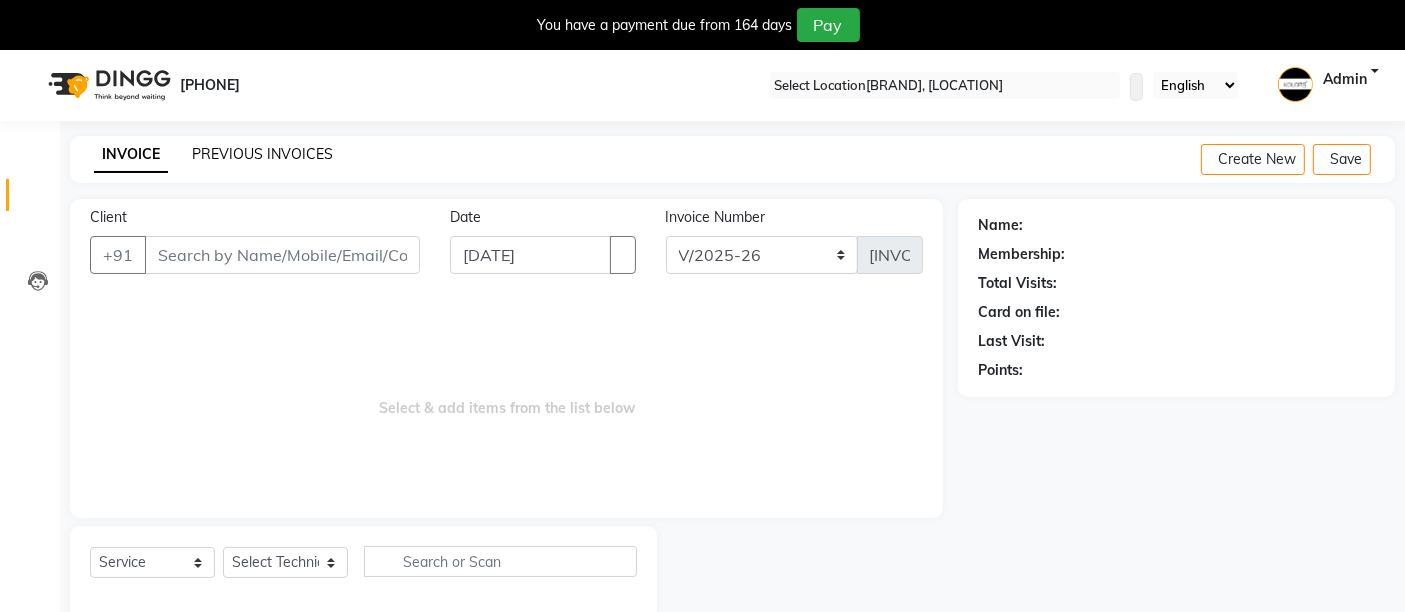 click on "PREVIOUS INVOICES" at bounding box center [262, 154] 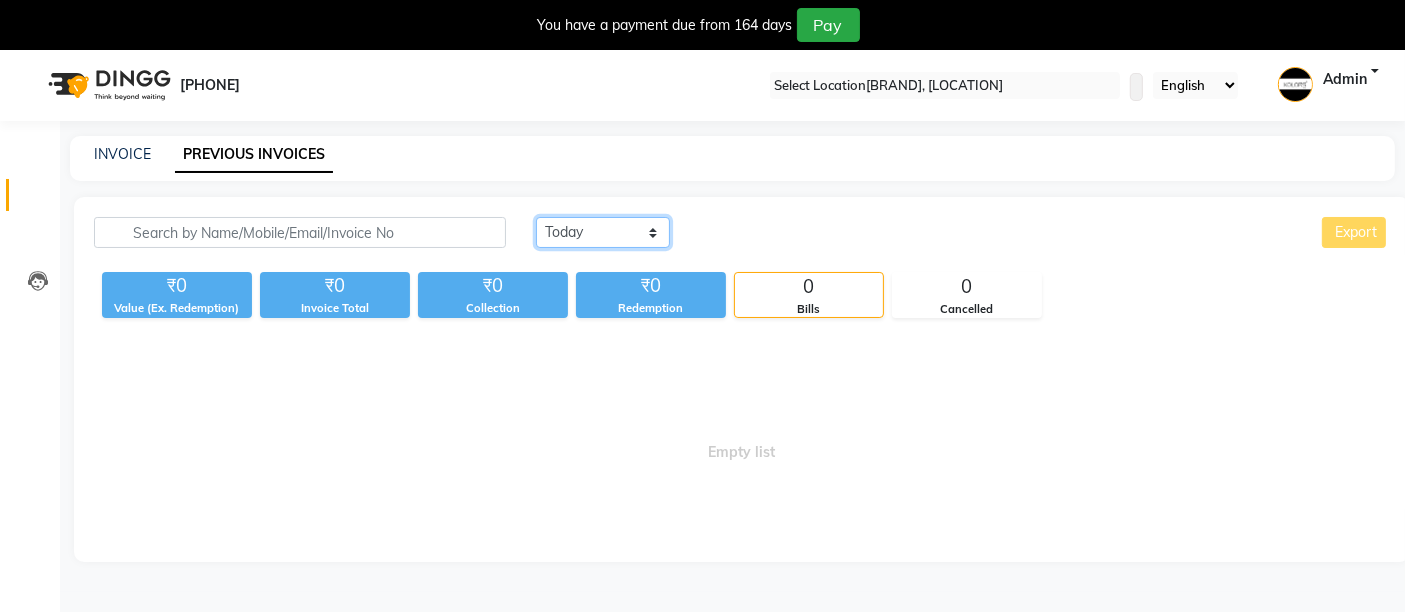 click on "Today Yesterday Custom Range" at bounding box center (603, 232) 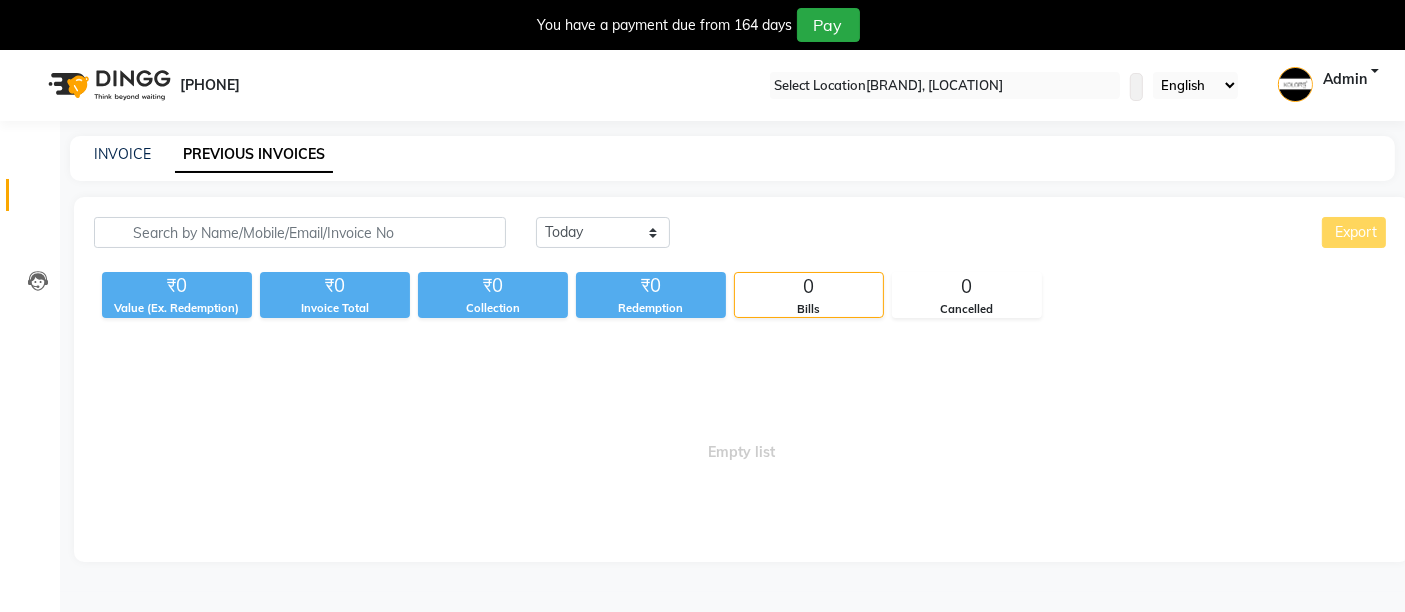 click on "Today Yesterday Custom Range Export" at bounding box center (963, 240) 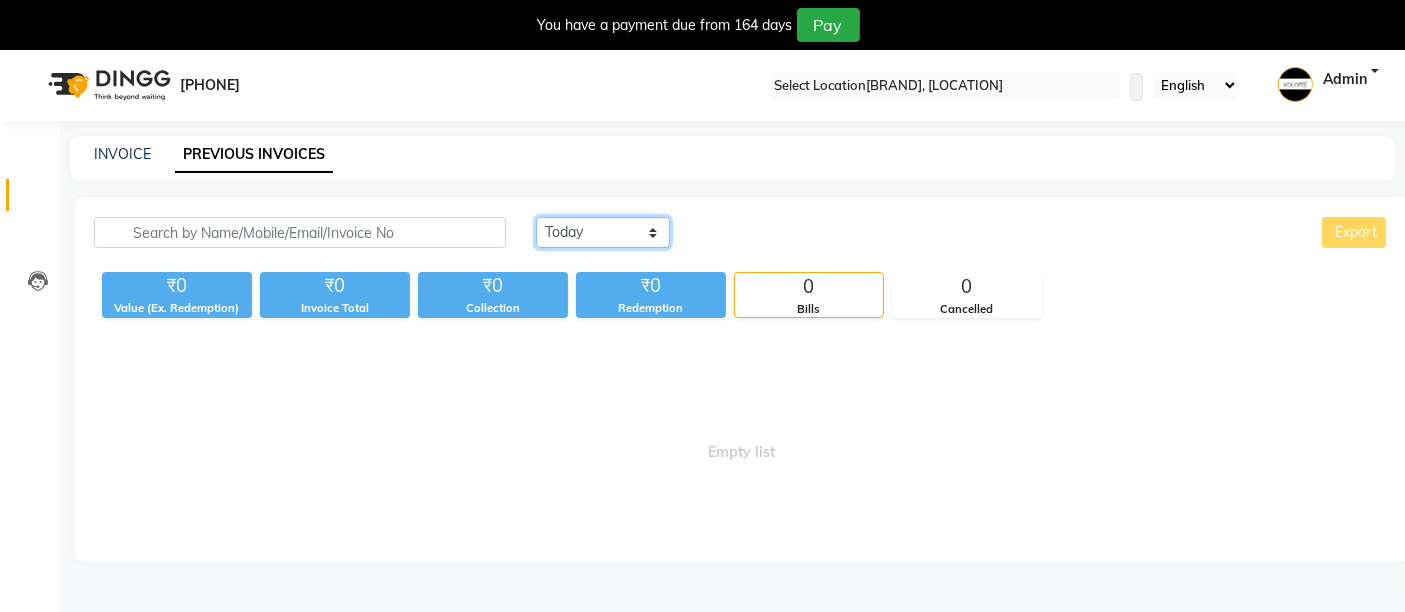 click on "Today Yesterday Custom Range" at bounding box center (603, 232) 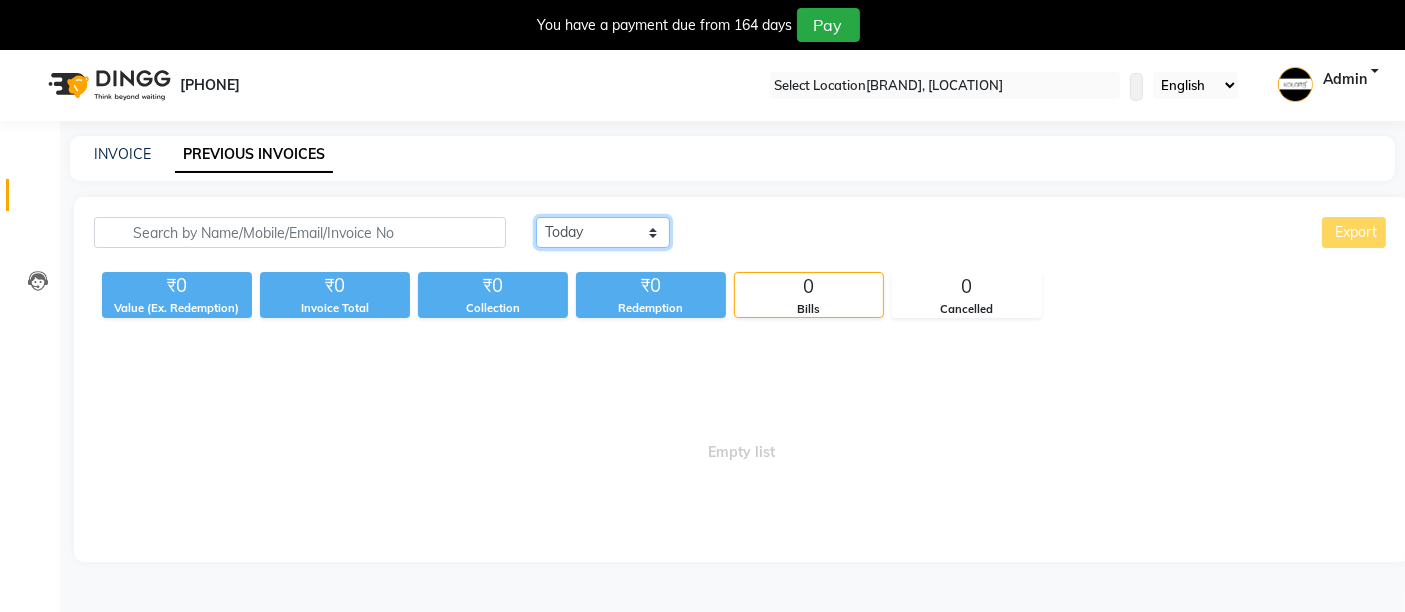 select on "range" 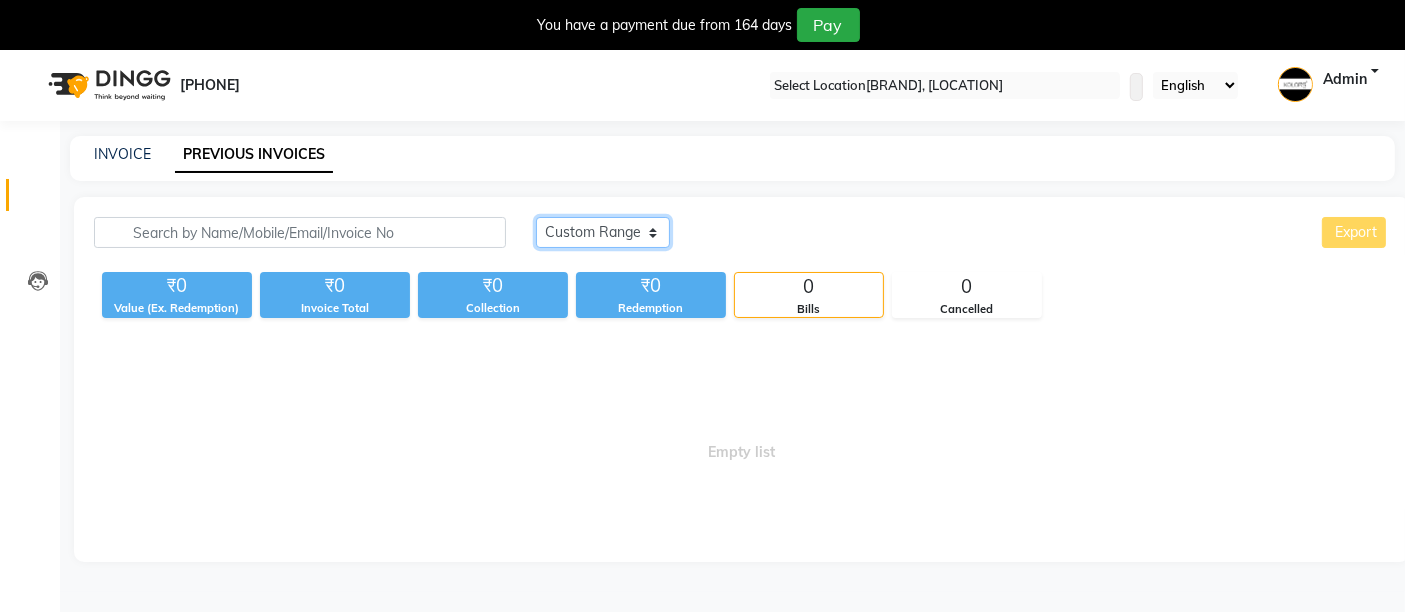 click on "Today Yesterday Custom Range" at bounding box center (603, 232) 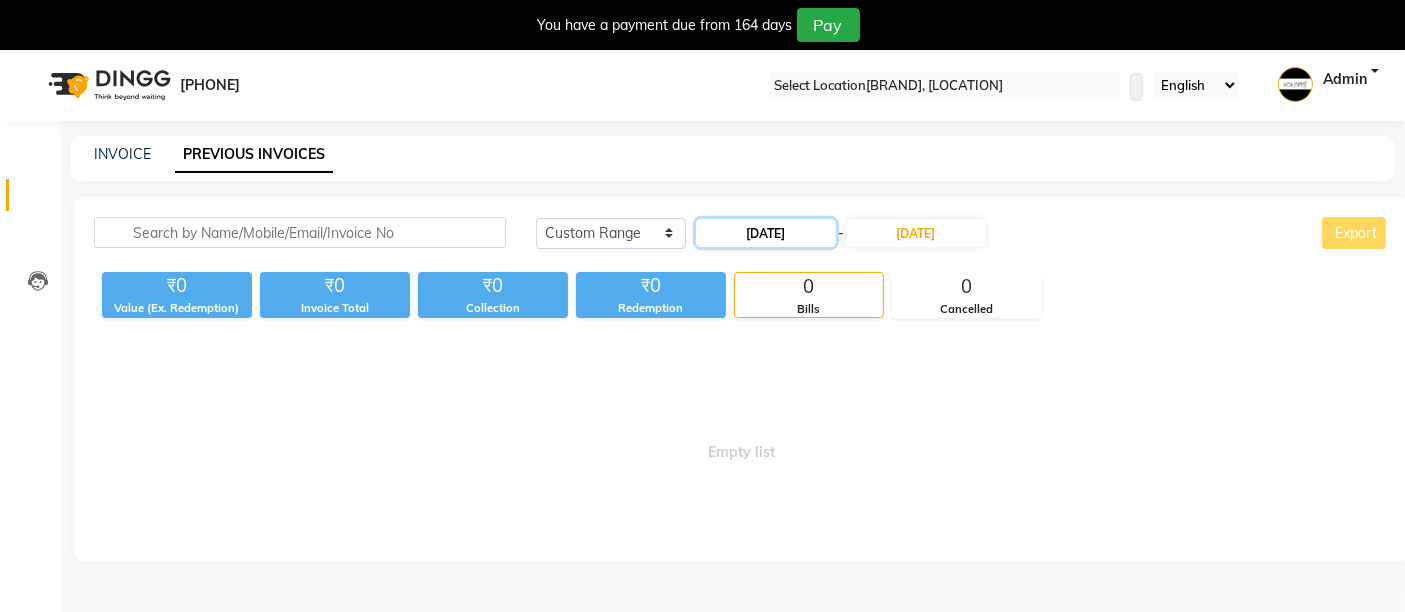 click on "[DATE]" at bounding box center (766, 233) 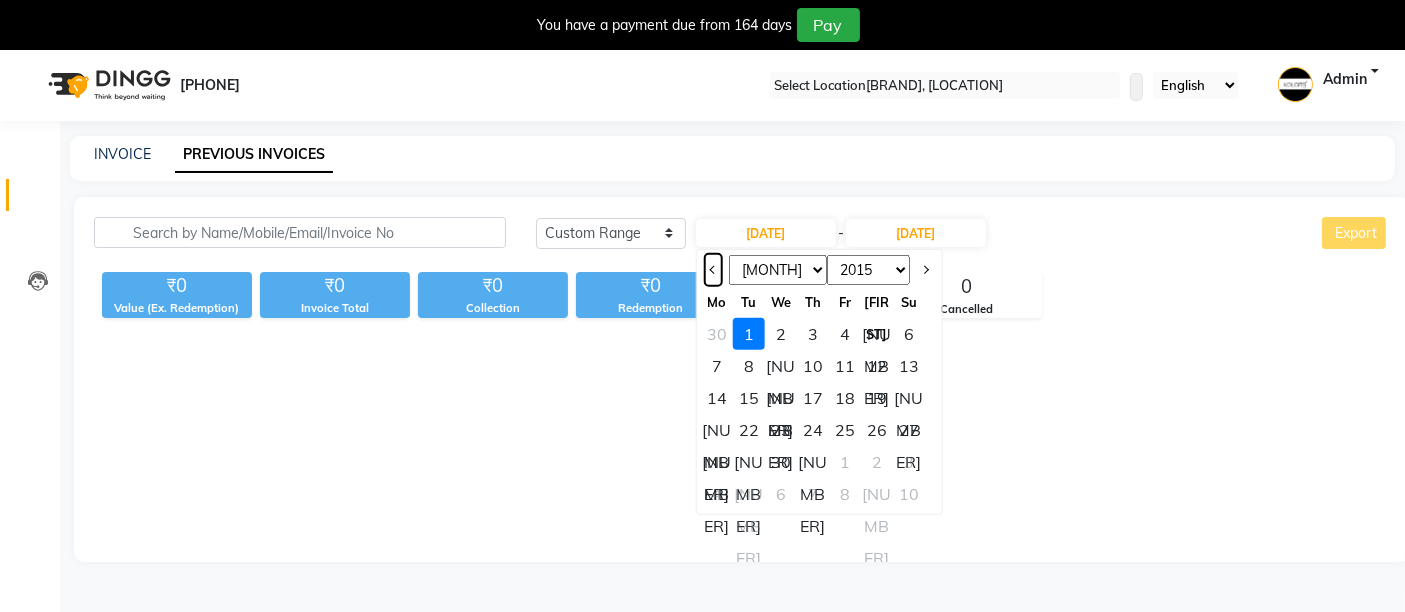 click at bounding box center [713, 270] 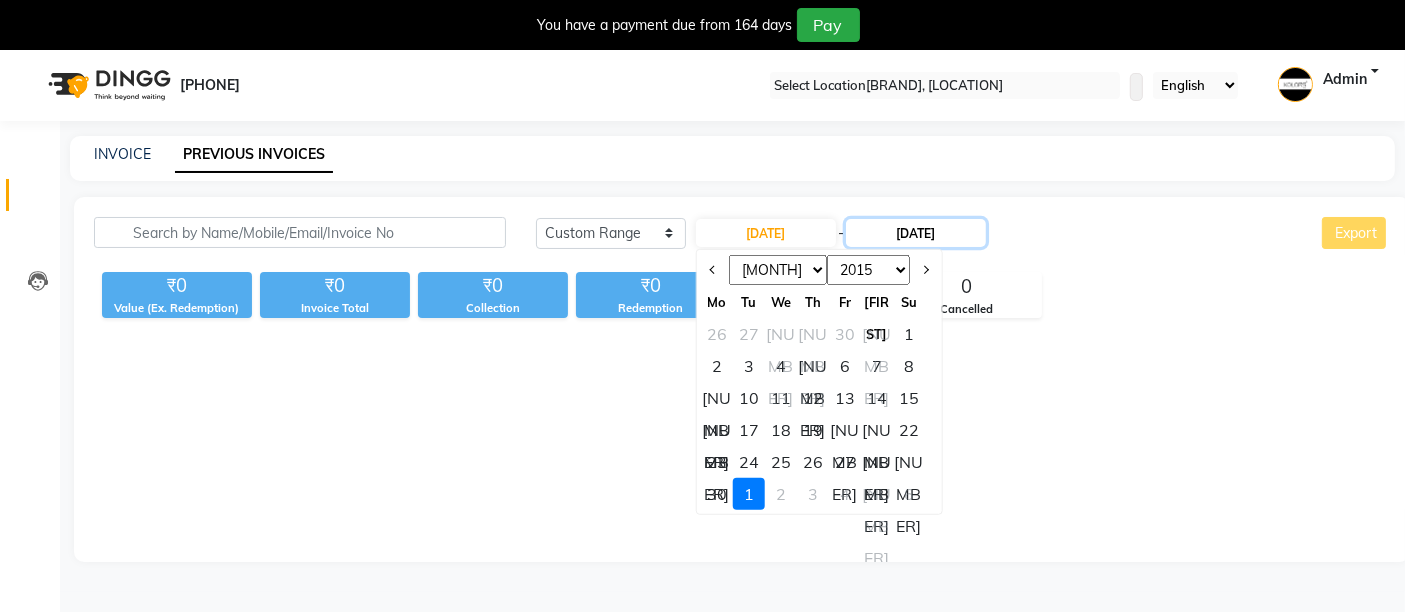 click on "[DATE]" at bounding box center [916, 233] 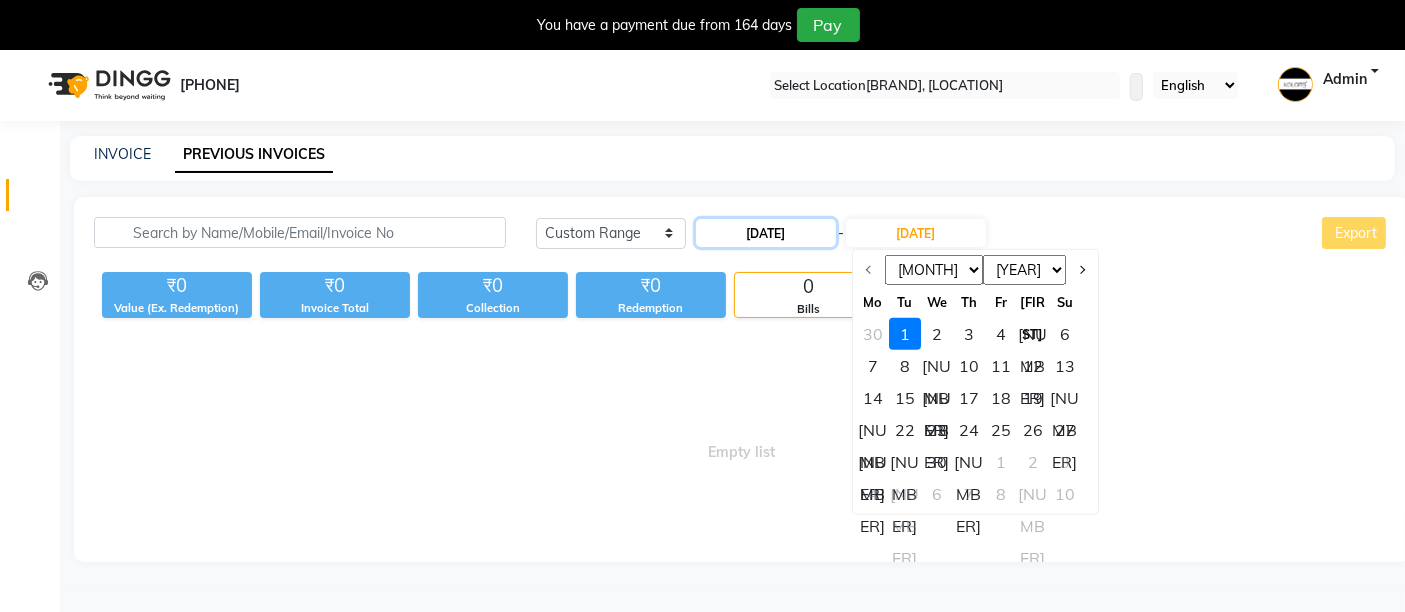 click on "[DATE]" at bounding box center (766, 233) 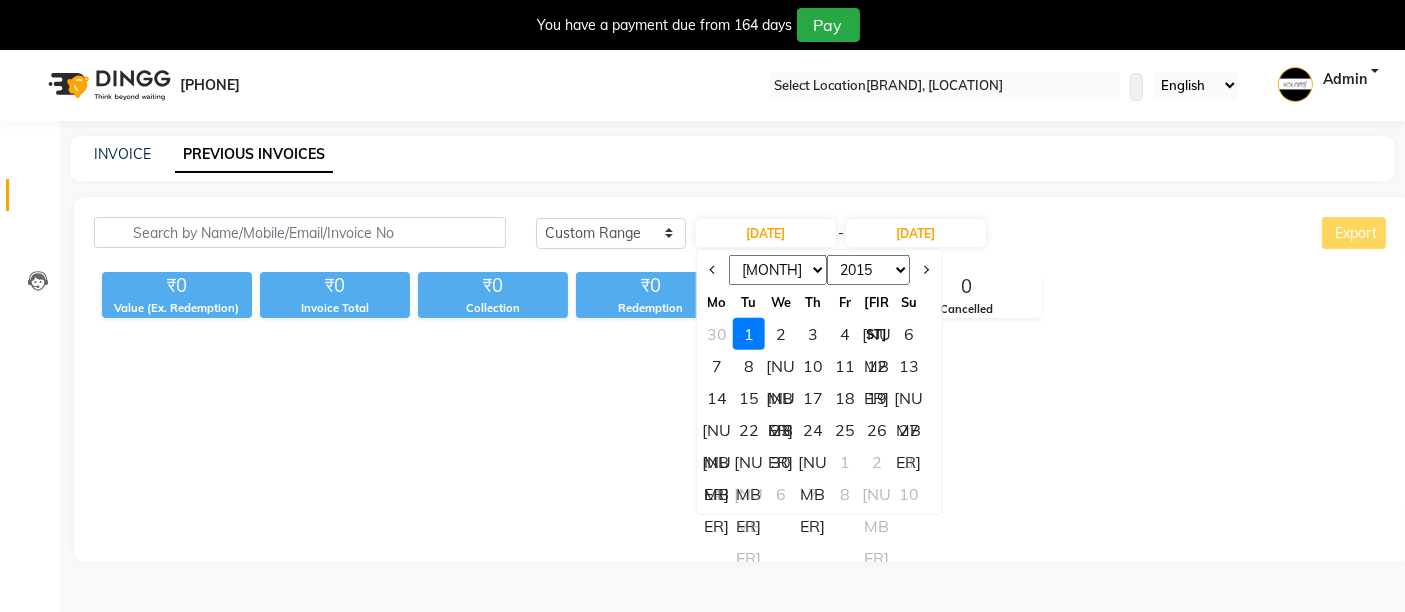 click at bounding box center [713, 270] 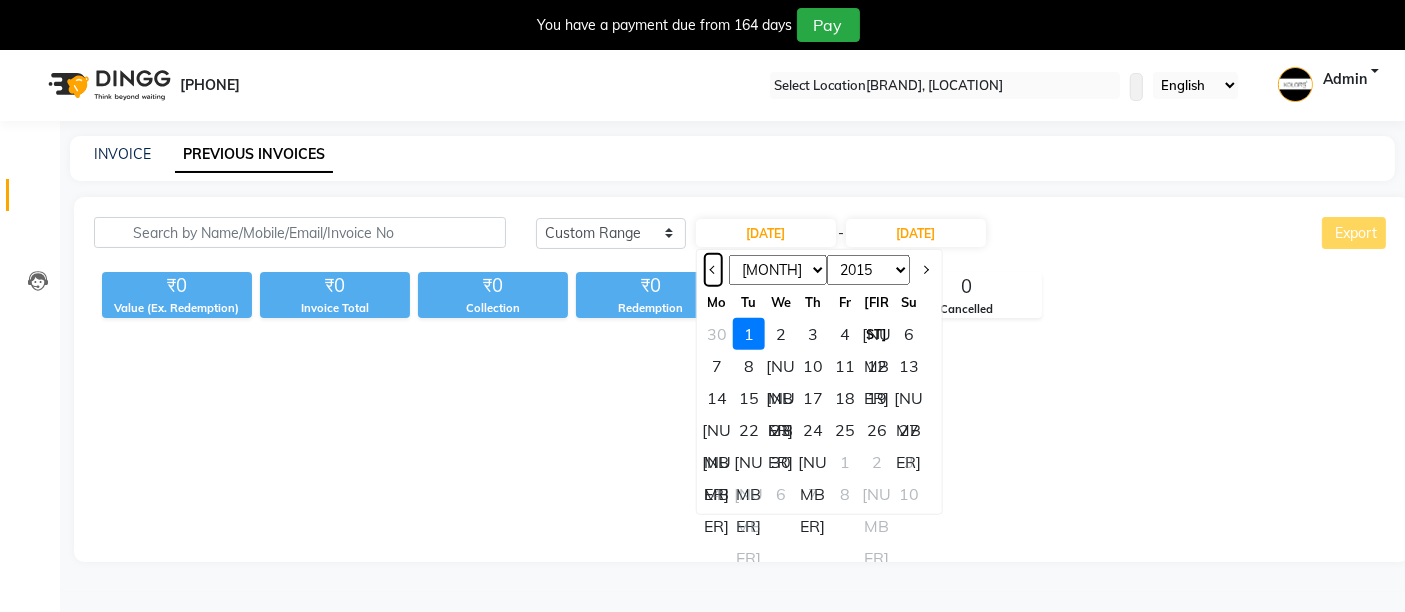 click at bounding box center [713, 270] 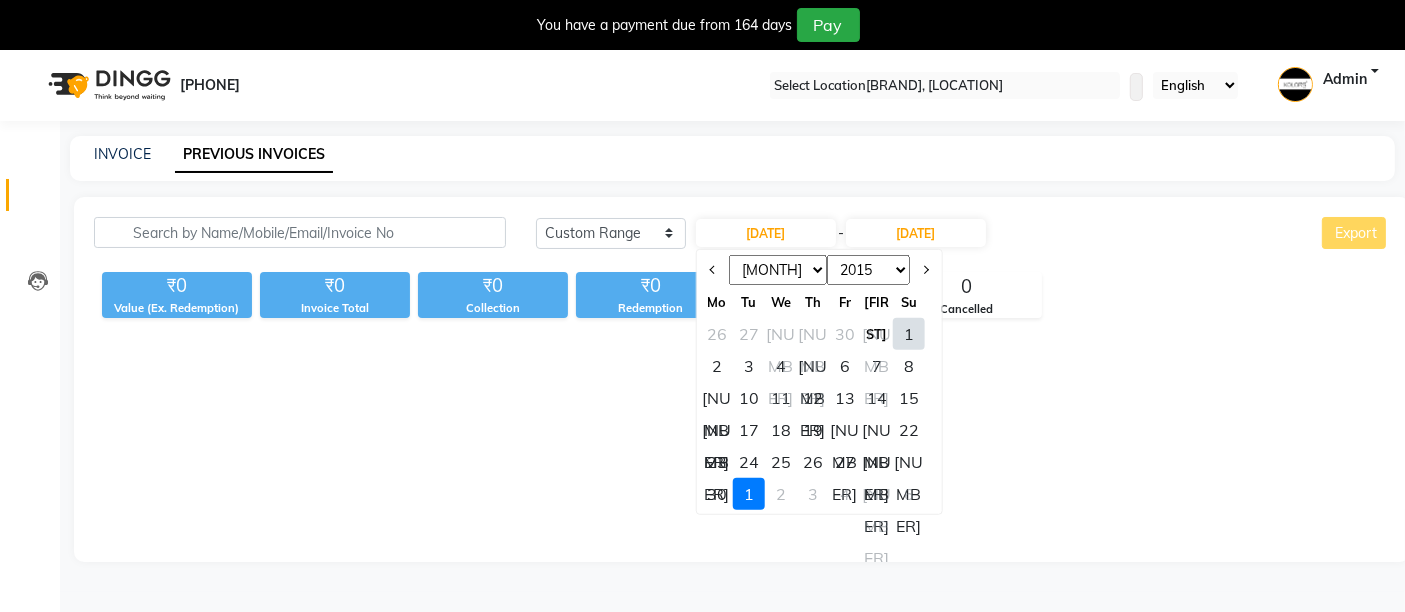 click on "1" at bounding box center [909, 334] 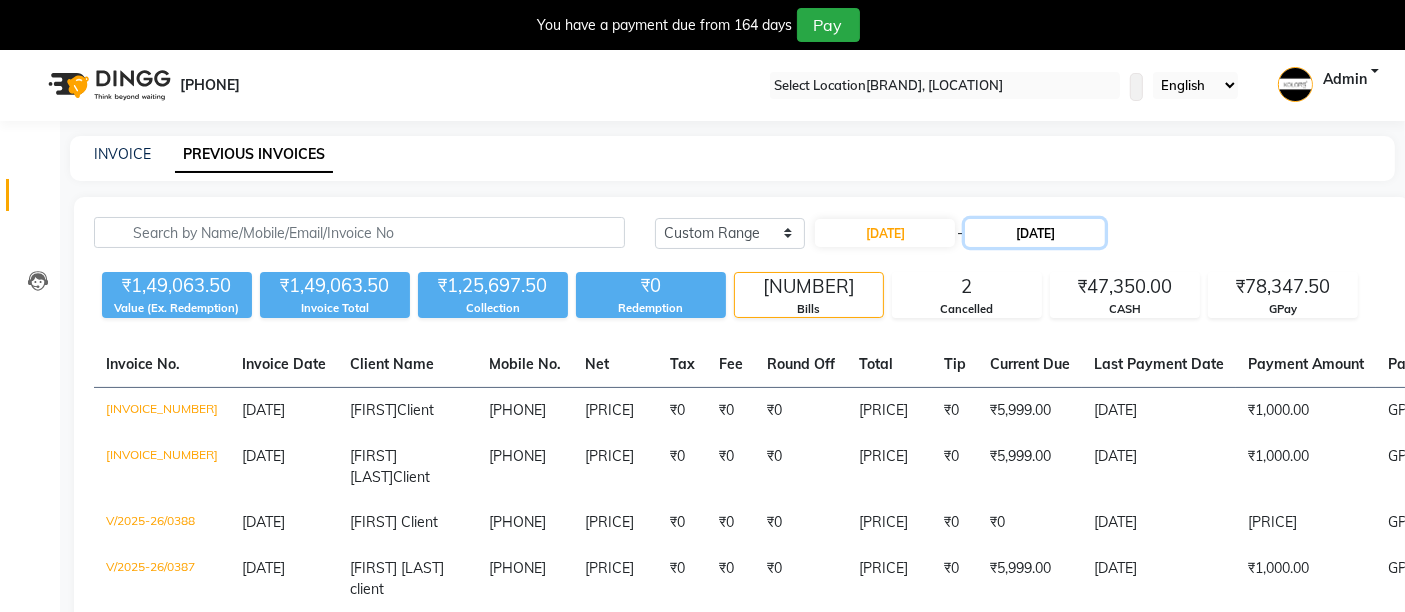 click on "[DATE]" at bounding box center [1060, 233] 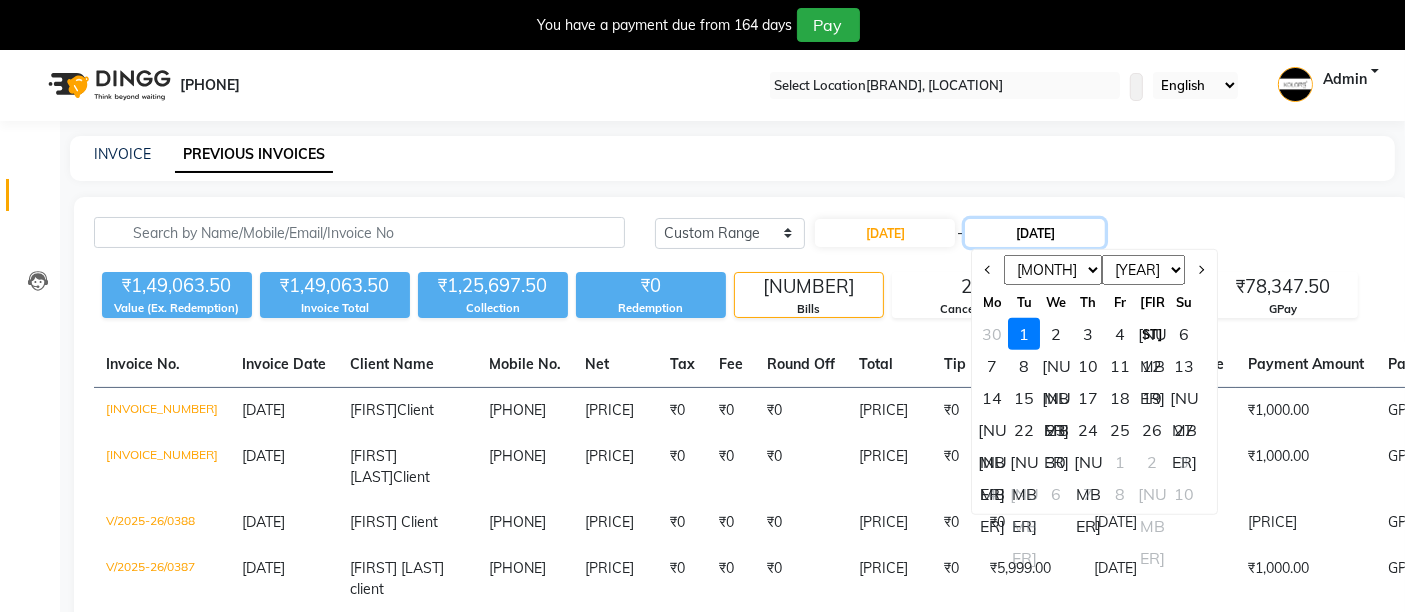 click on "[DATE]" at bounding box center [1060, 233] 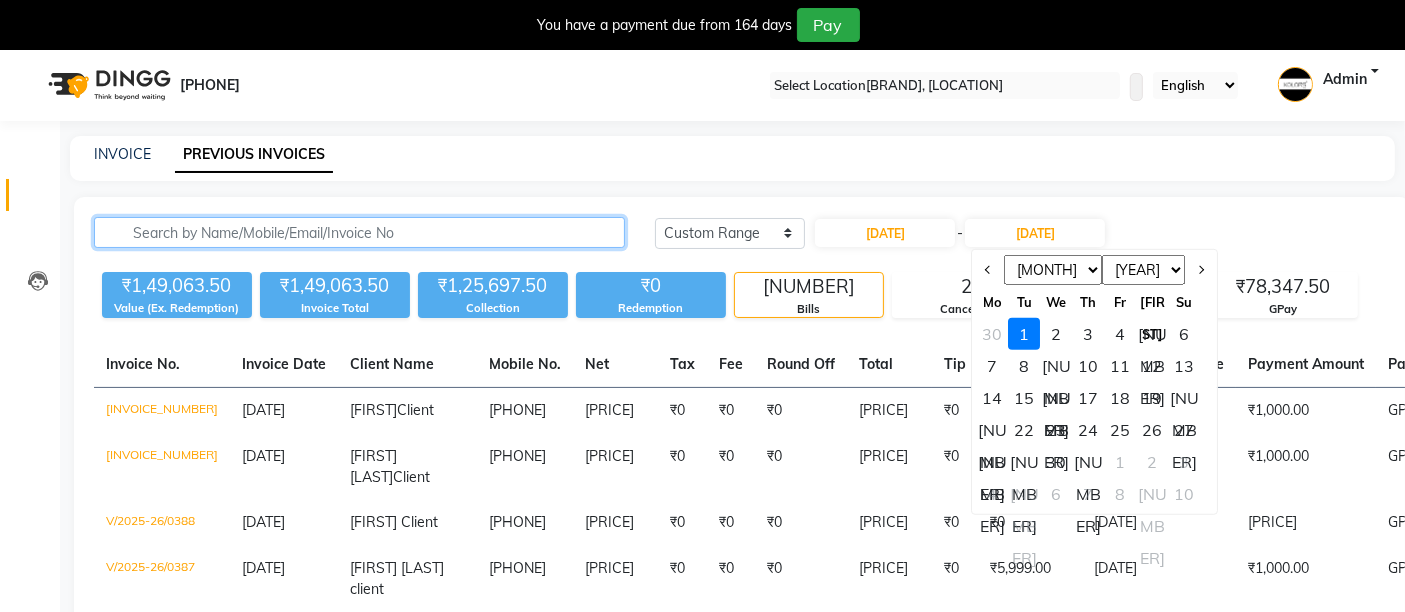 click at bounding box center [372, 232] 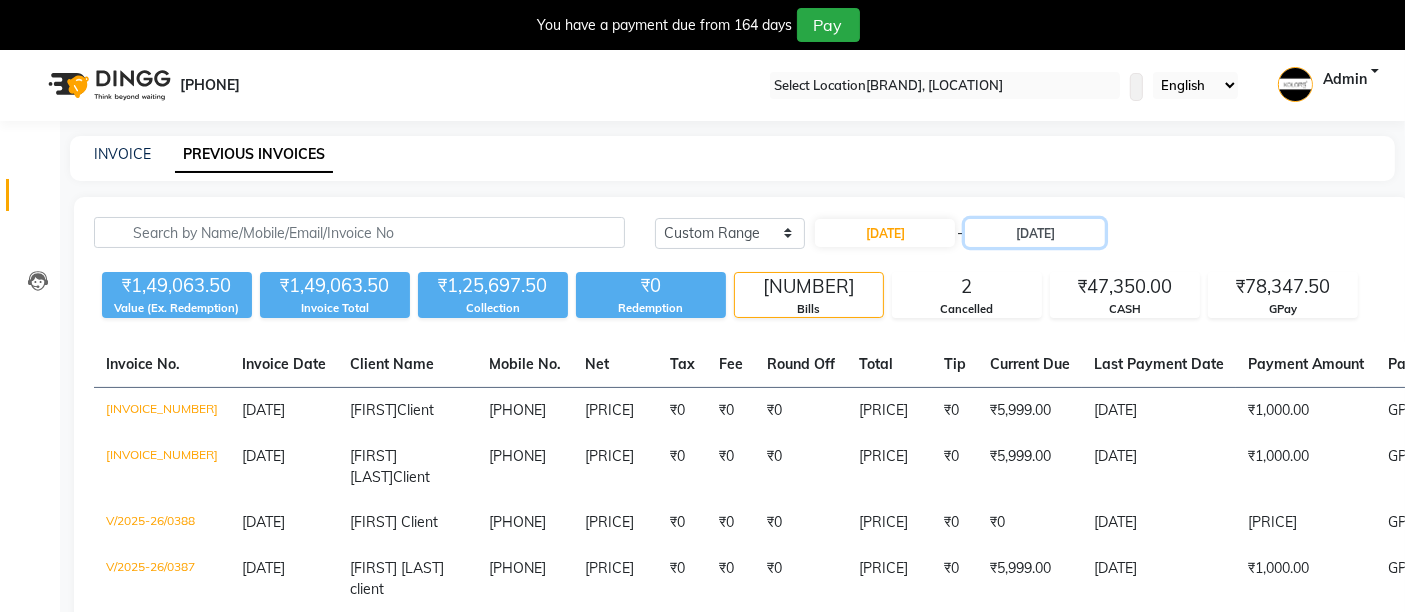 type on "[DATE]" 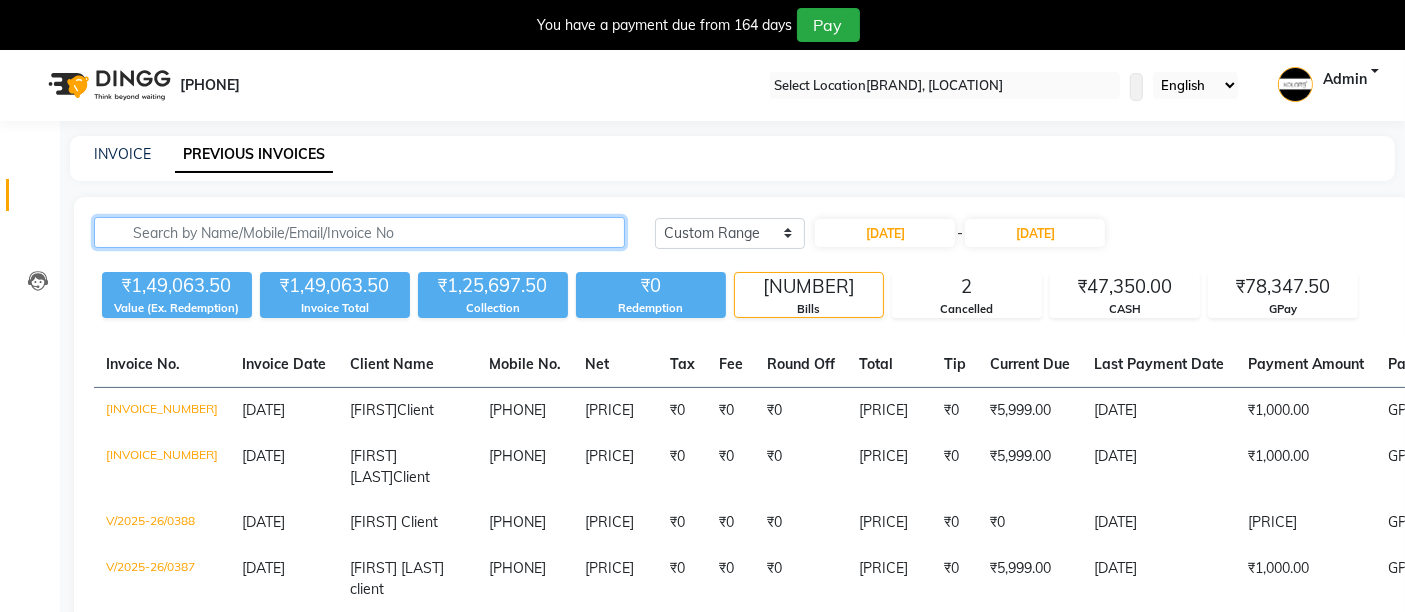 click at bounding box center (372, 232) 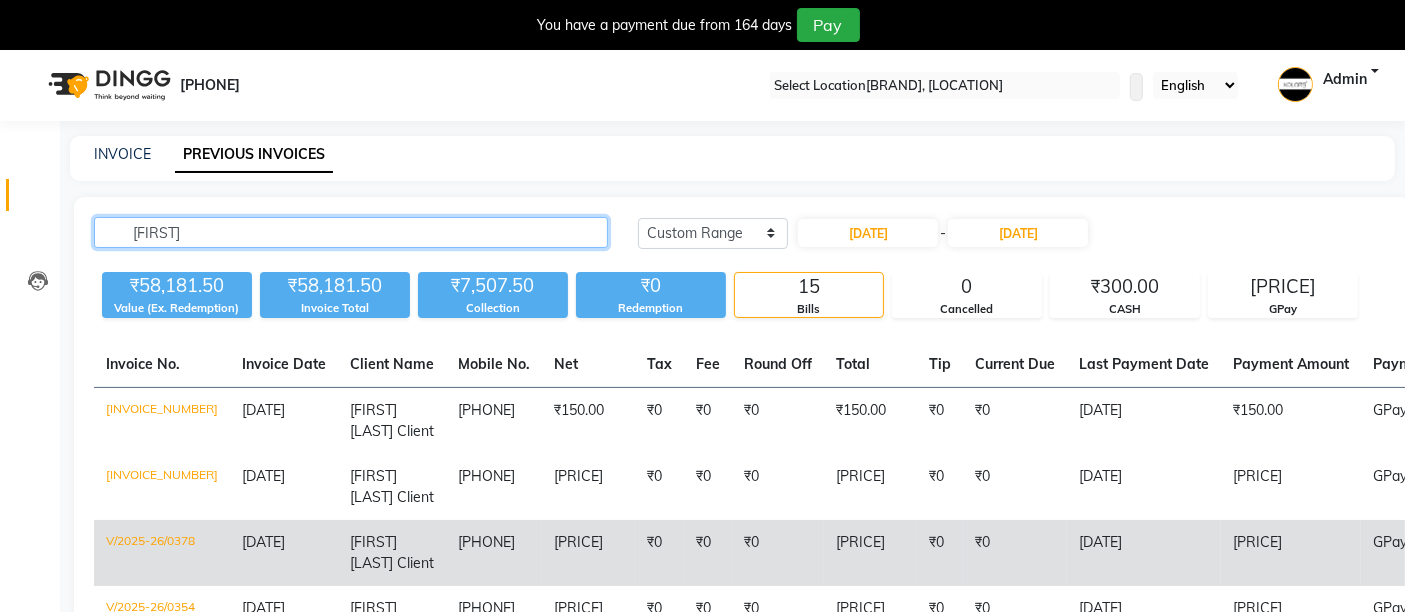 type on "[FIRST]" 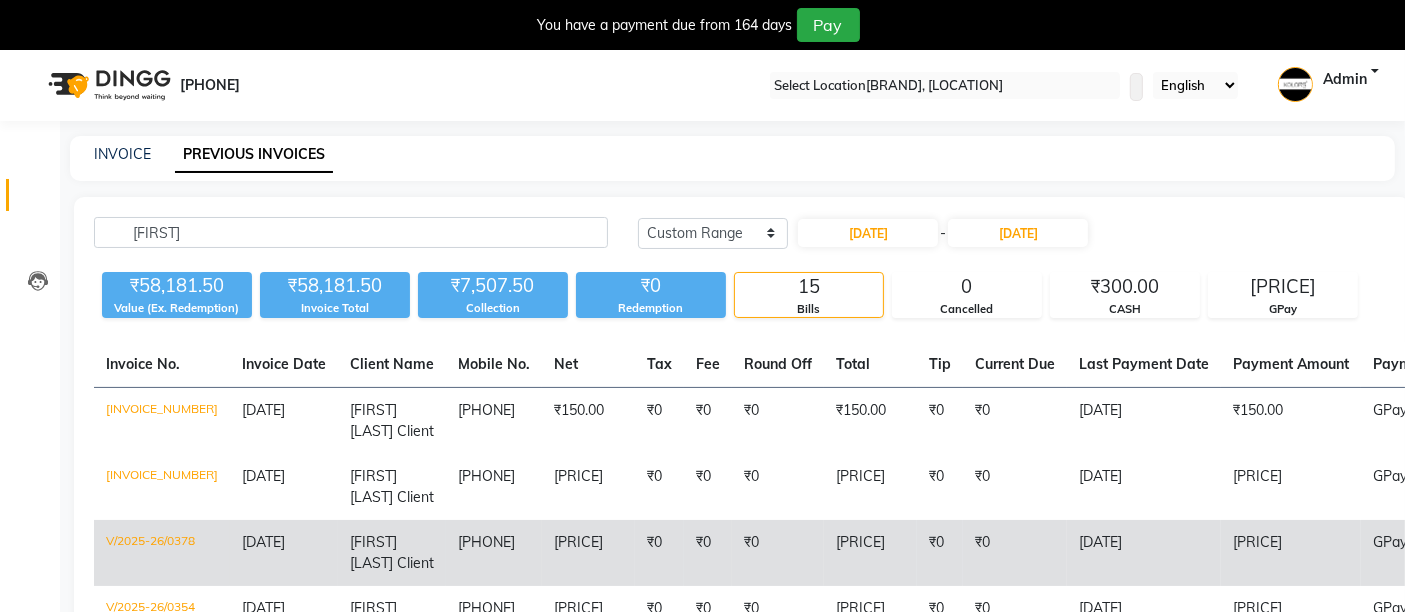 click on "₹0" at bounding box center [794, 449] 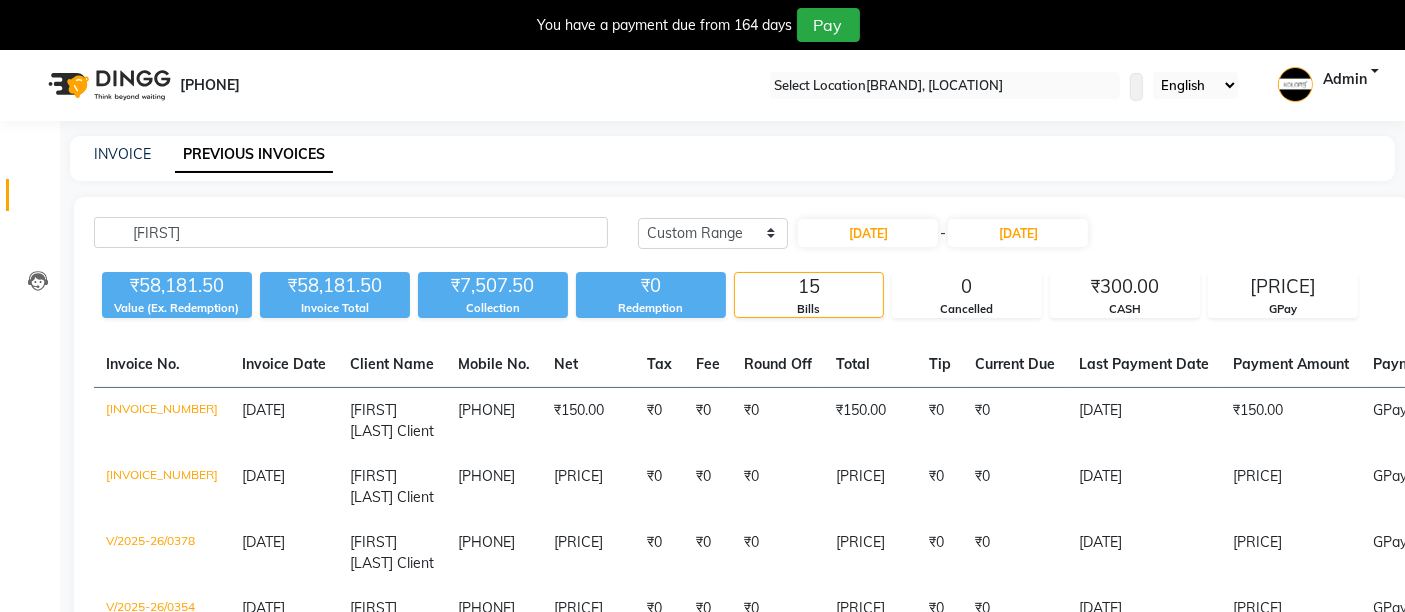 click on "PREVIOUS INVOICES" at bounding box center [254, 155] 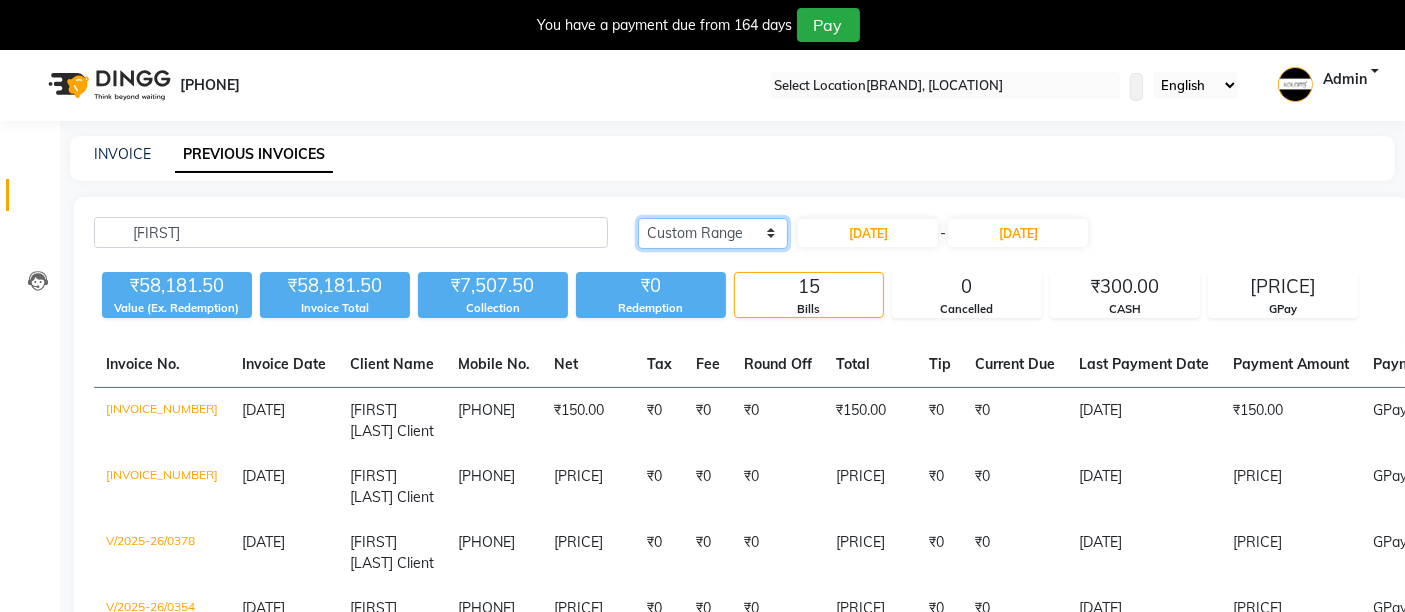 click on "Today Yesterday Custom Range" at bounding box center [730, 233] 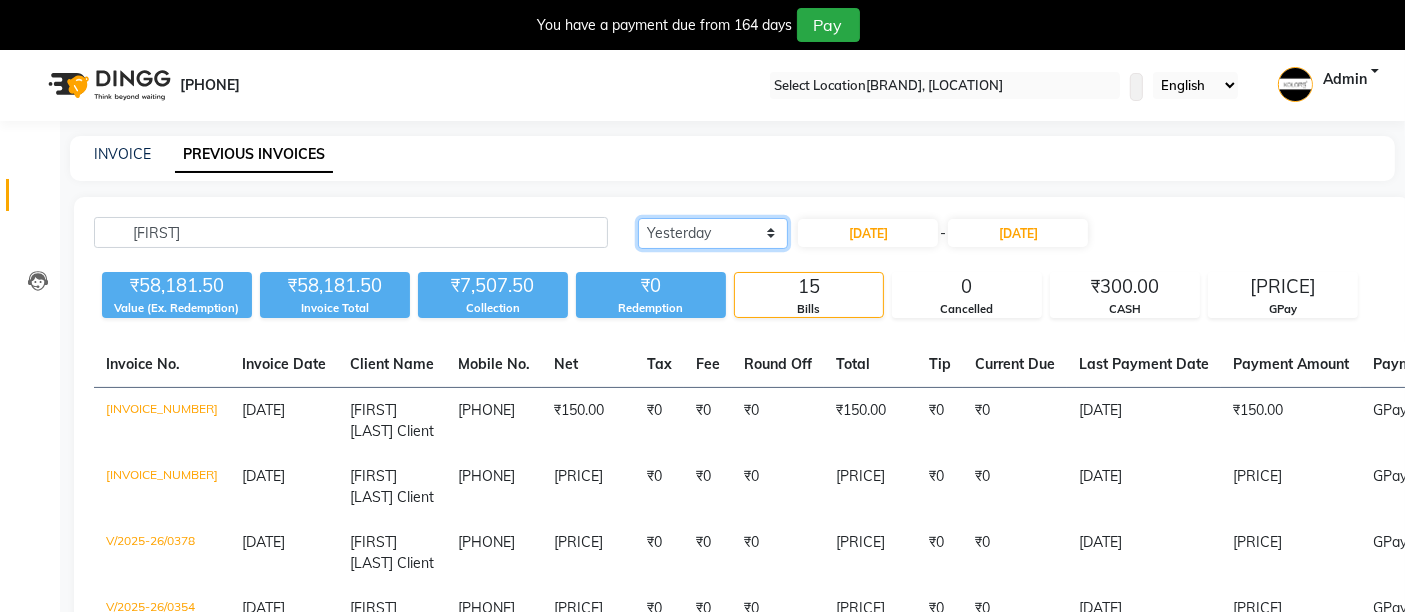 click on "Today Yesterday Custom Range" at bounding box center [730, 233] 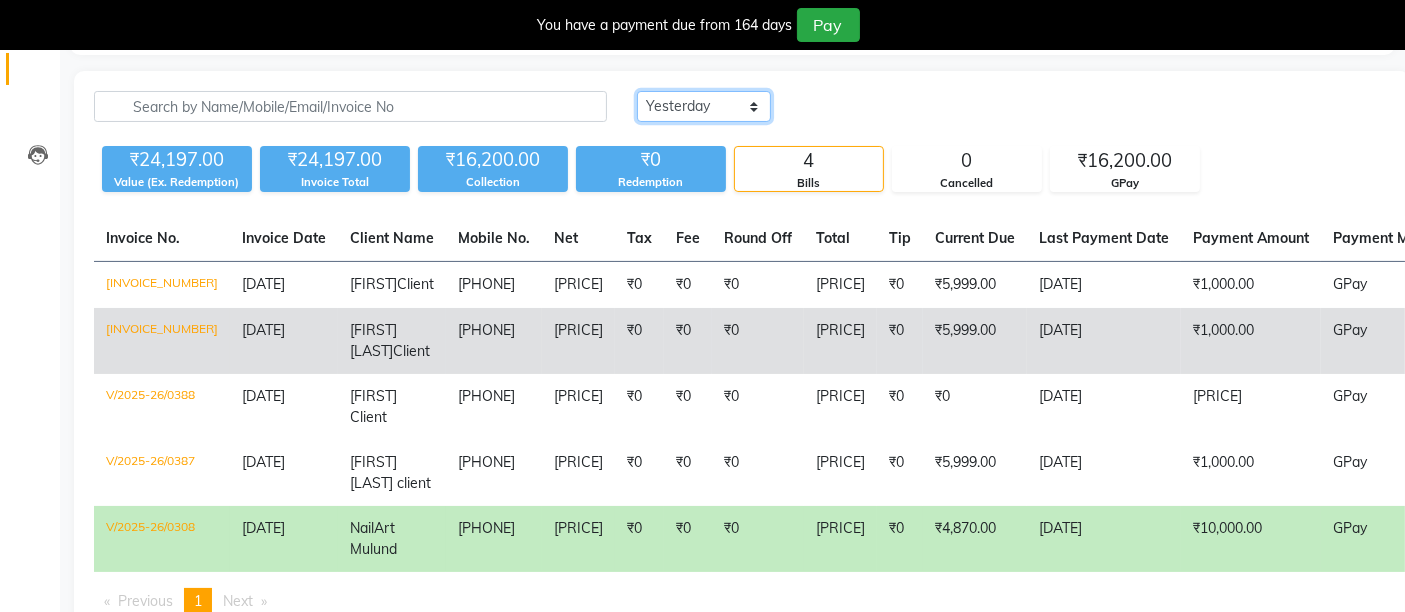 scroll, scrollTop: 252, scrollLeft: 0, axis: vertical 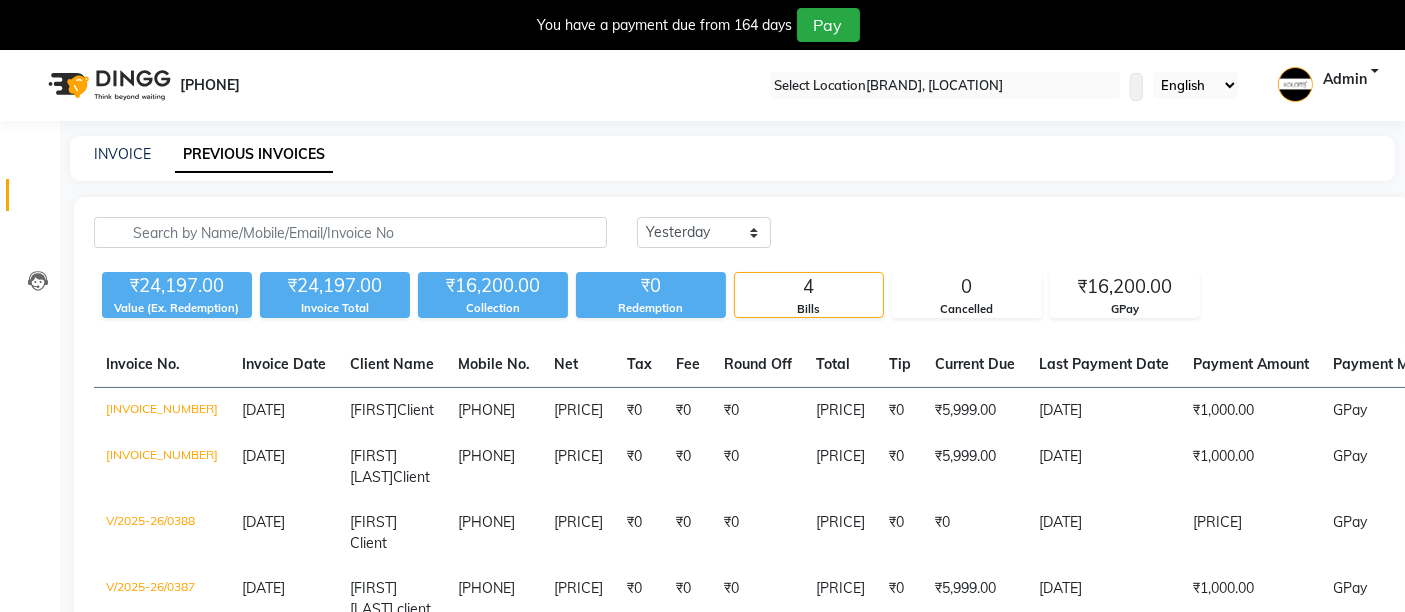 click at bounding box center (37, 200) 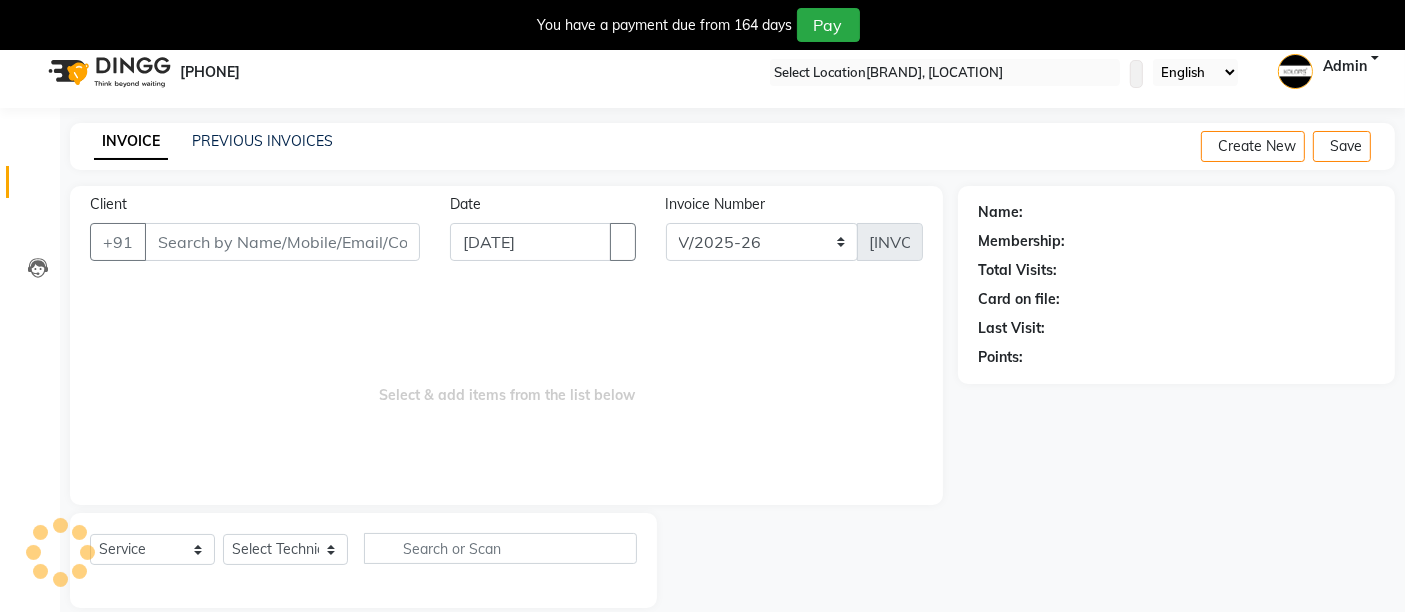 scroll, scrollTop: 48, scrollLeft: 0, axis: vertical 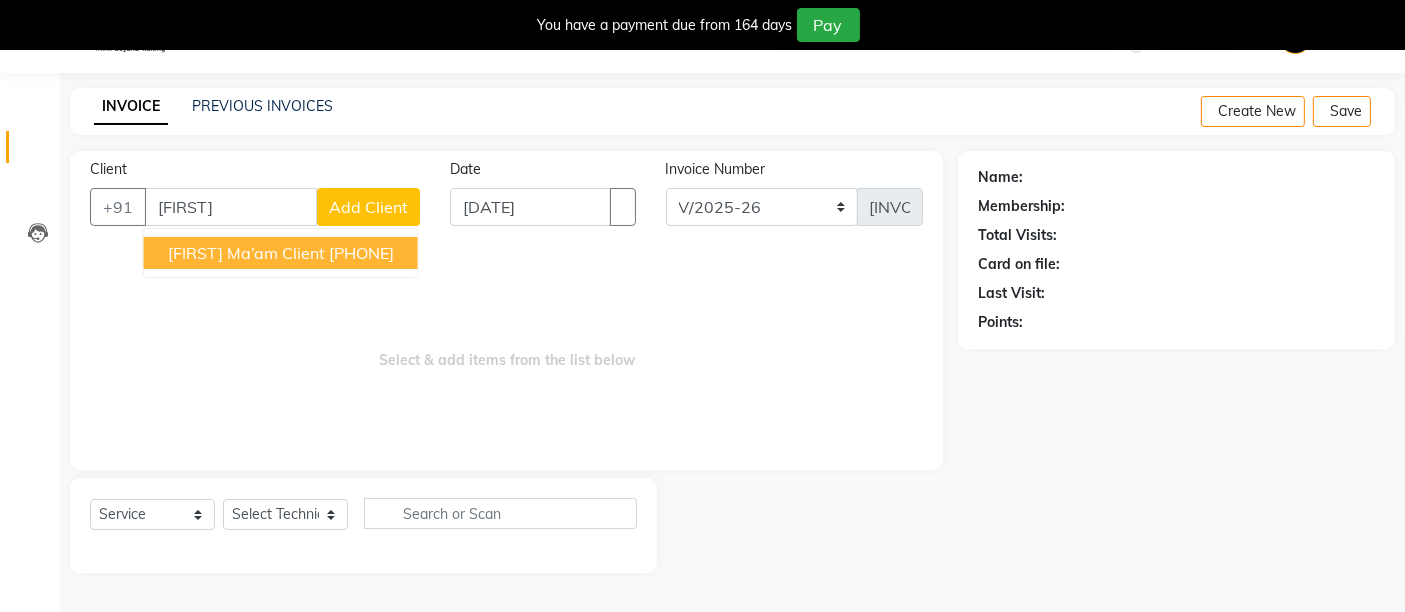 click on "[FIRST] Ma’am Client" at bounding box center (246, 253) 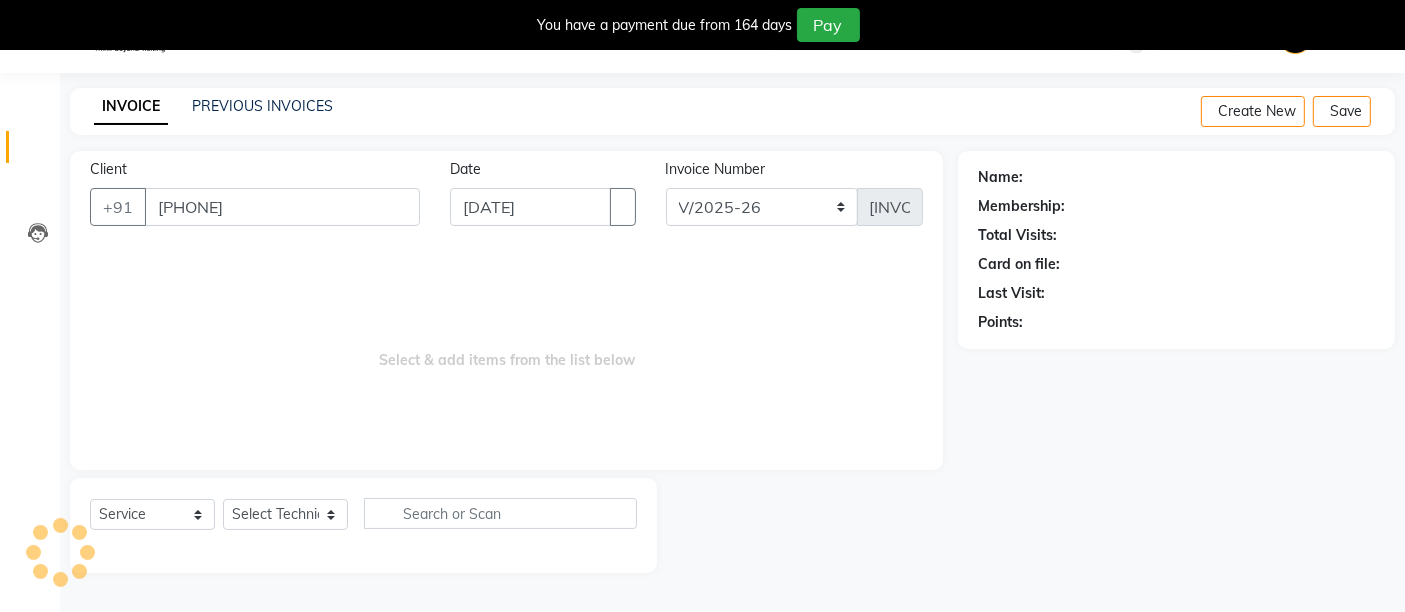 type on "[PHONE]" 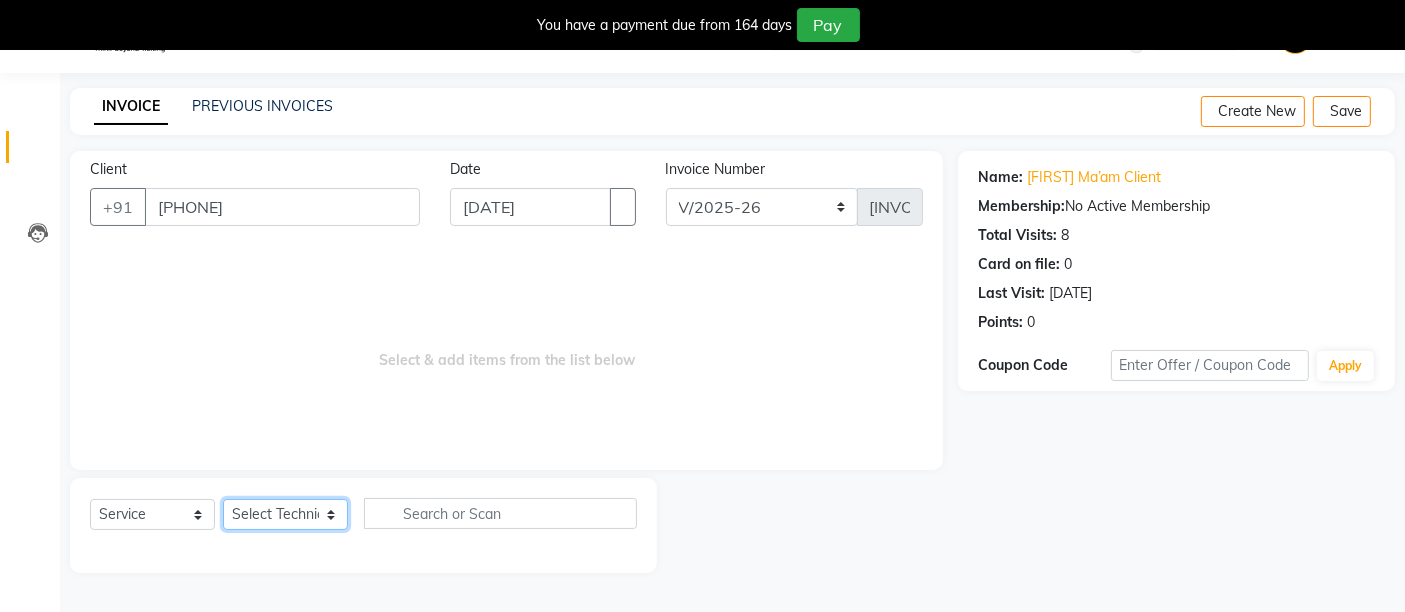 click on "Select Technician [FIRST], [FIRST]  [FIRST]" at bounding box center (285, 514) 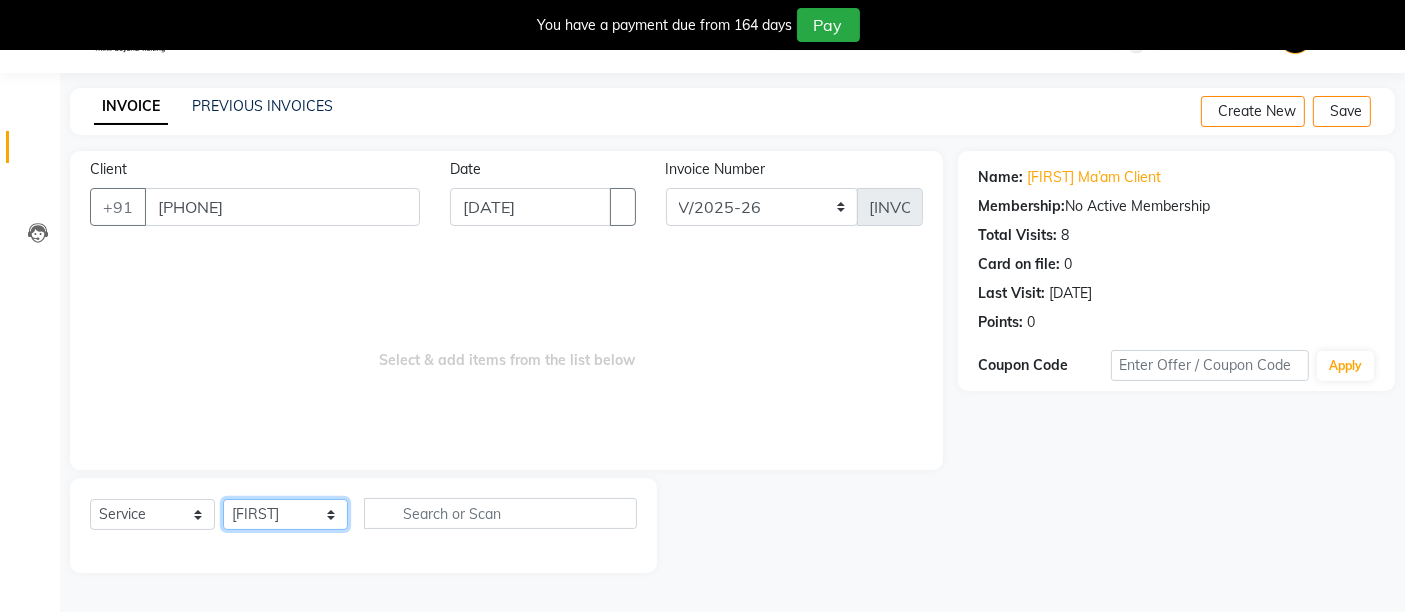 click on "Select Technician [FIRST], [FIRST]  [FIRST]" at bounding box center (285, 514) 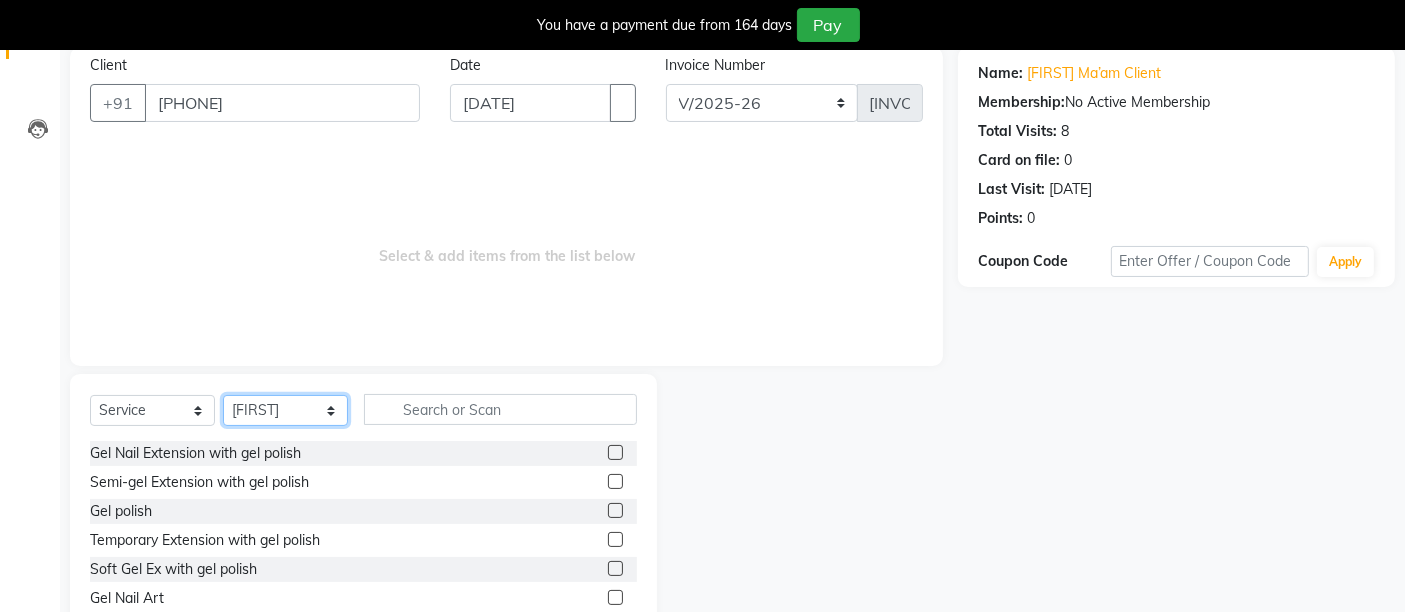 scroll, scrollTop: 155, scrollLeft: 0, axis: vertical 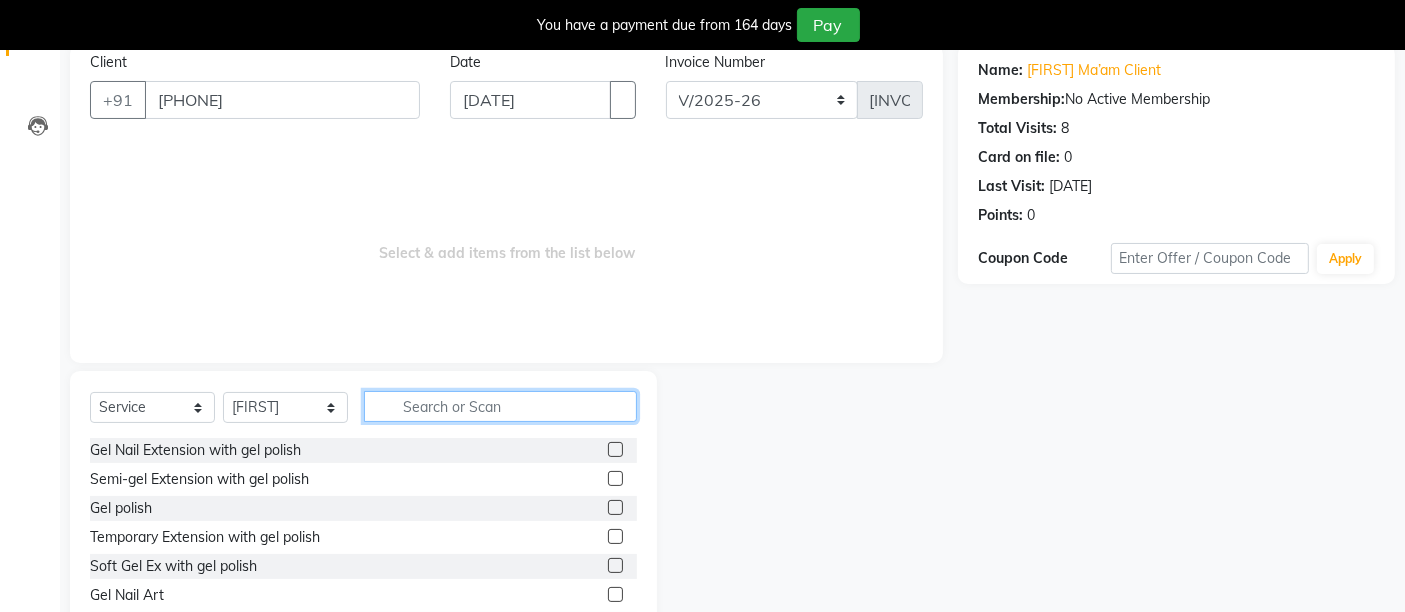 click at bounding box center (500, 406) 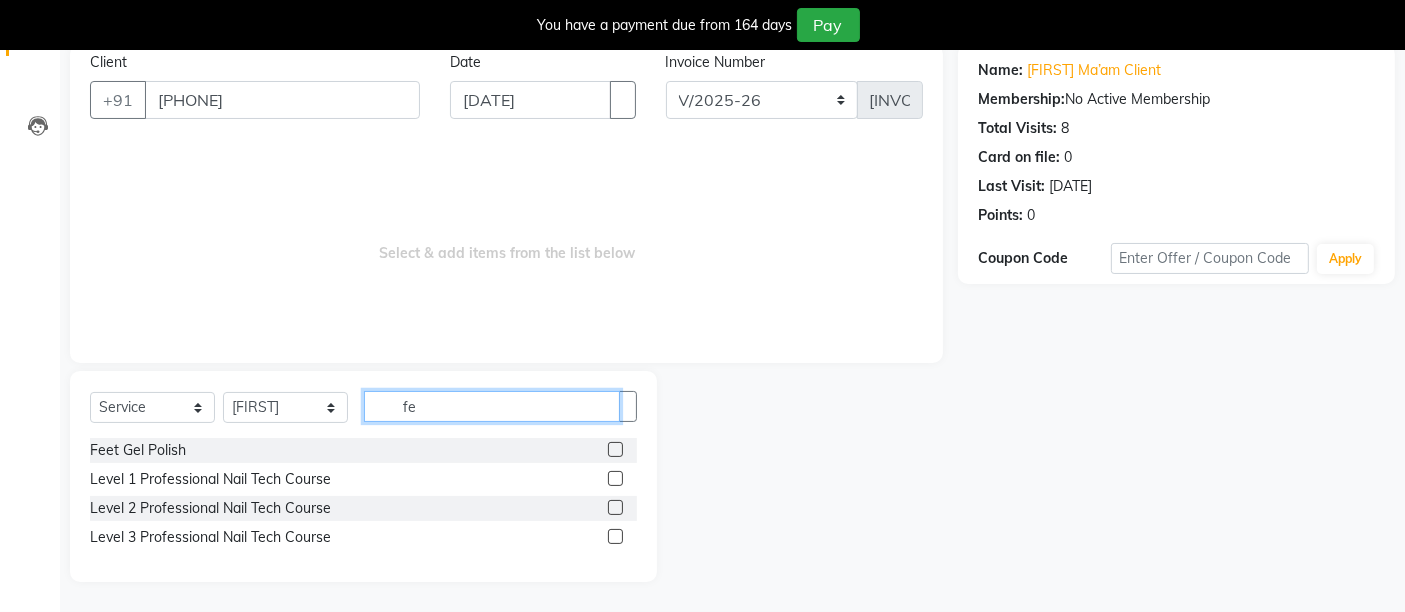 scroll, scrollTop: 152, scrollLeft: 0, axis: vertical 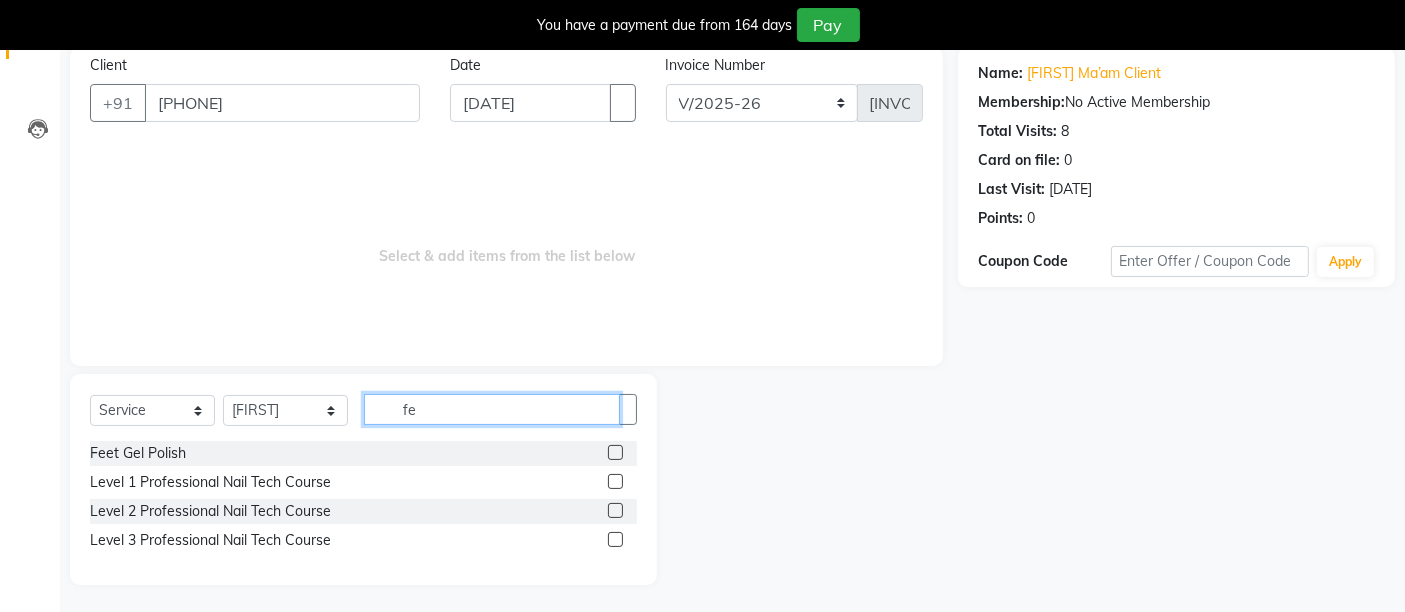 type on "fe" 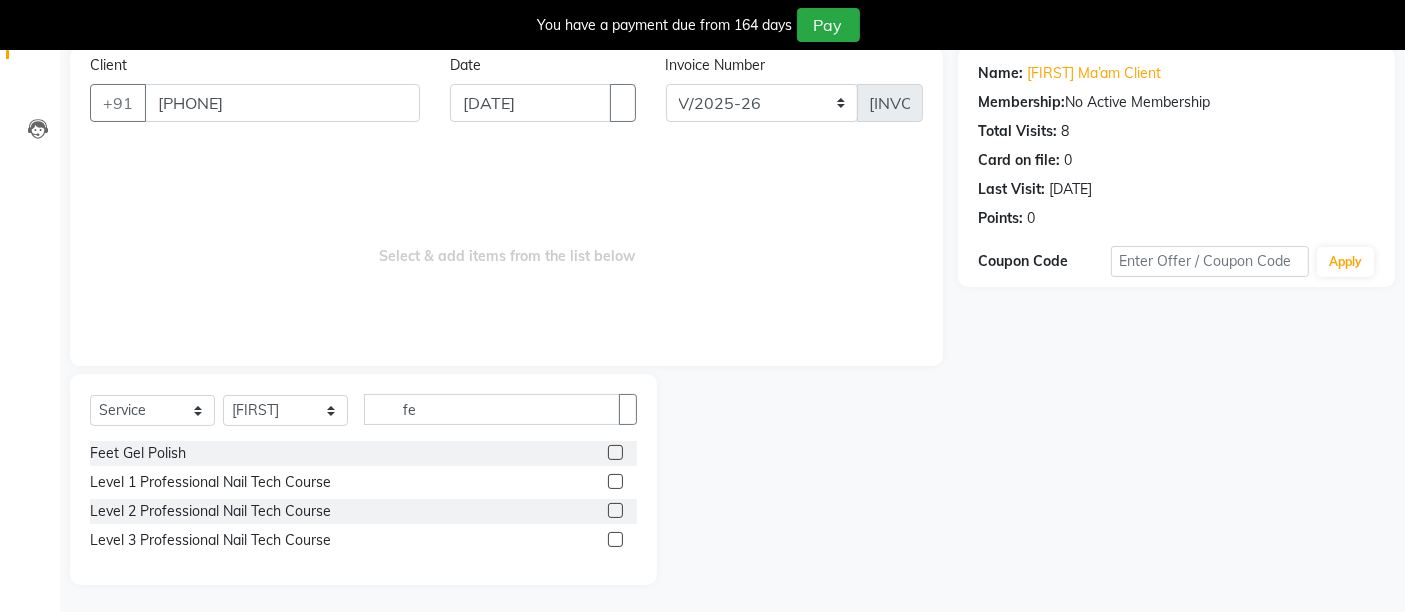 click at bounding box center (615, 452) 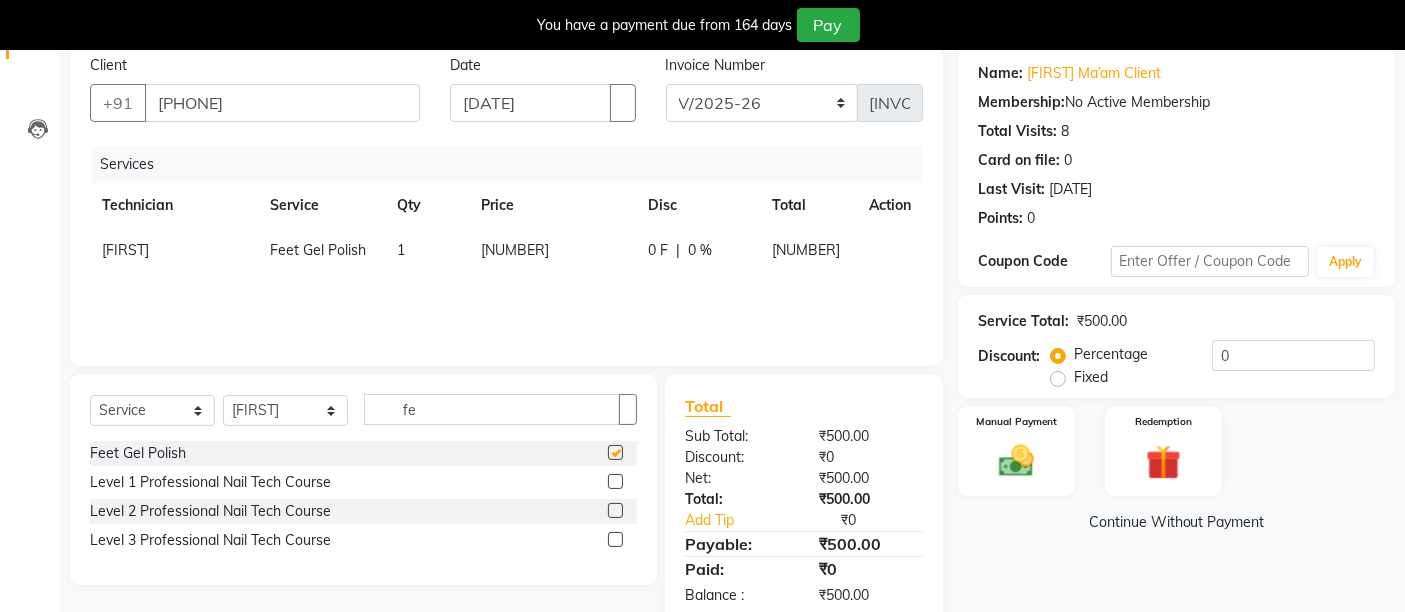 click at bounding box center [615, 452] 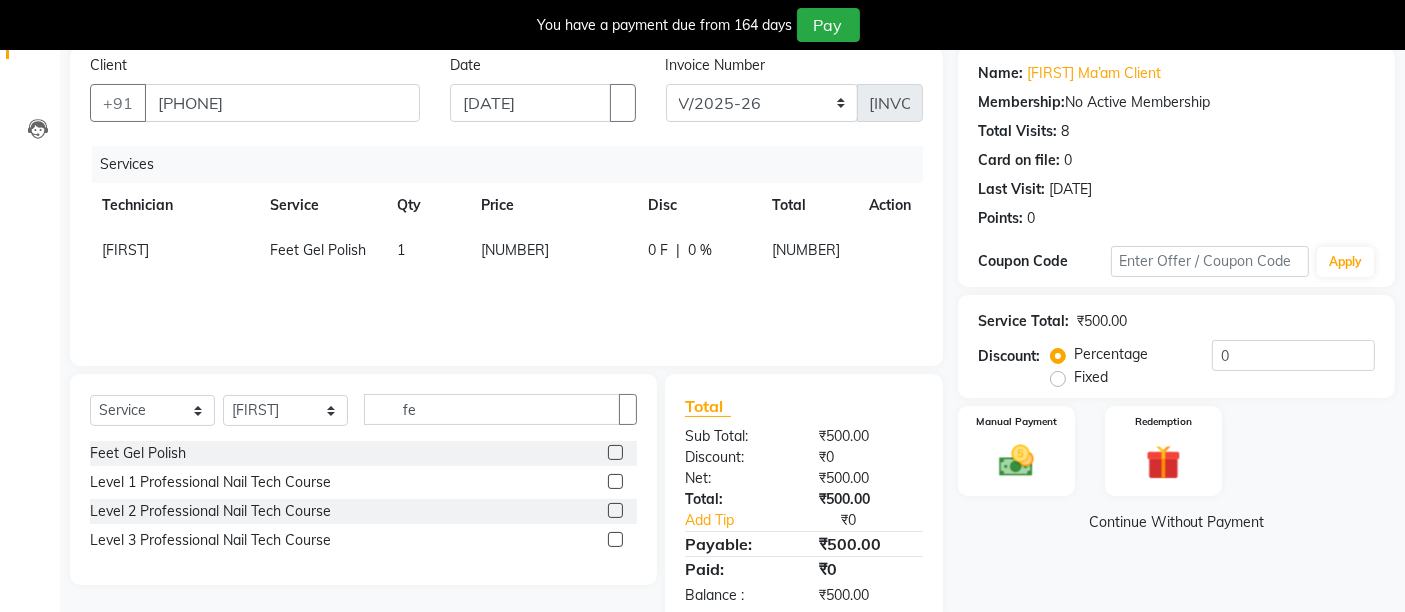 click on "500" at bounding box center (125, 250) 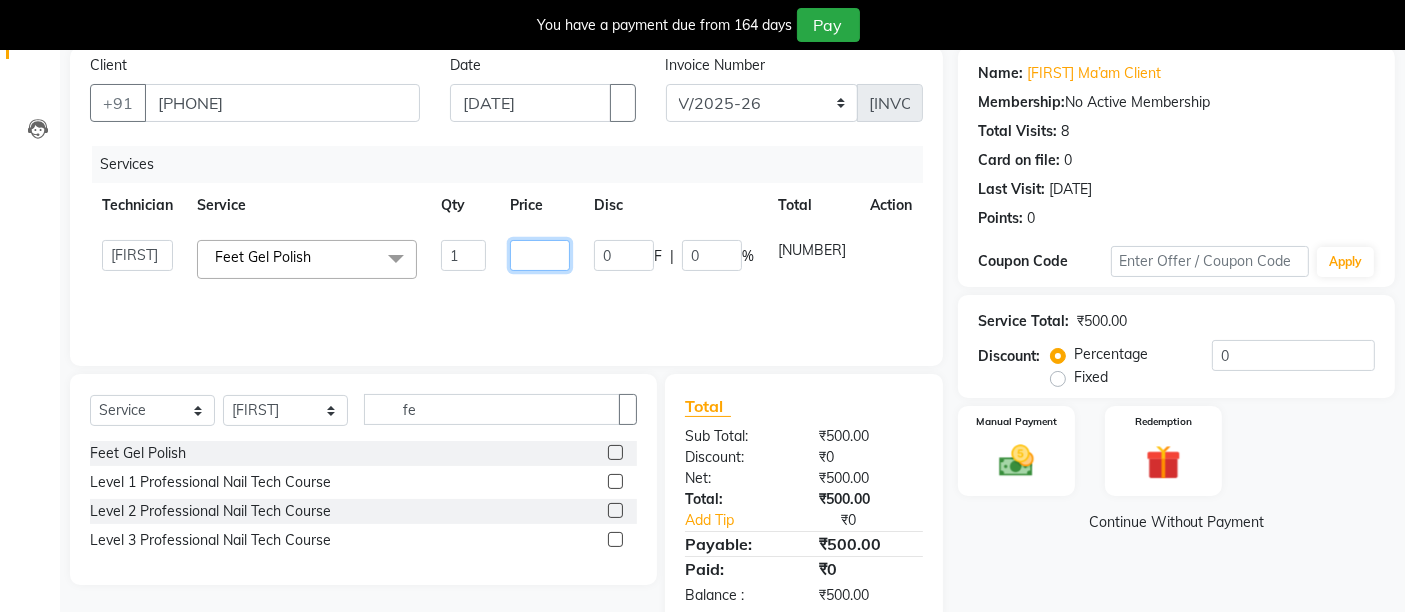 click on "500" at bounding box center (477, 255) 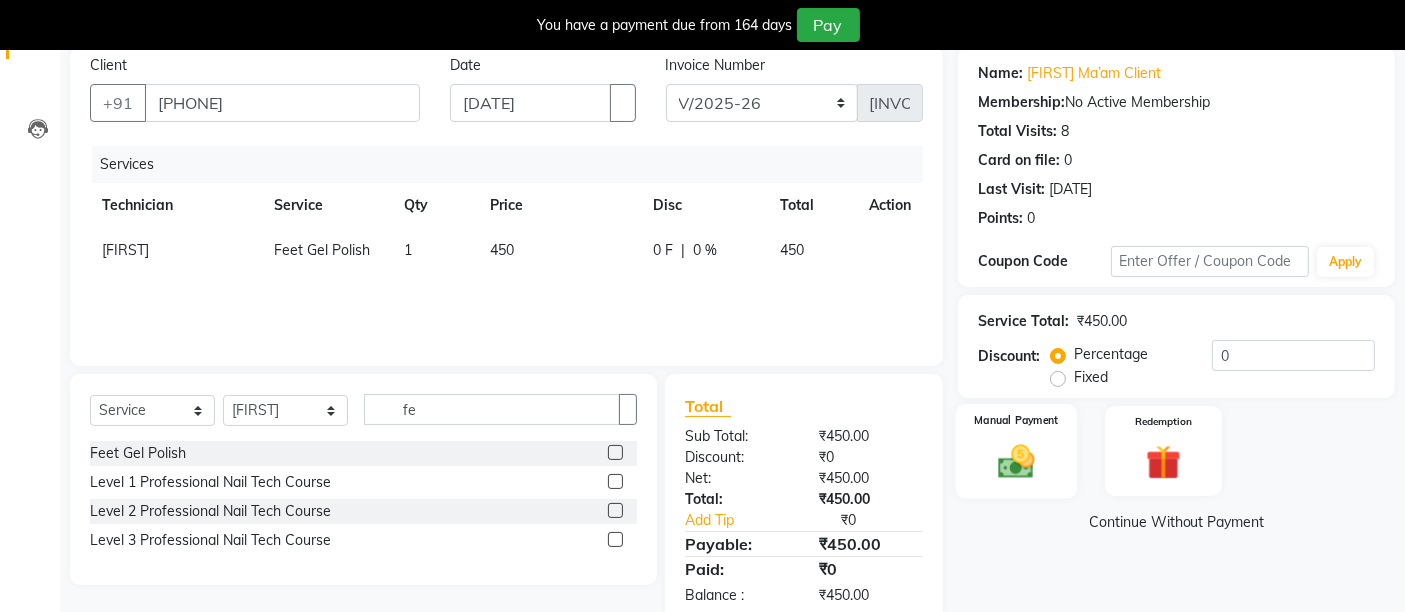 click on "Manual Payment" at bounding box center [1016, 451] 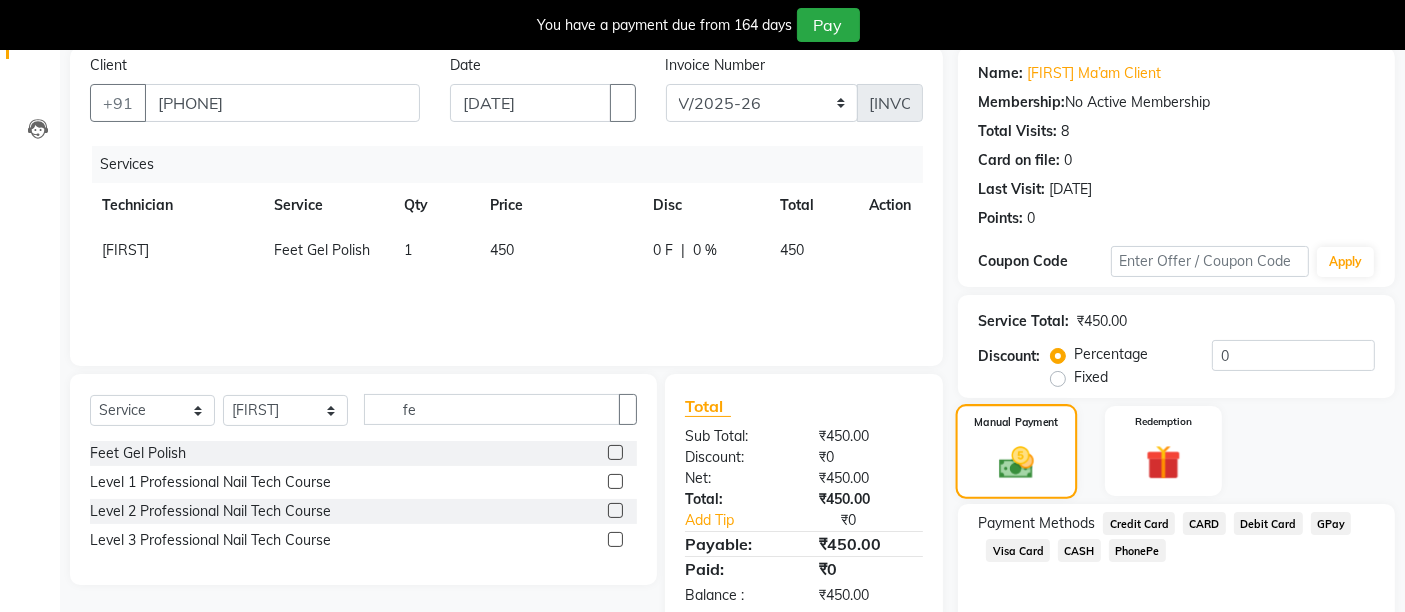 scroll, scrollTop: 241, scrollLeft: 0, axis: vertical 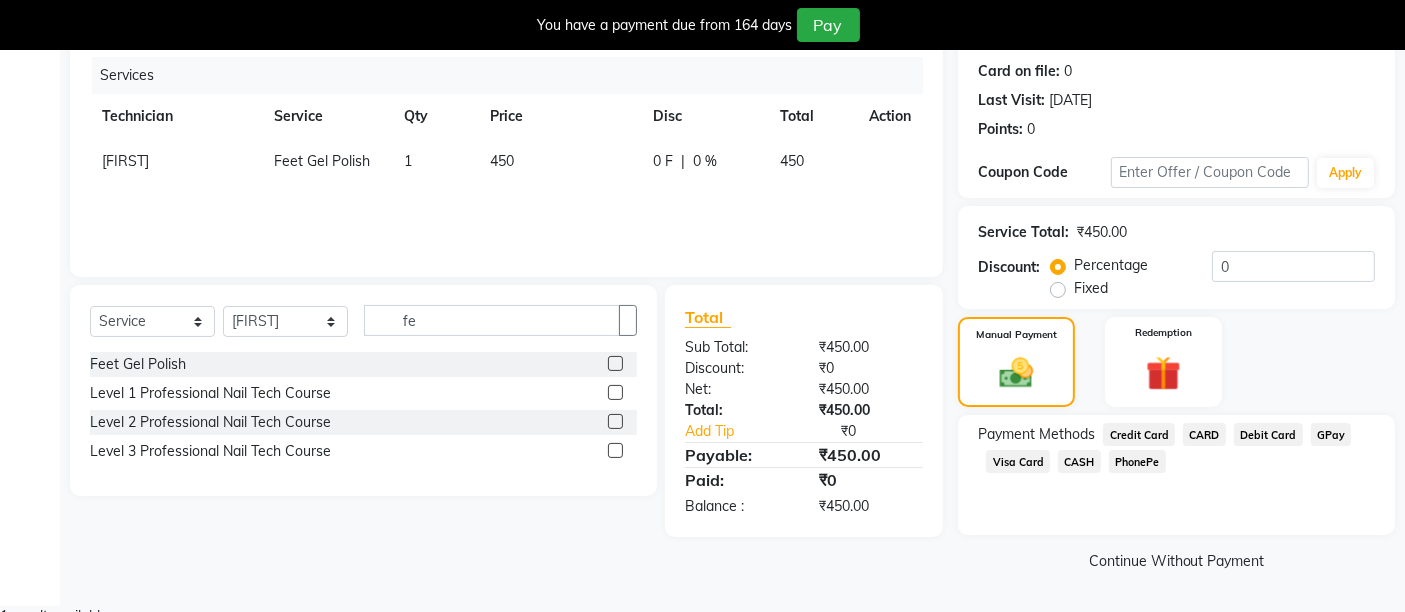 click on "[PAYMENT_METHOD]" at bounding box center (1139, 434) 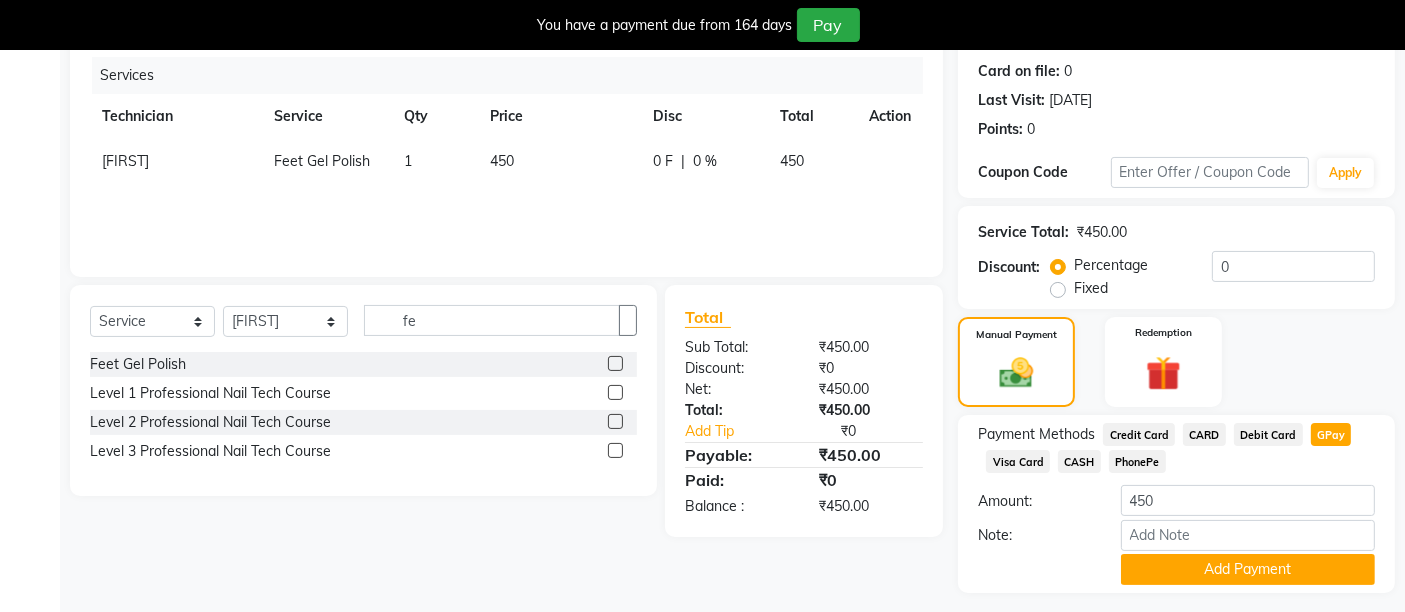 click on "CASH" at bounding box center [1139, 434] 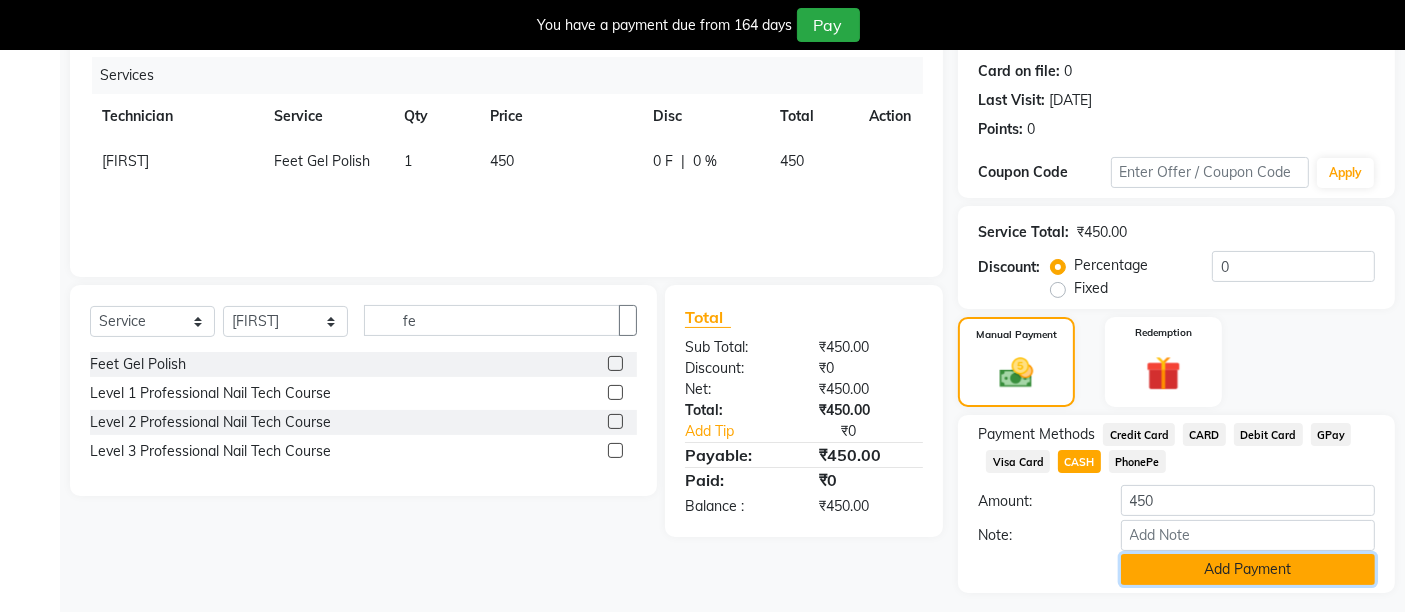 click on "Add Payment" at bounding box center [1248, 569] 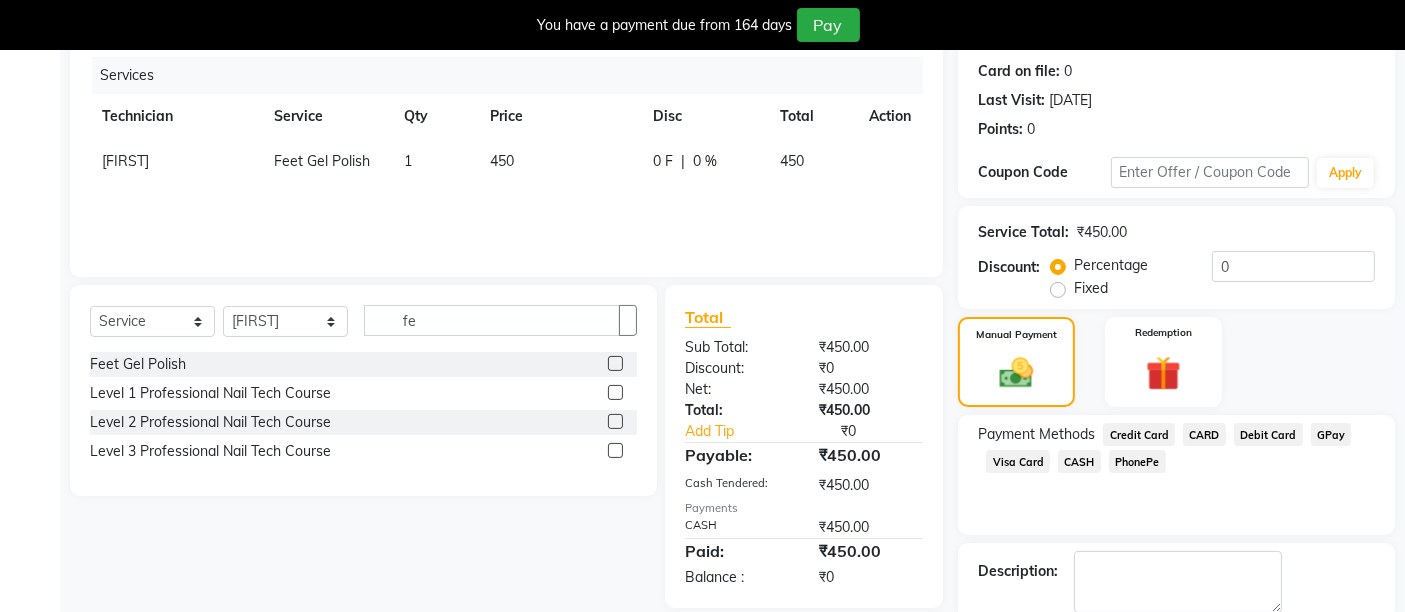 scroll, scrollTop: 353, scrollLeft: 0, axis: vertical 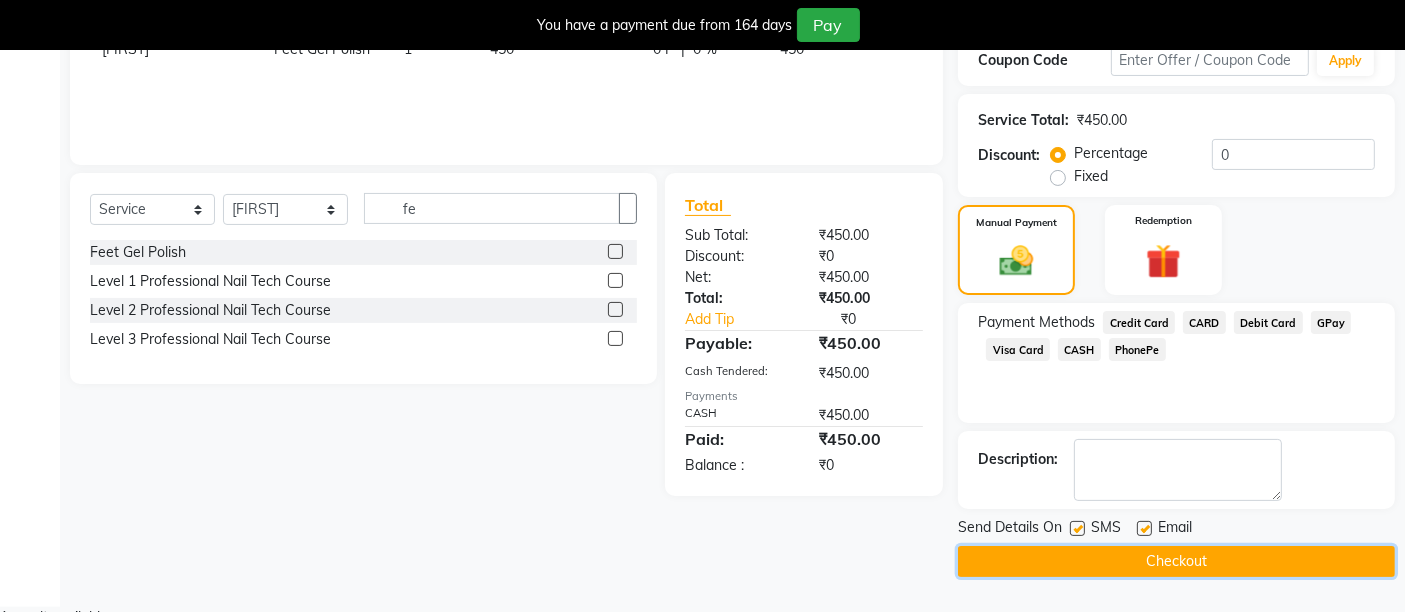 click on "Checkout" at bounding box center [1176, 561] 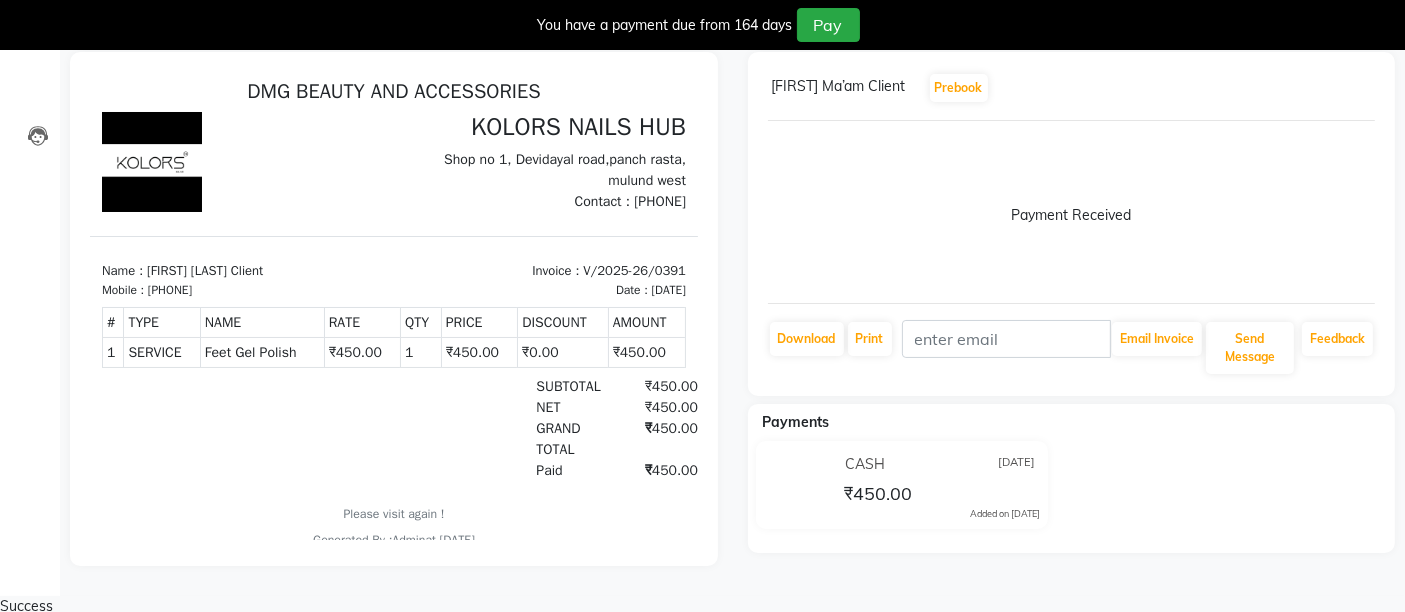 scroll, scrollTop: 0, scrollLeft: 0, axis: both 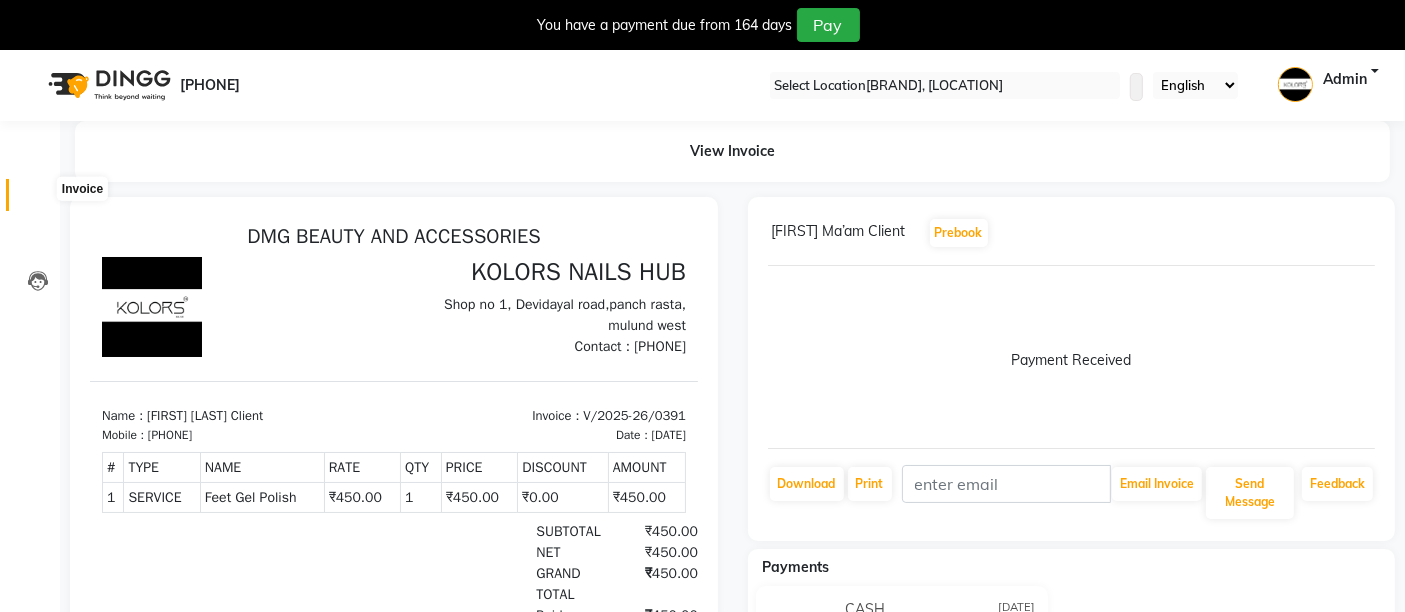 click at bounding box center (37, 200) 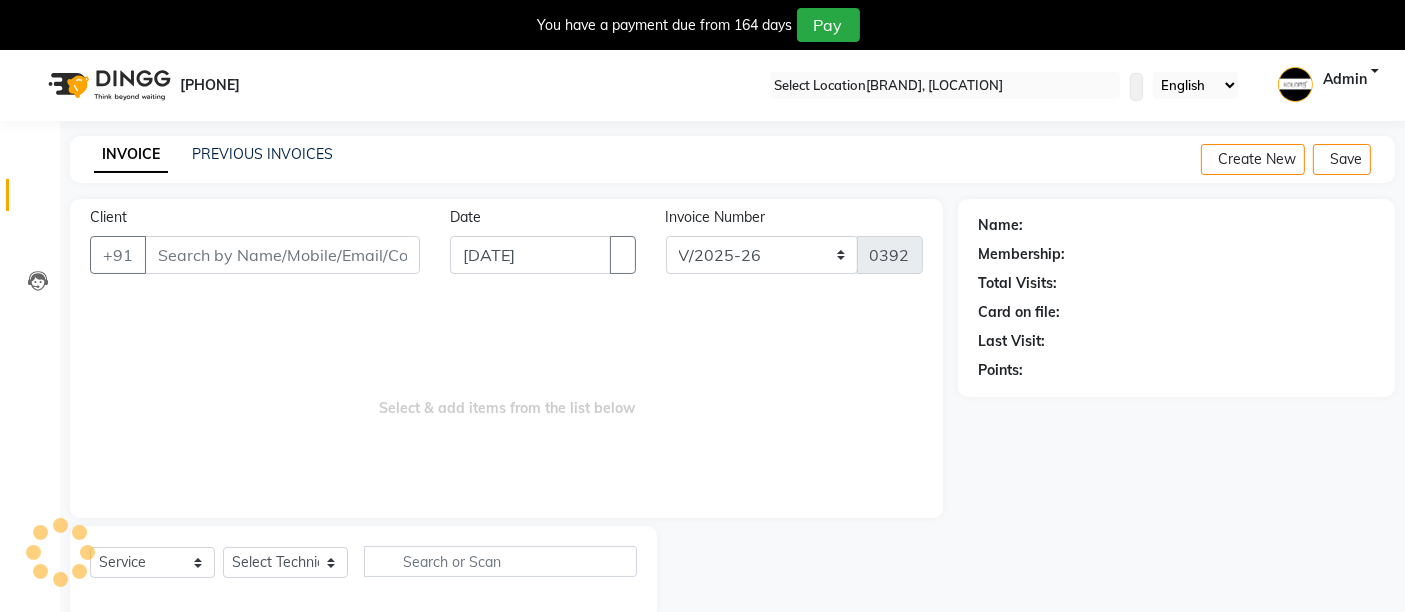 scroll, scrollTop: 48, scrollLeft: 0, axis: vertical 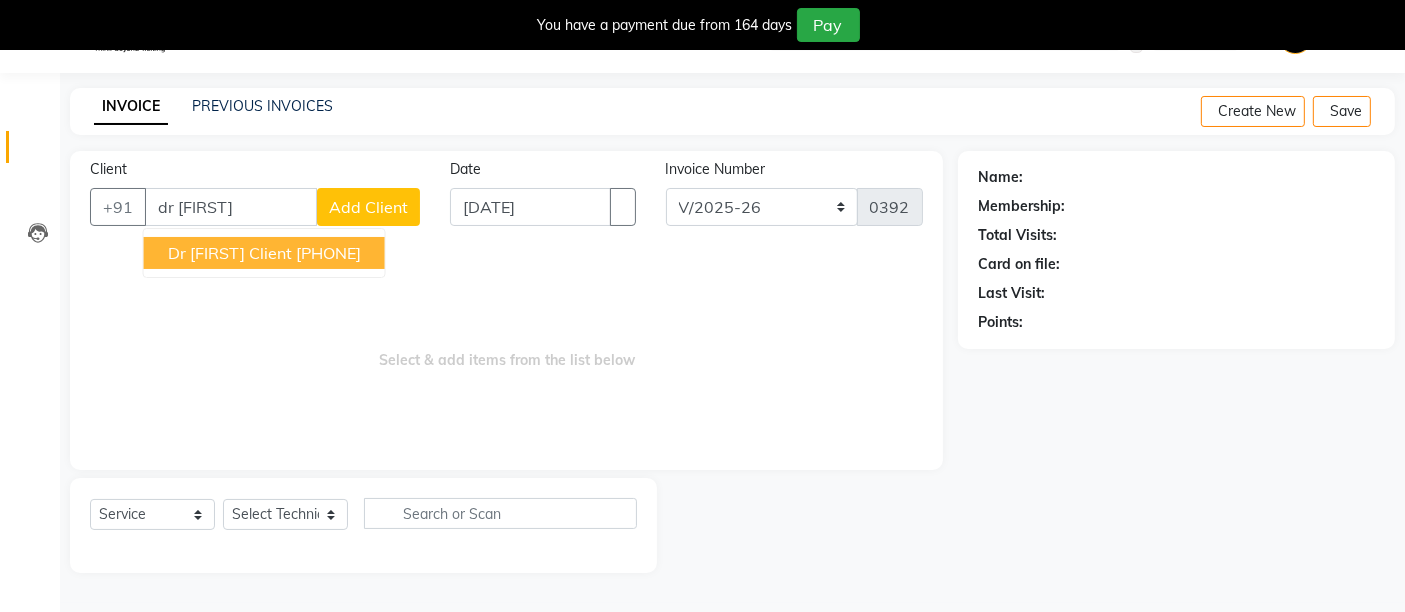 click on "[TITLE] [FIRST] Client [PHONE]" at bounding box center [282, 253] 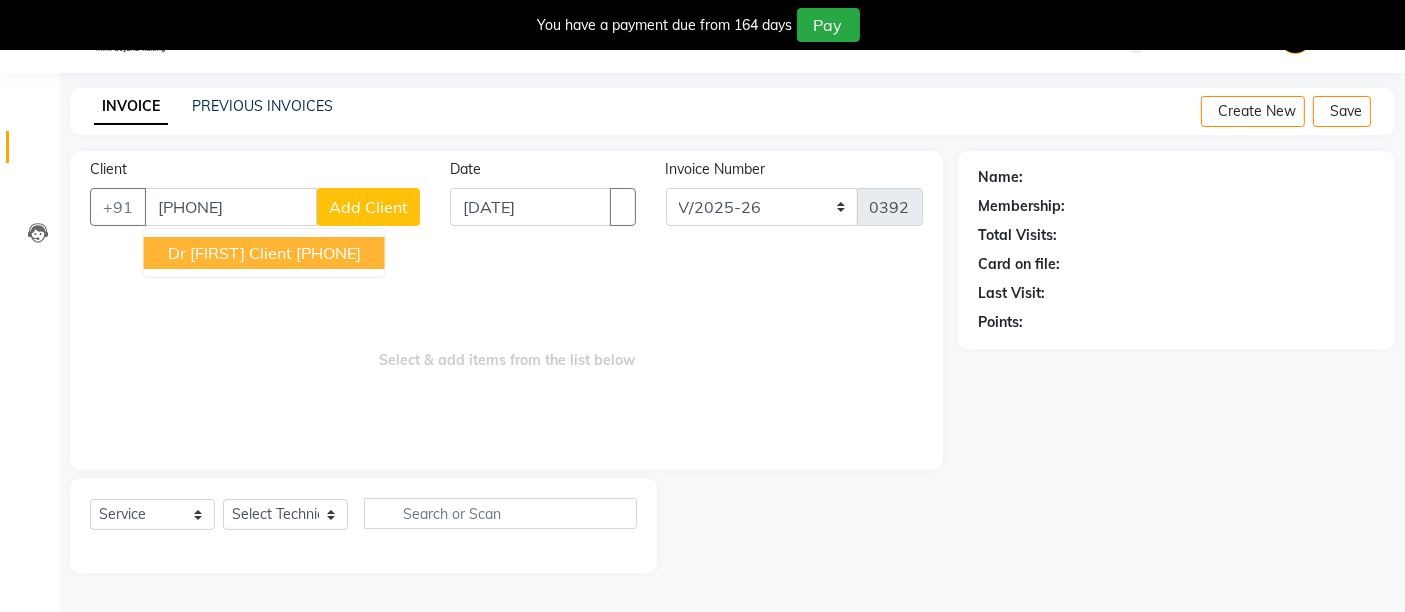 type on "[PHONE]" 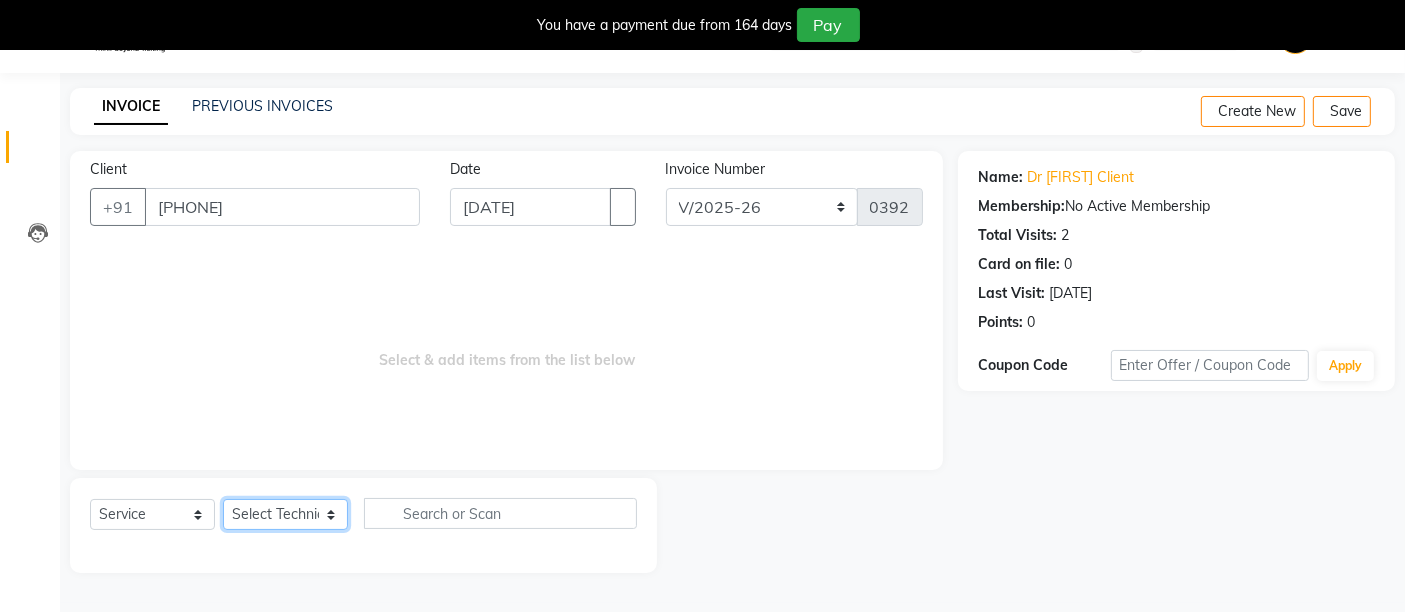 click on "Select Technician [FIRST], [FIRST]  [FIRST]" at bounding box center [285, 514] 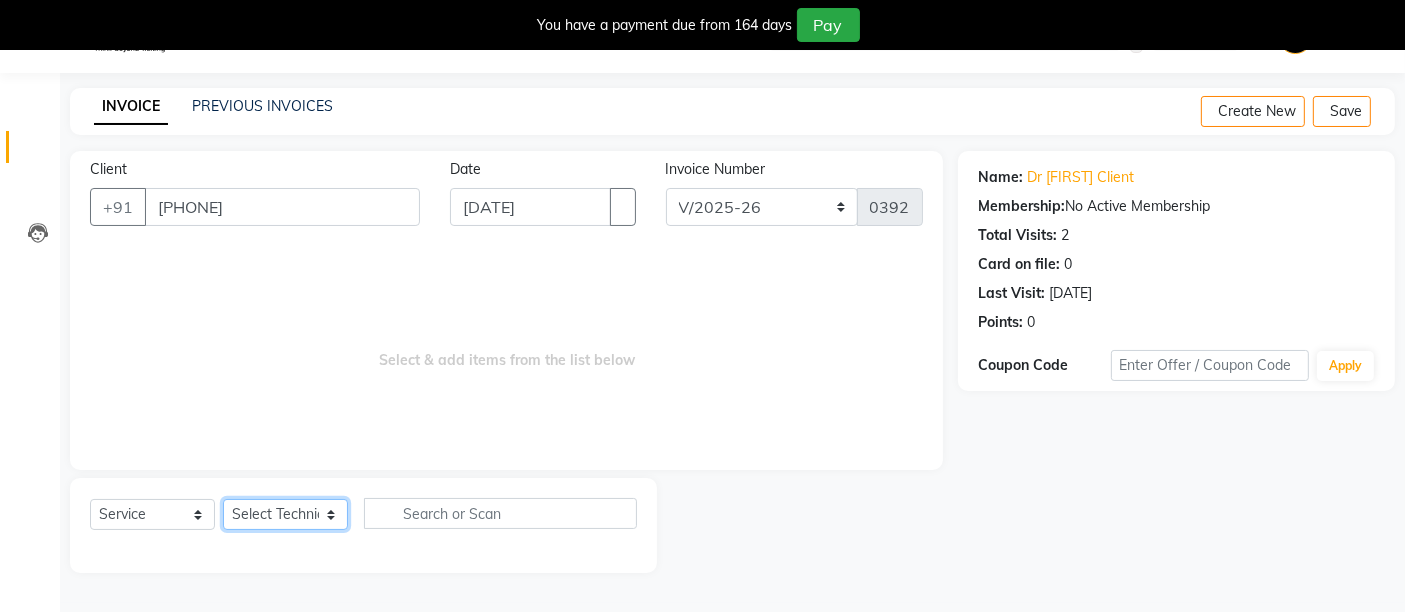 select on "66923" 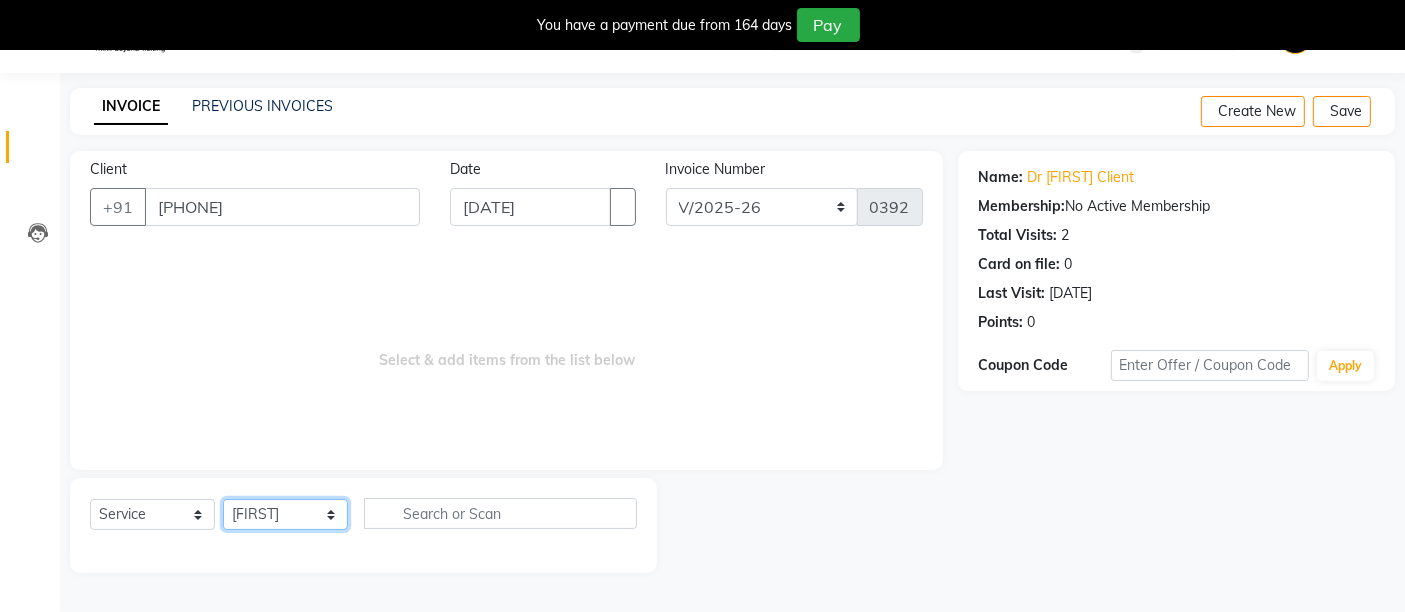 click on "Select Technician [FIRST], [FIRST]  [FIRST]" at bounding box center (285, 514) 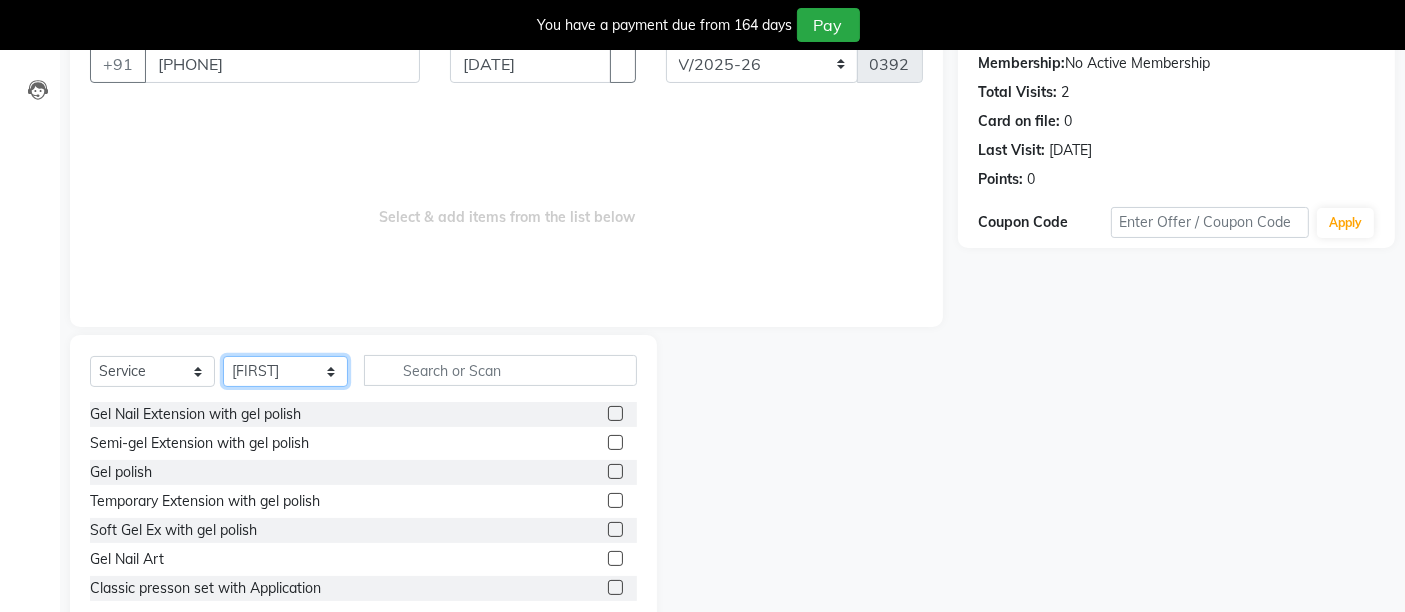 scroll, scrollTop: 237, scrollLeft: 0, axis: vertical 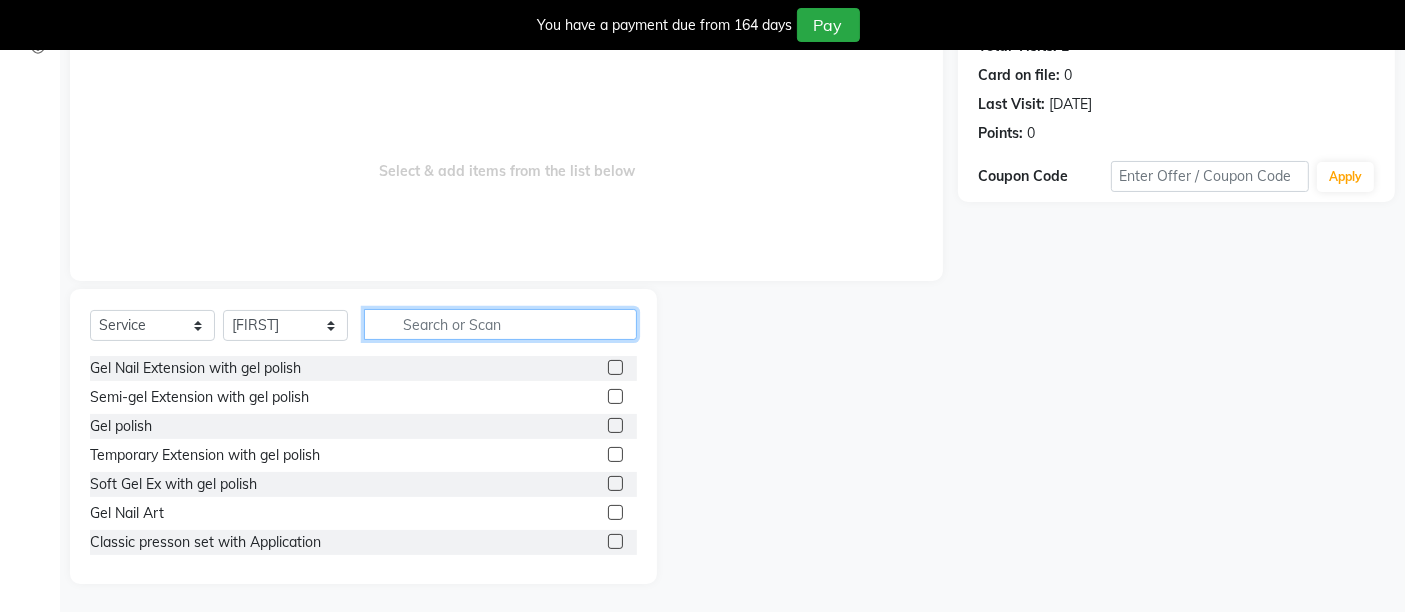 click at bounding box center (500, 324) 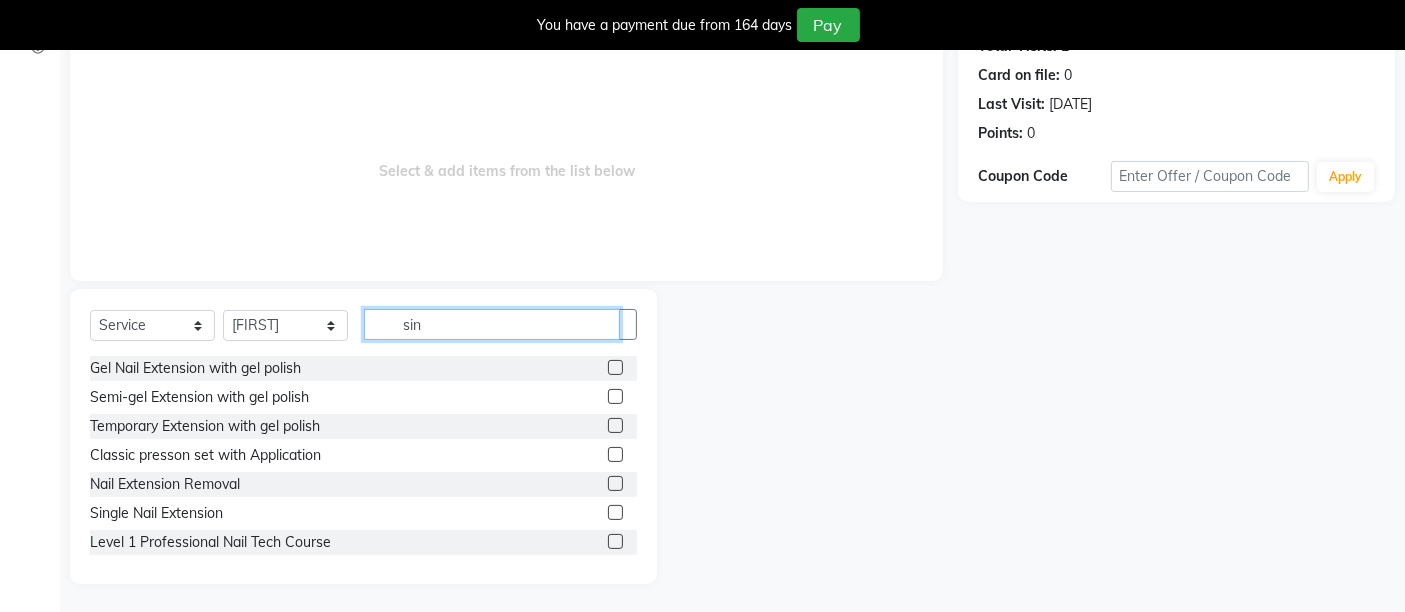 scroll, scrollTop: 65, scrollLeft: 0, axis: vertical 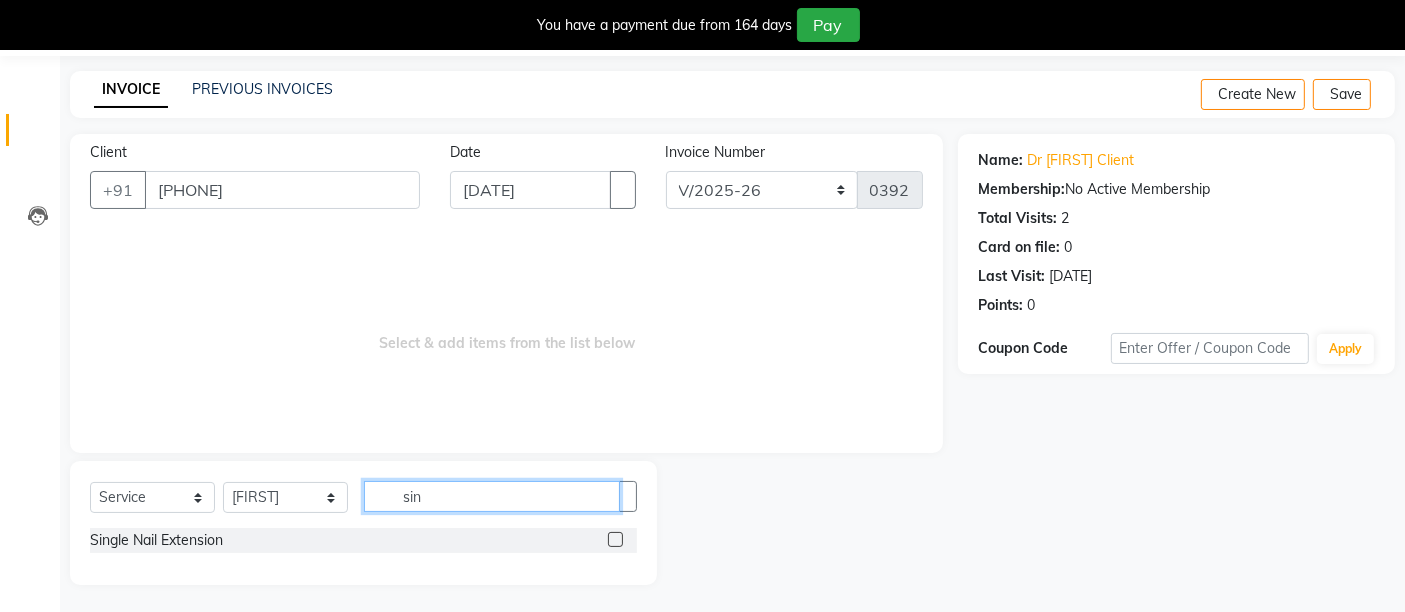 type on "sin" 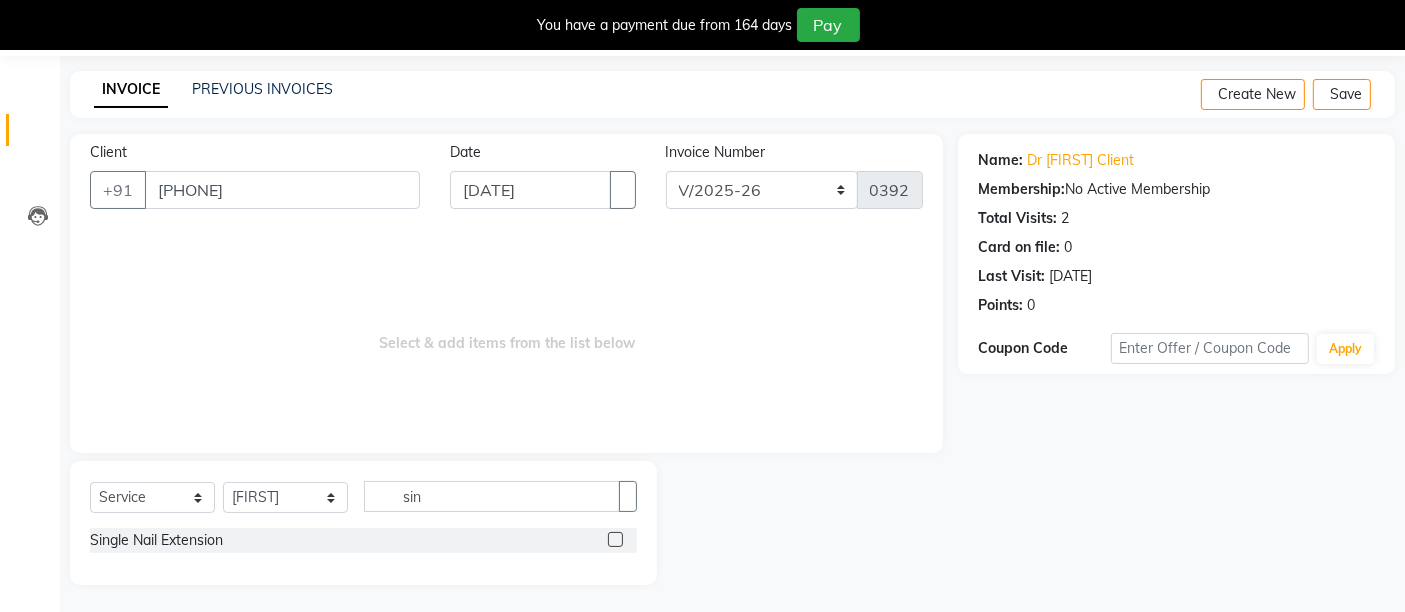 click at bounding box center [615, 539] 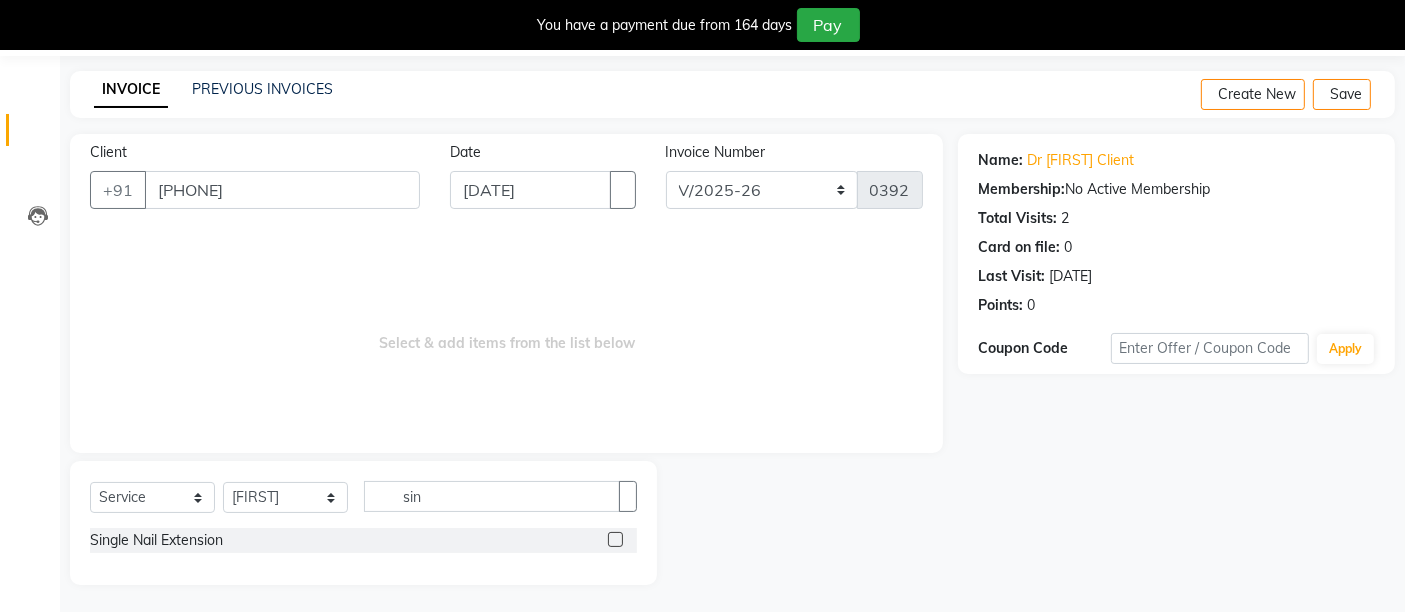 click at bounding box center [614, 540] 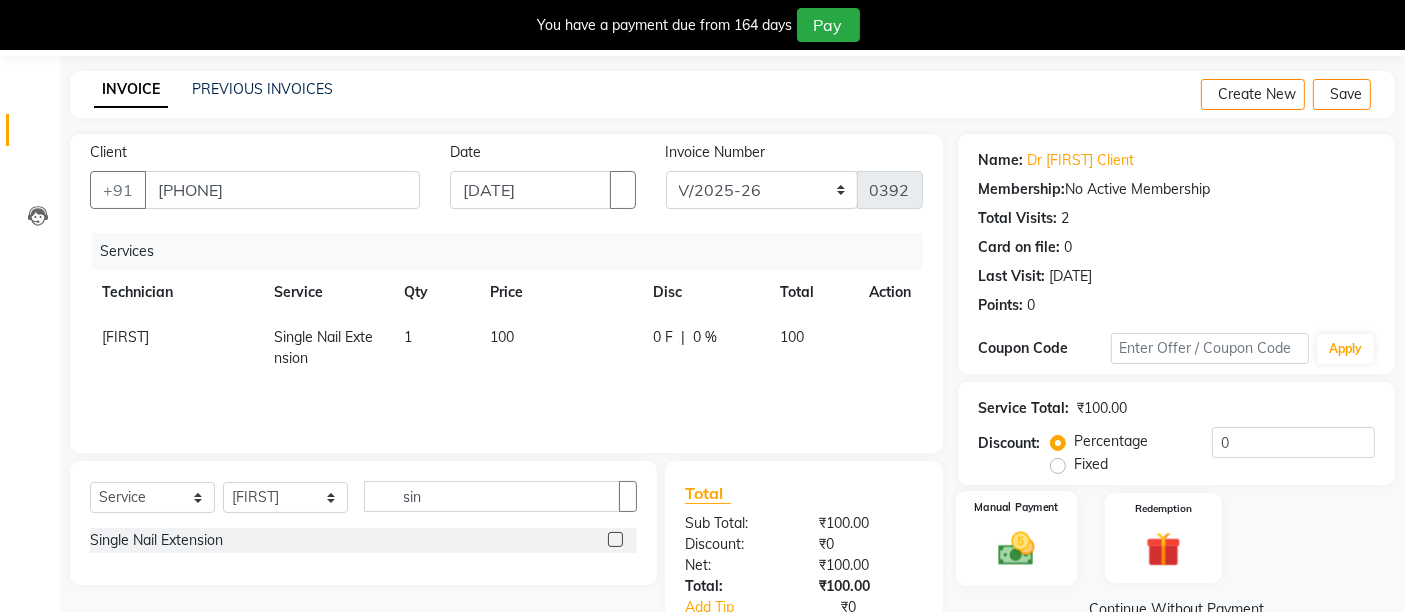 click at bounding box center [1017, 548] 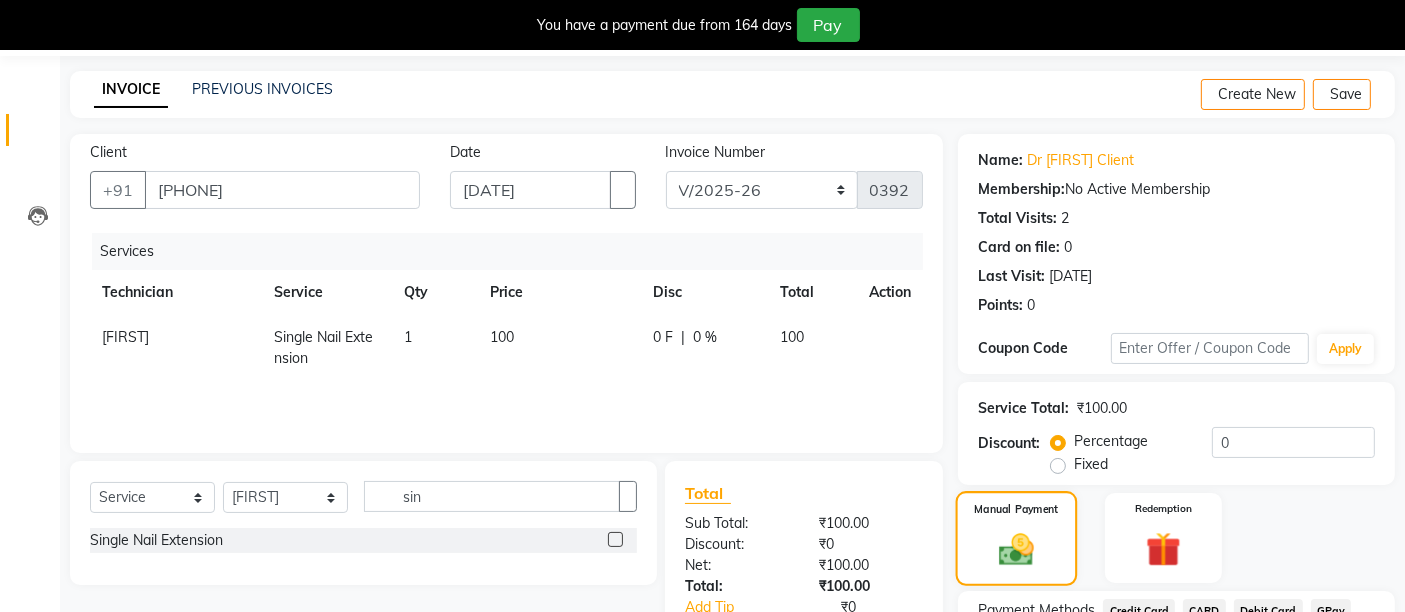 scroll, scrollTop: 241, scrollLeft: 0, axis: vertical 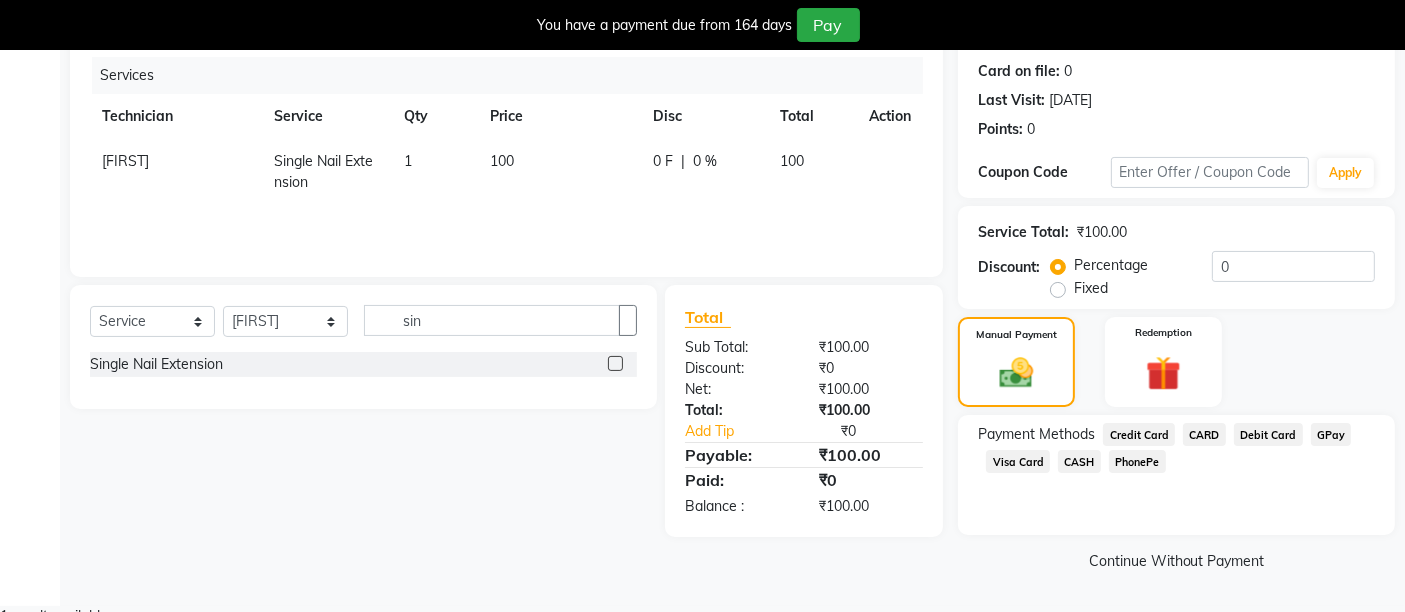 click on "CASH" at bounding box center [1139, 434] 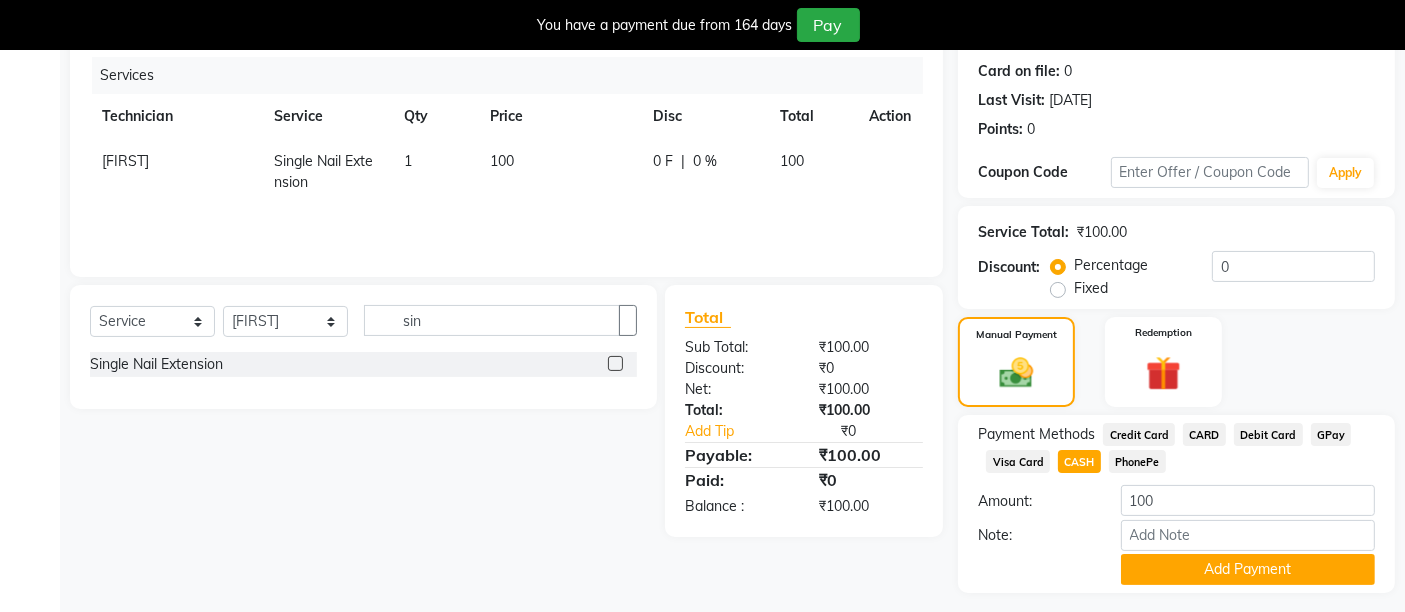 scroll, scrollTop: 297, scrollLeft: 0, axis: vertical 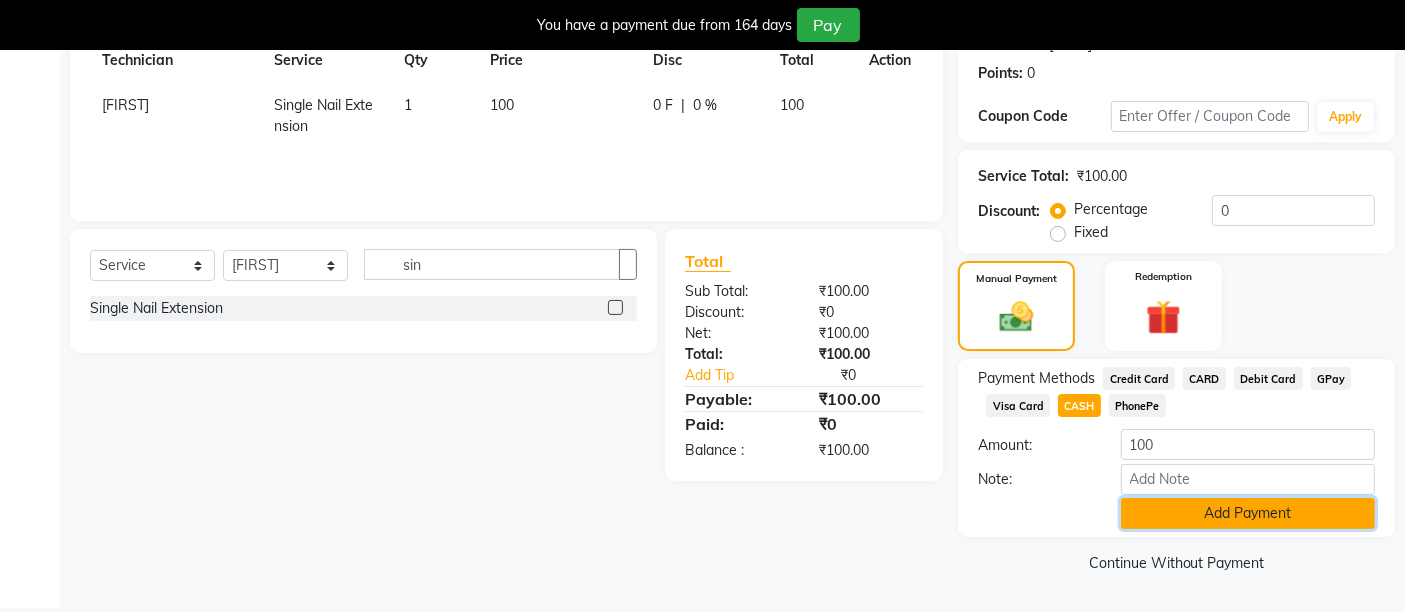 click on "Add Payment" at bounding box center (1248, 513) 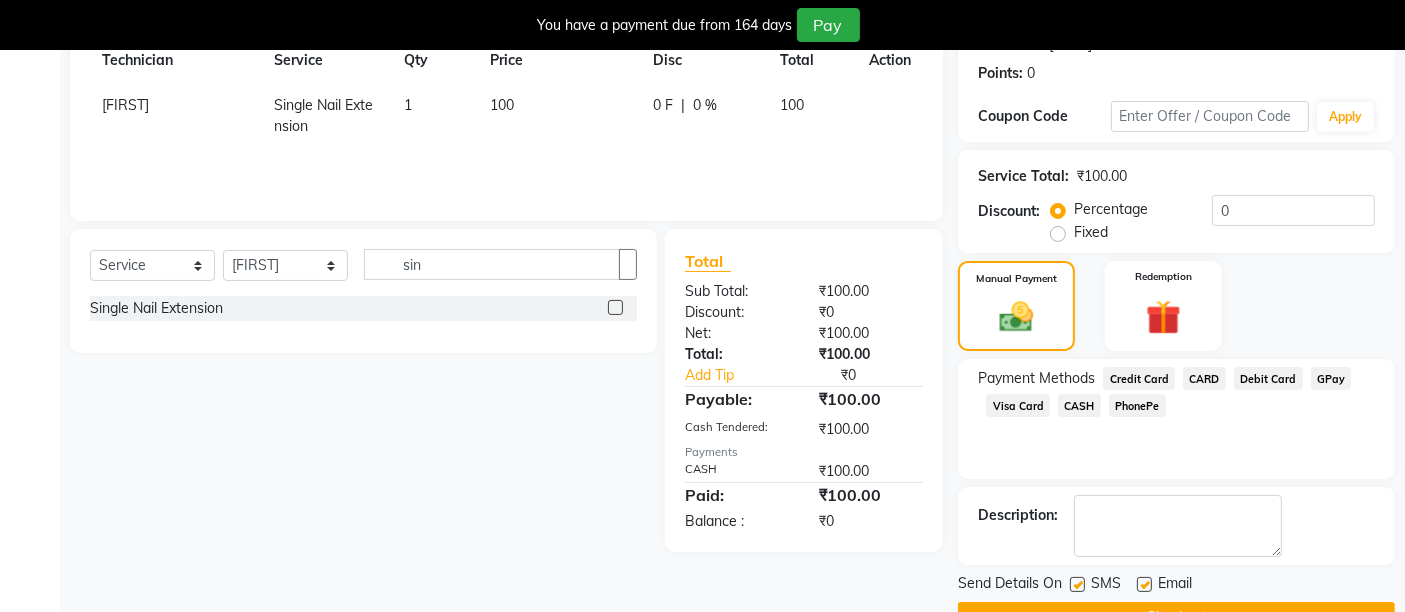 scroll, scrollTop: 353, scrollLeft: 0, axis: vertical 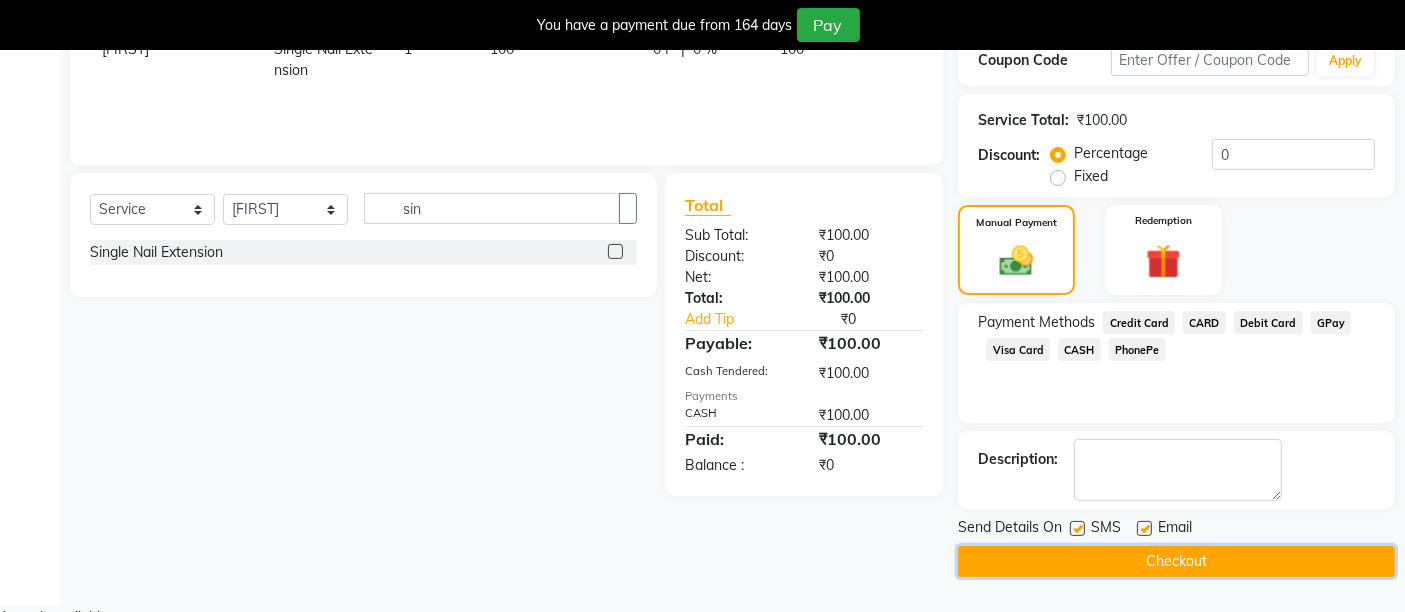 click on "Checkout" at bounding box center [1176, 561] 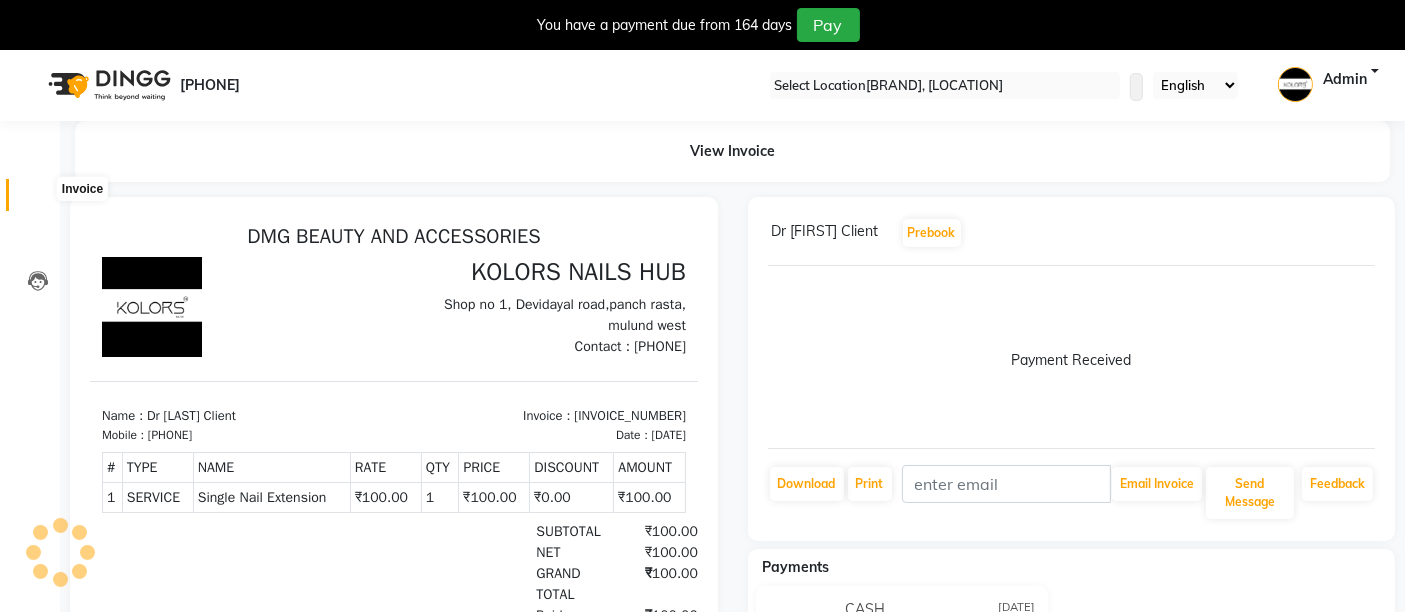 scroll, scrollTop: 0, scrollLeft: 0, axis: both 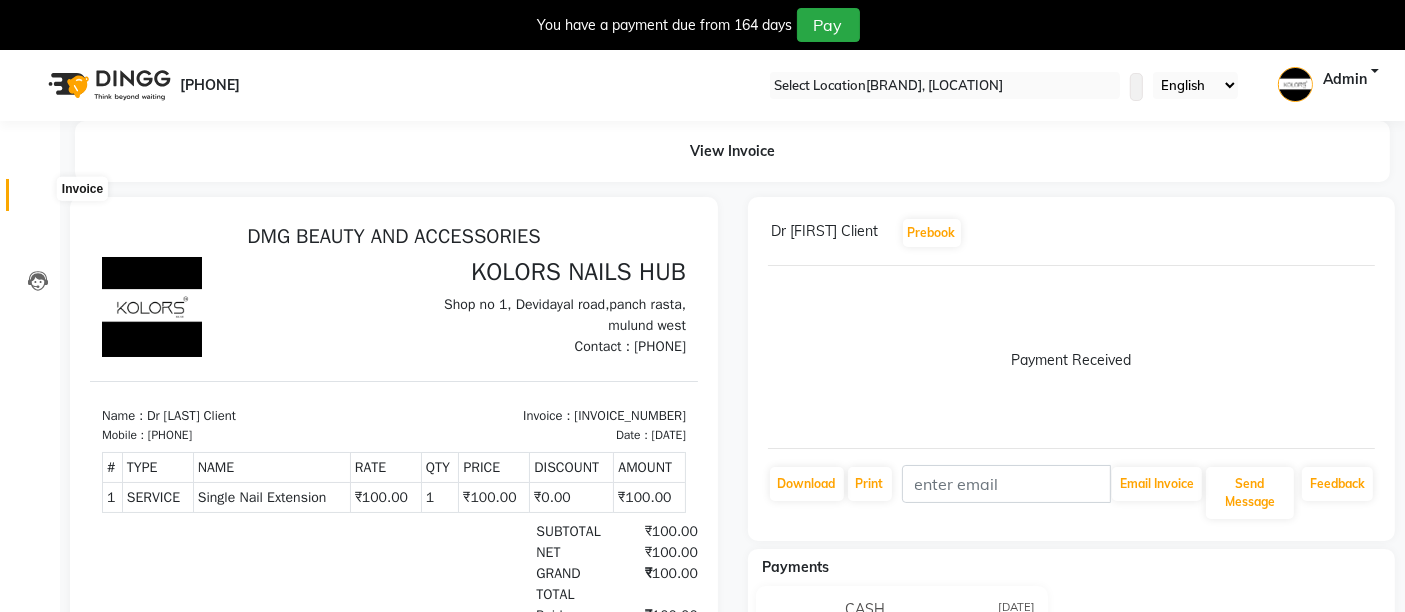 click at bounding box center (37, 200) 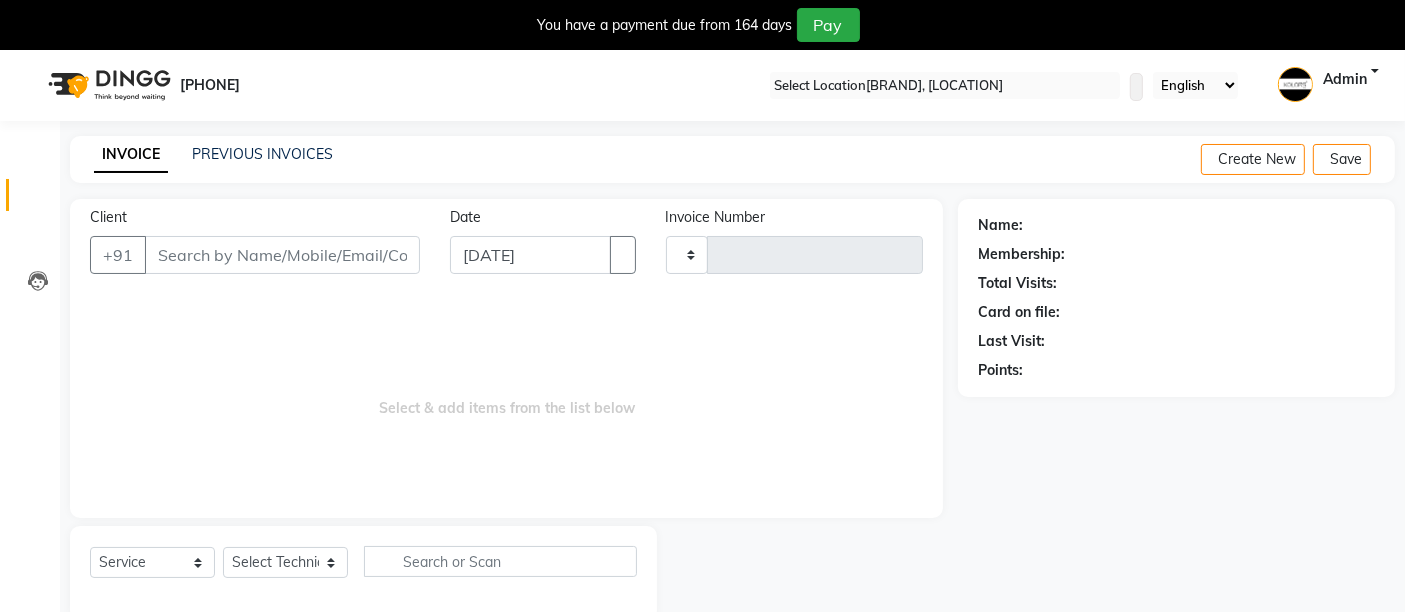 scroll, scrollTop: 48, scrollLeft: 0, axis: vertical 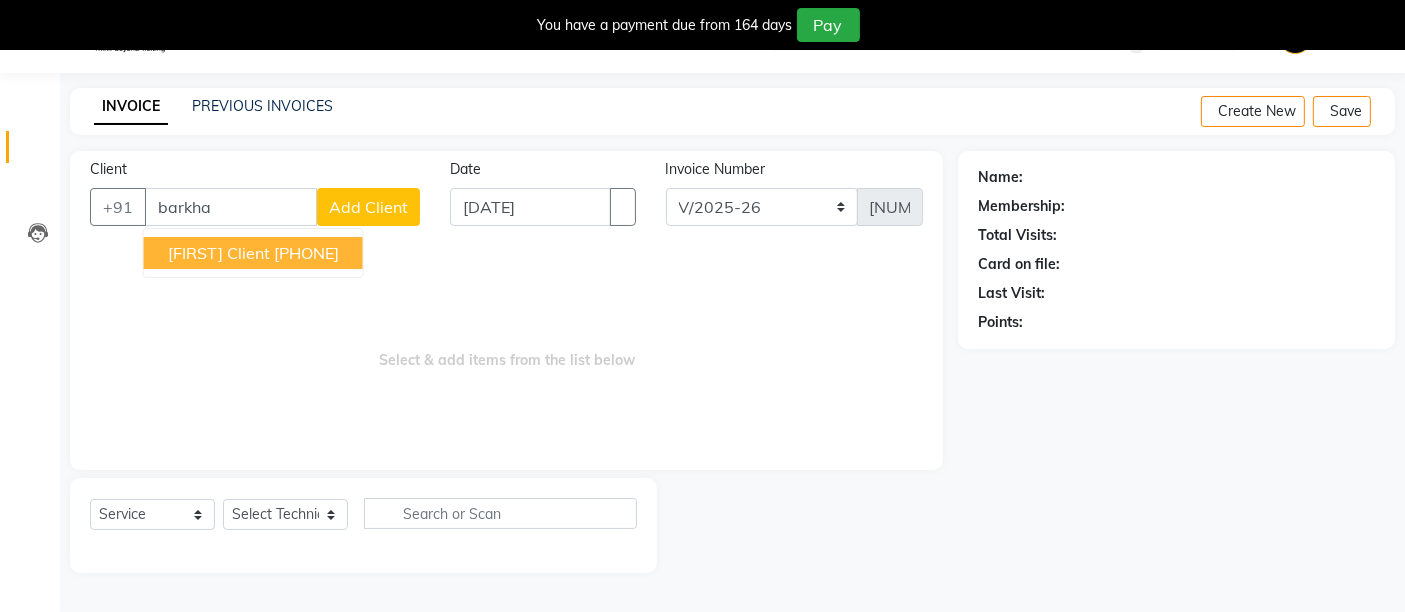 click on "[PHONE]" at bounding box center [306, 253] 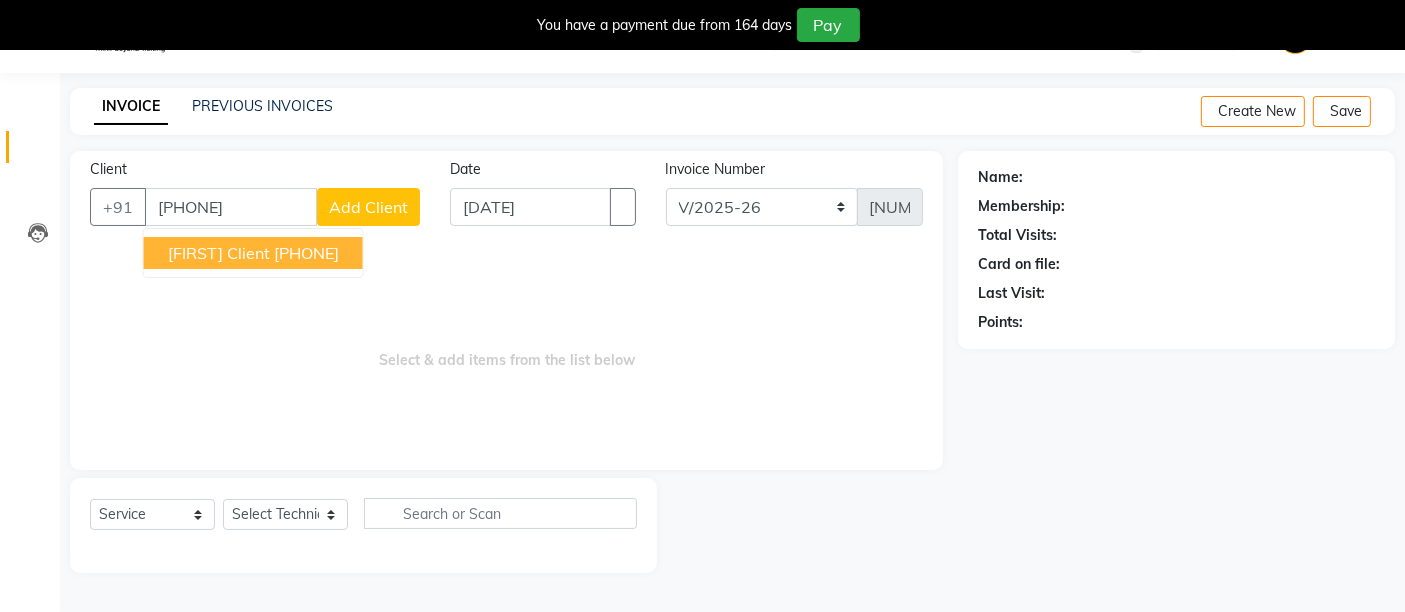type on "[PHONE]" 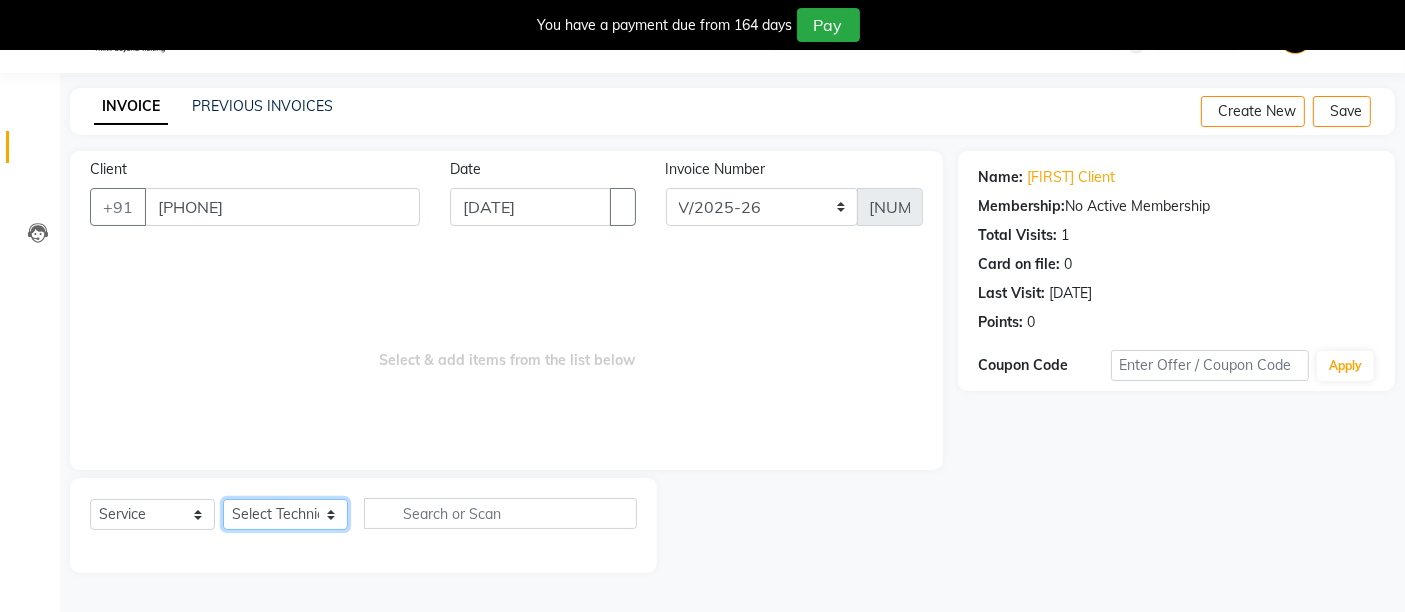 click on "Select Technician [FIRST], [FIRST]  [FIRST]" at bounding box center (285, 514) 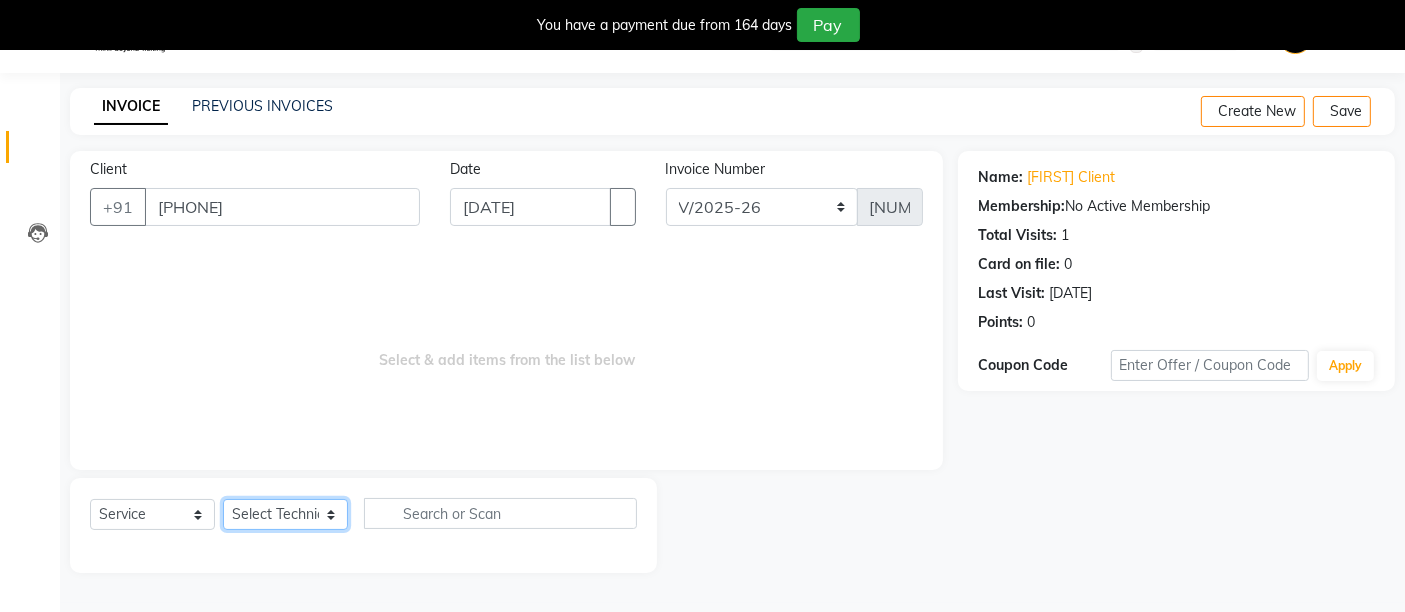 select on "[POSTAL_CODE]" 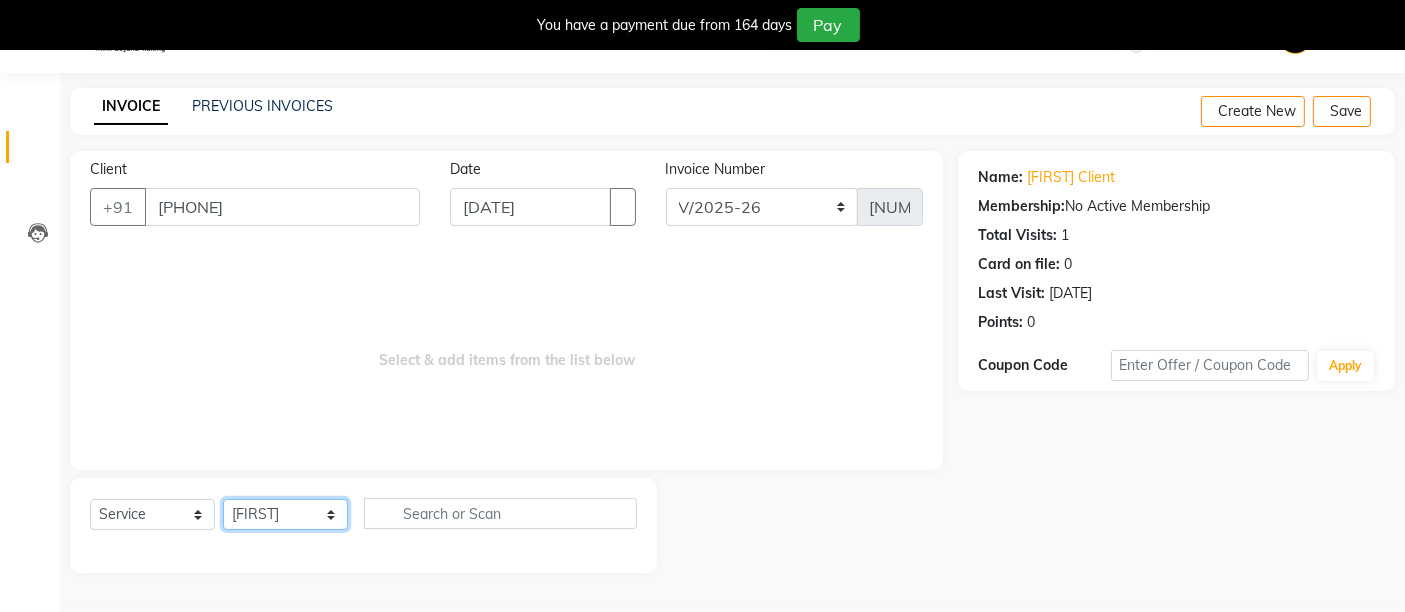 click on "Select Technician [FIRST], [FIRST]  [FIRST]" at bounding box center (285, 514) 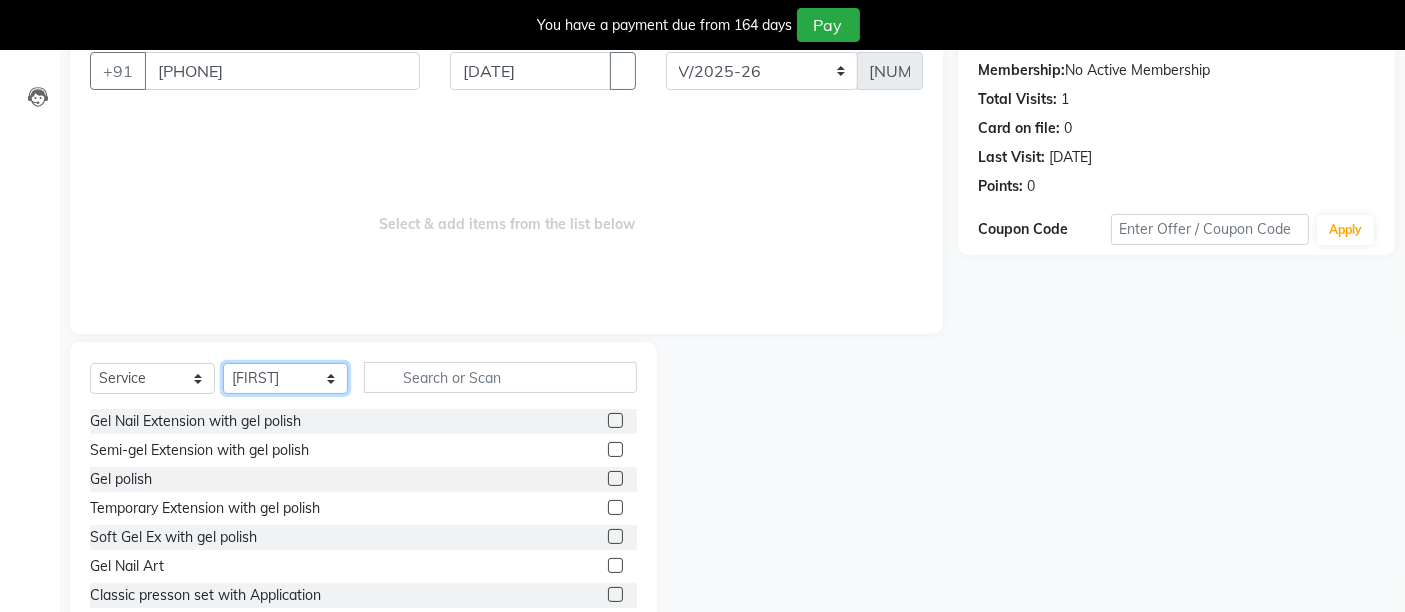 scroll, scrollTop: 235, scrollLeft: 0, axis: vertical 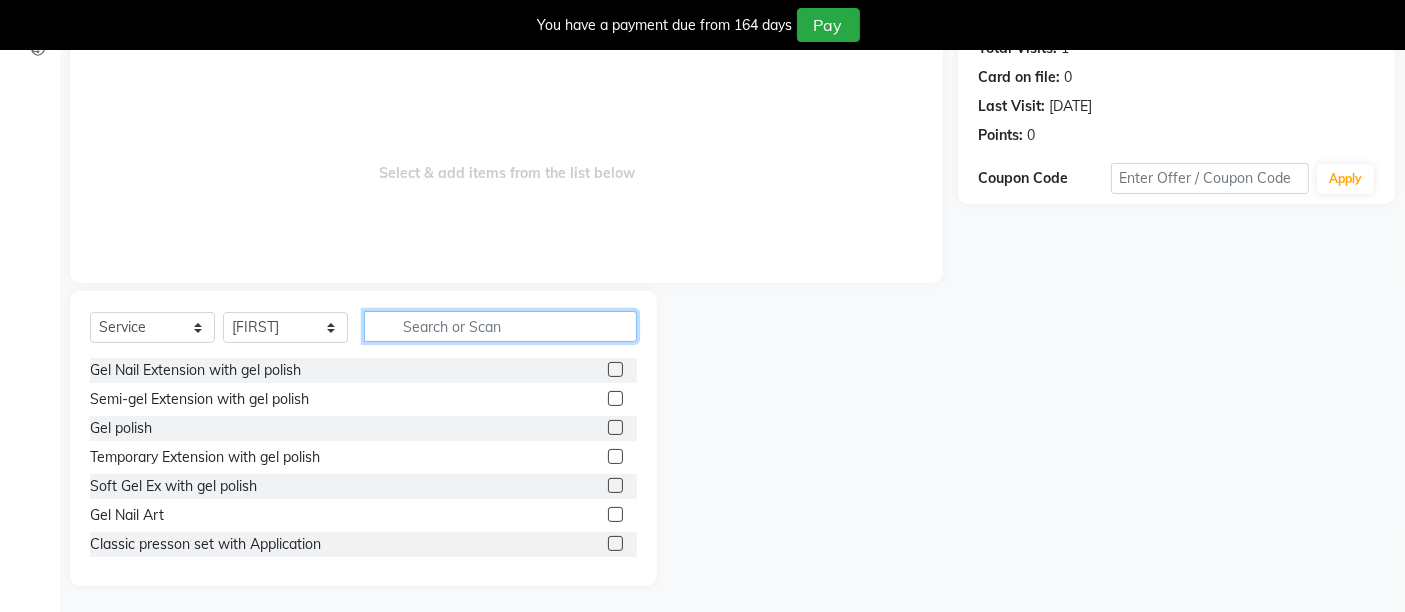 click at bounding box center (500, 326) 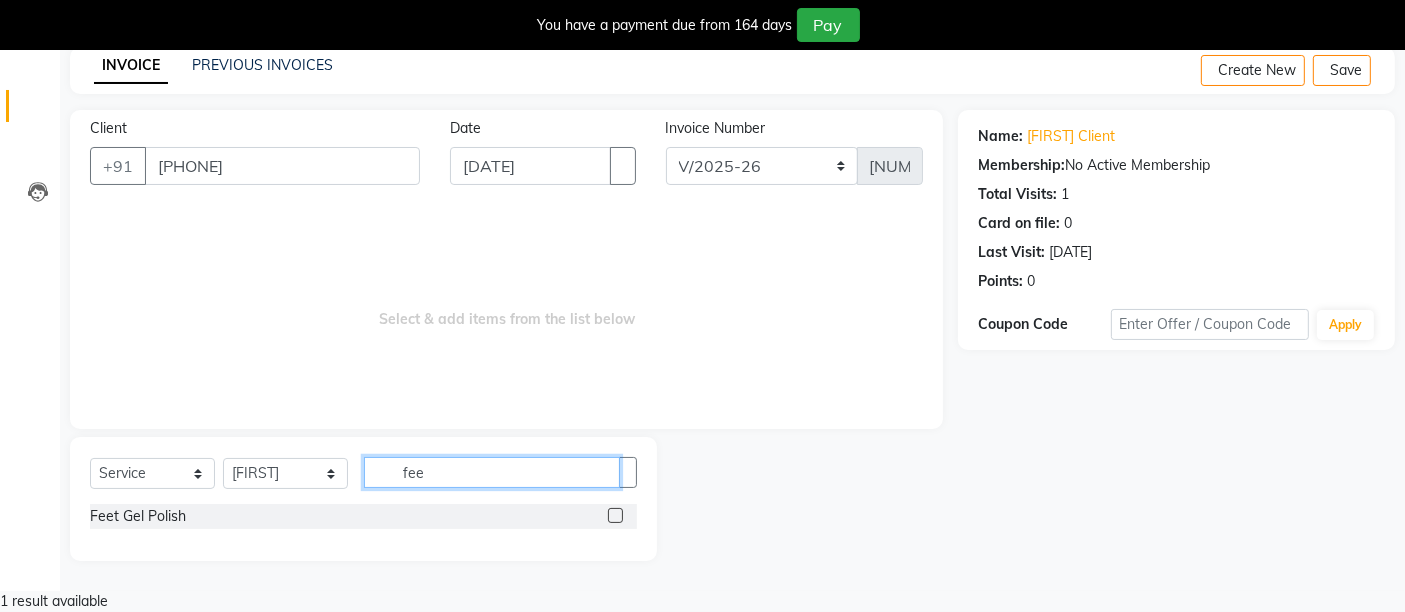 scroll, scrollTop: 65, scrollLeft: 0, axis: vertical 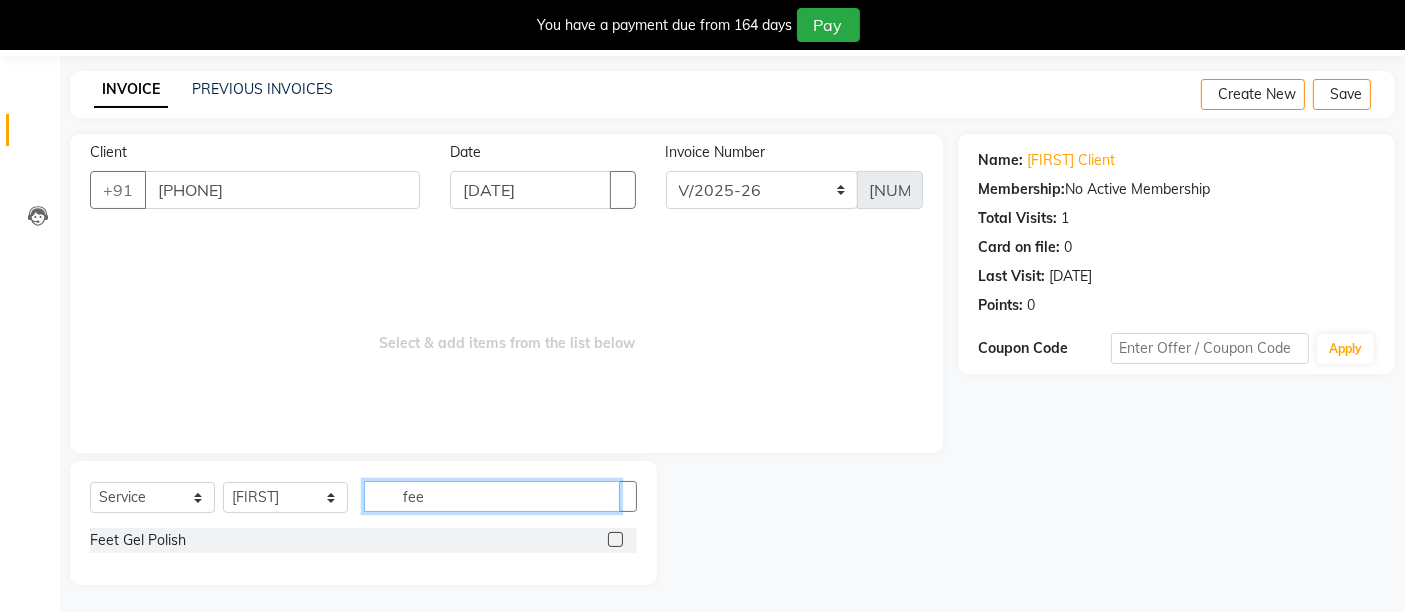 type on "fee" 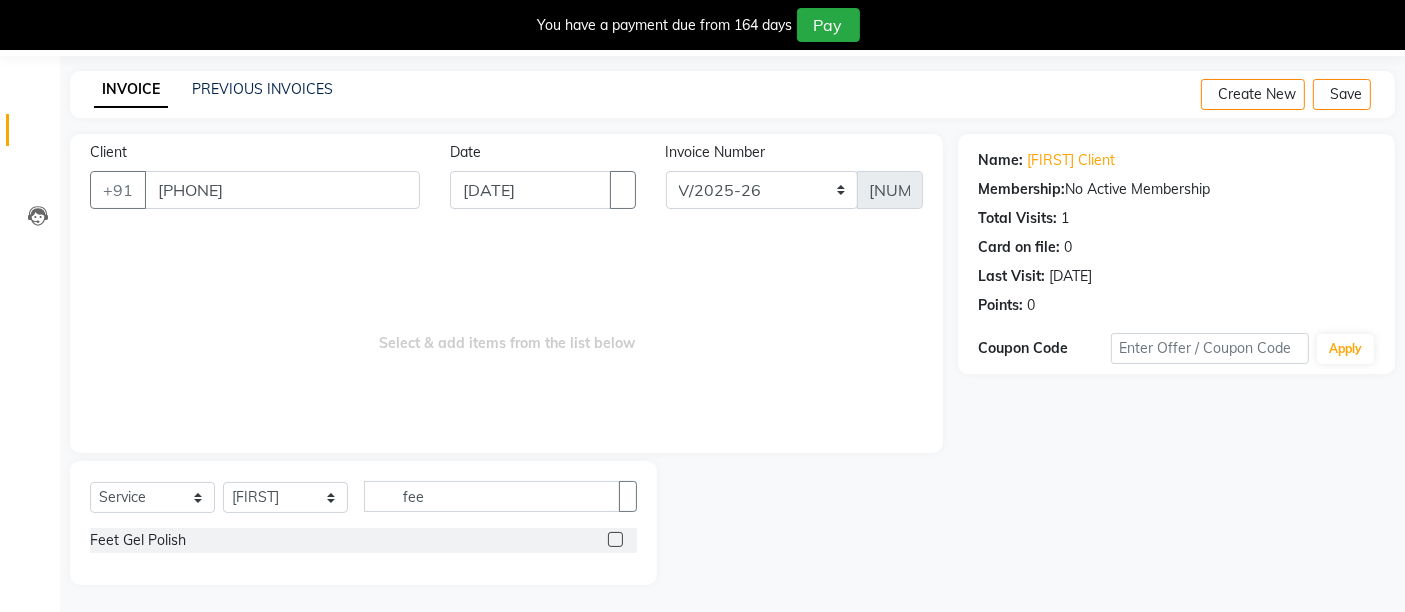 click at bounding box center (615, 539) 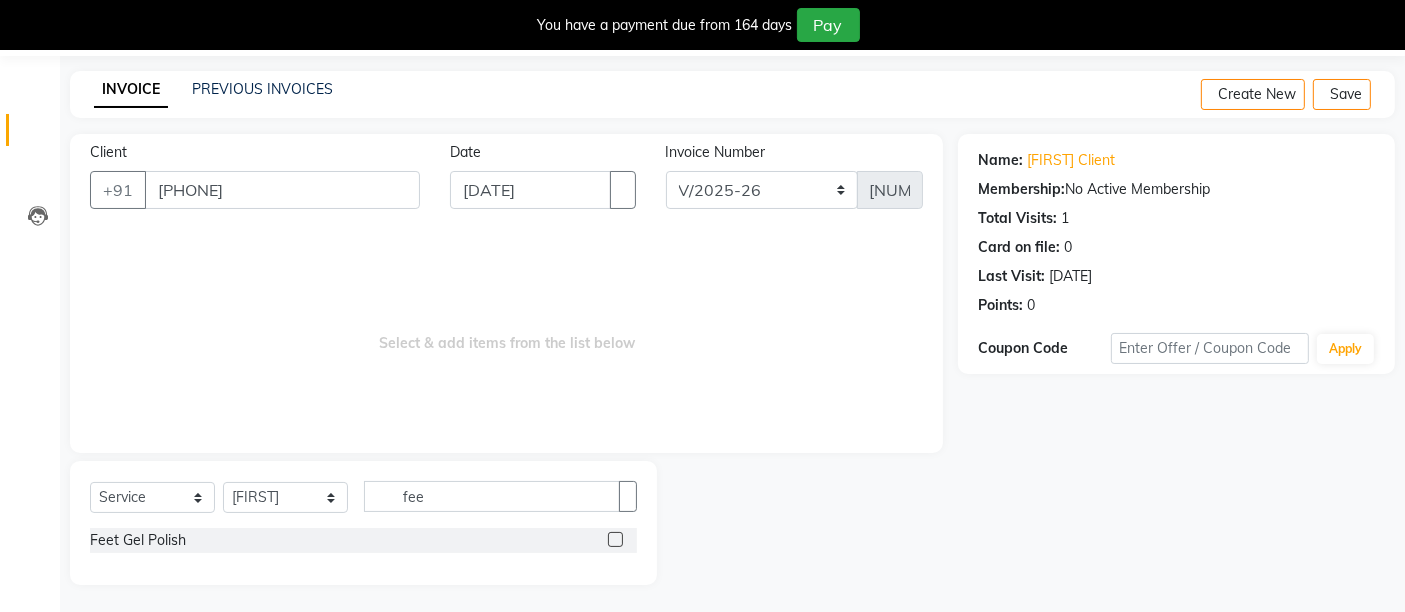 click at bounding box center (614, 540) 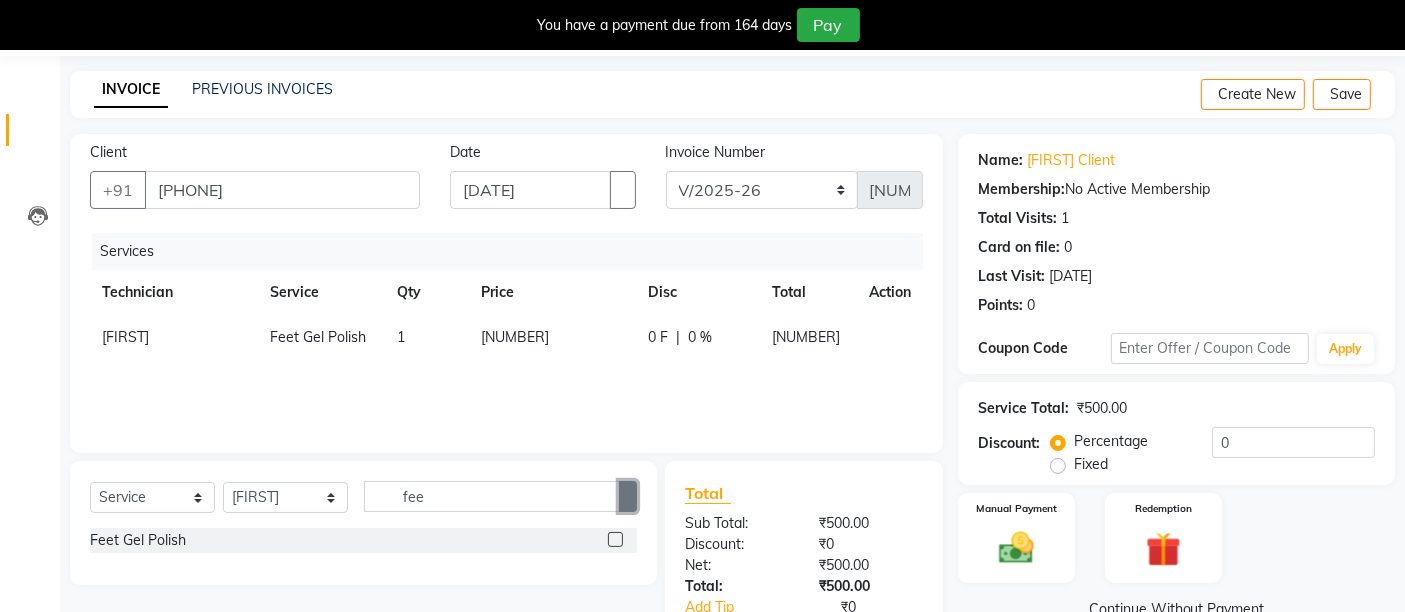 click at bounding box center [628, 497] 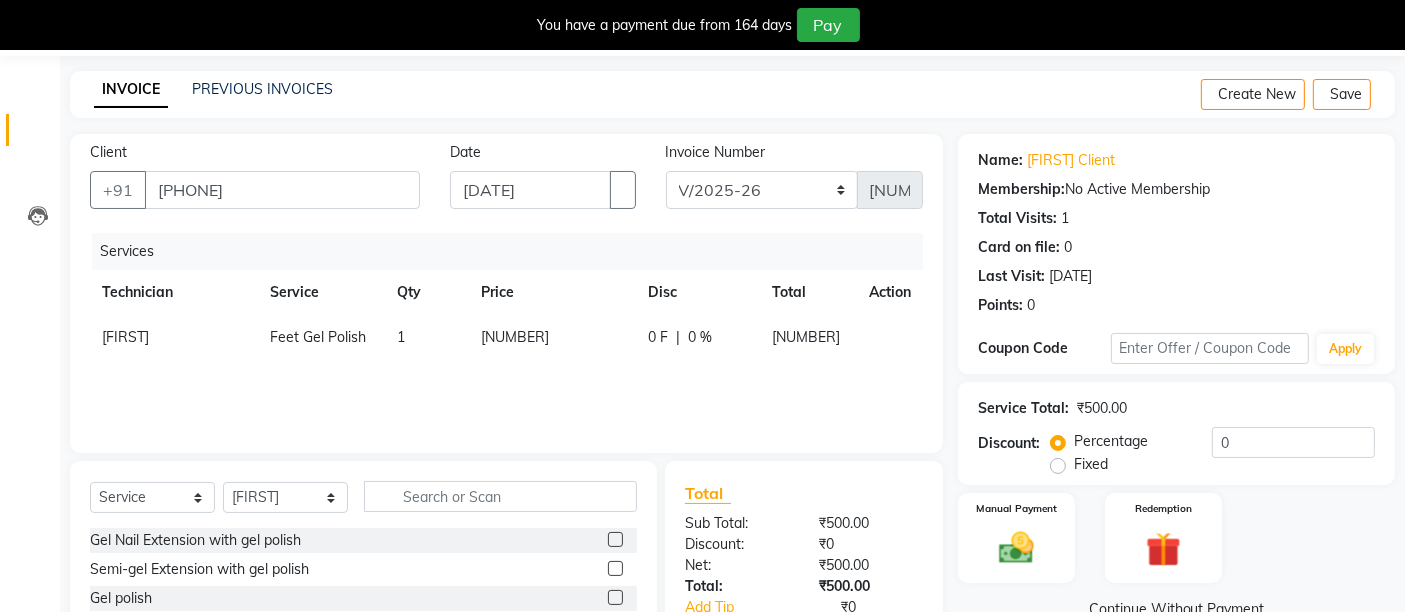 click at bounding box center (615, 568) 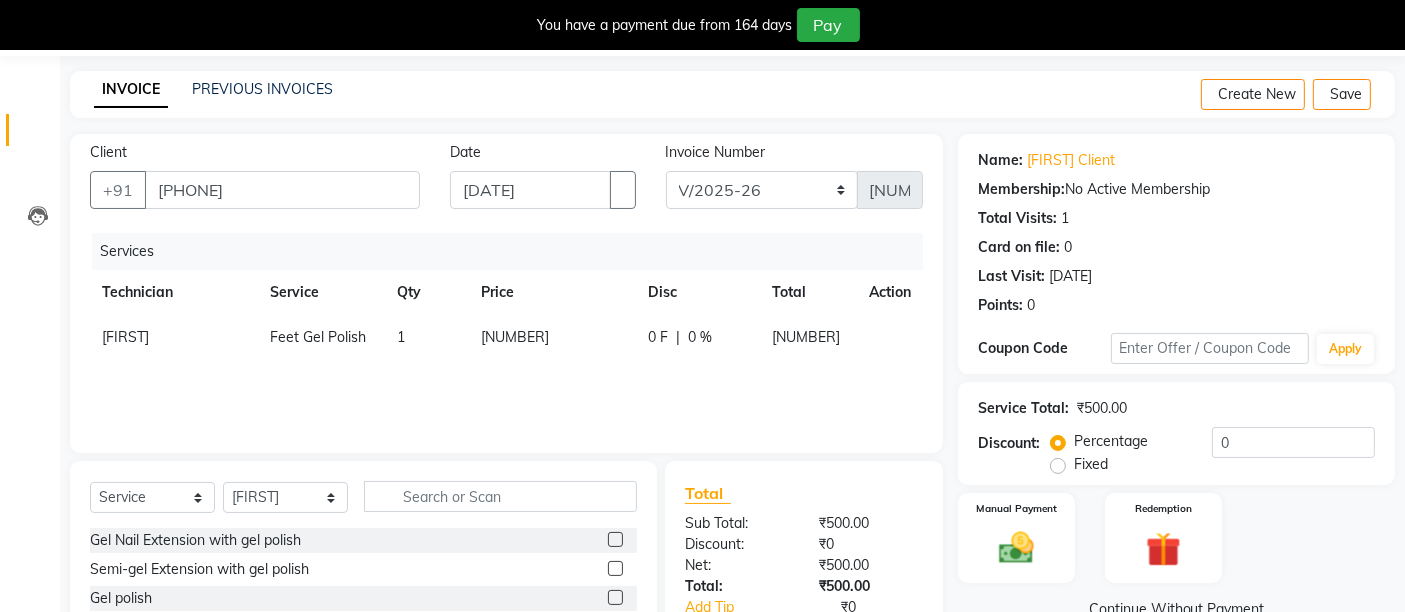 click at bounding box center (614, 569) 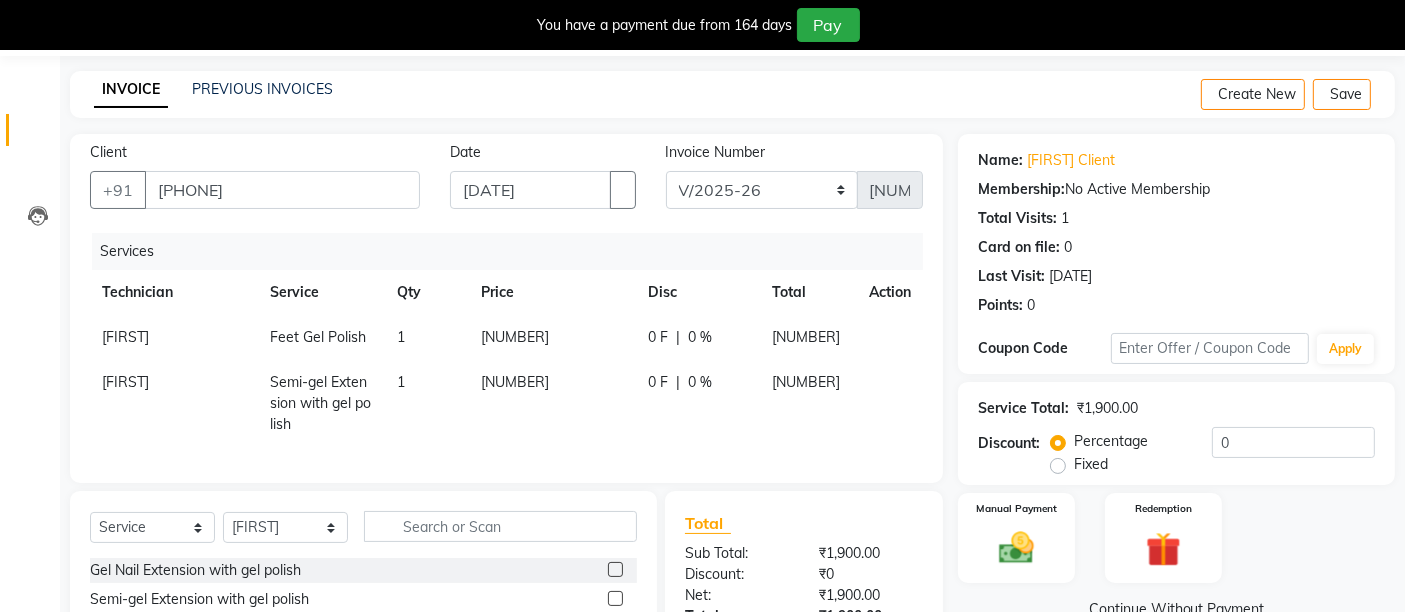 scroll, scrollTop: 283, scrollLeft: 0, axis: vertical 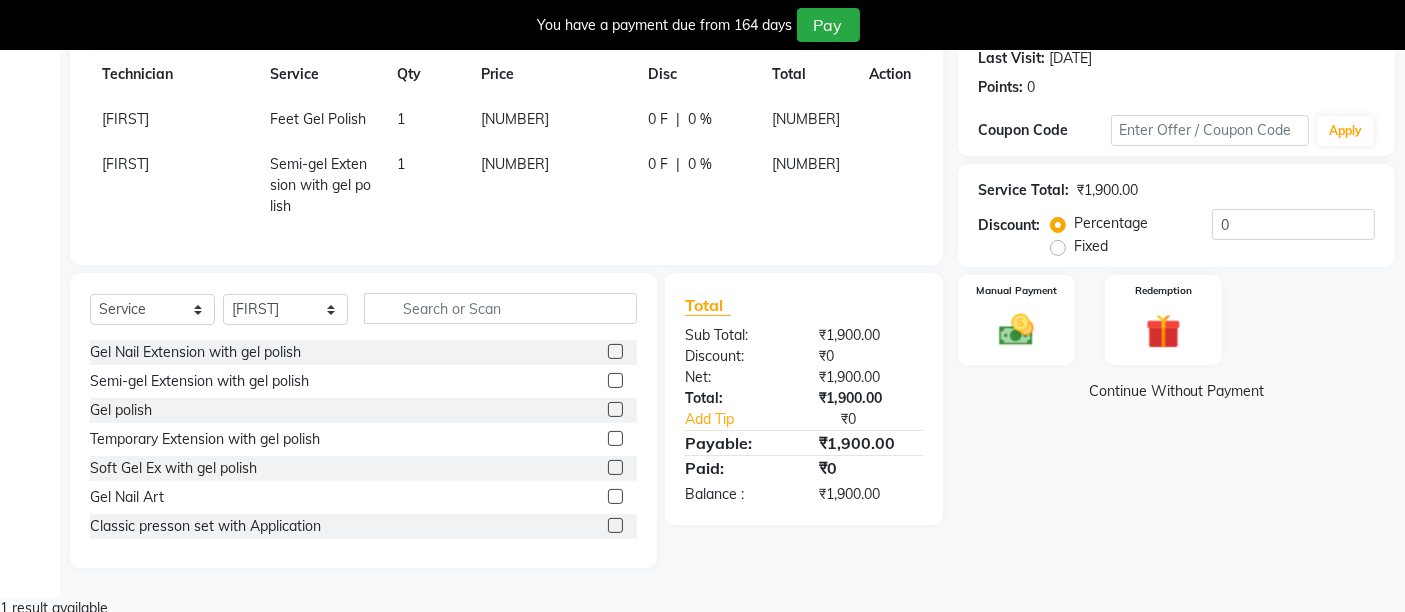 click at bounding box center (615, 496) 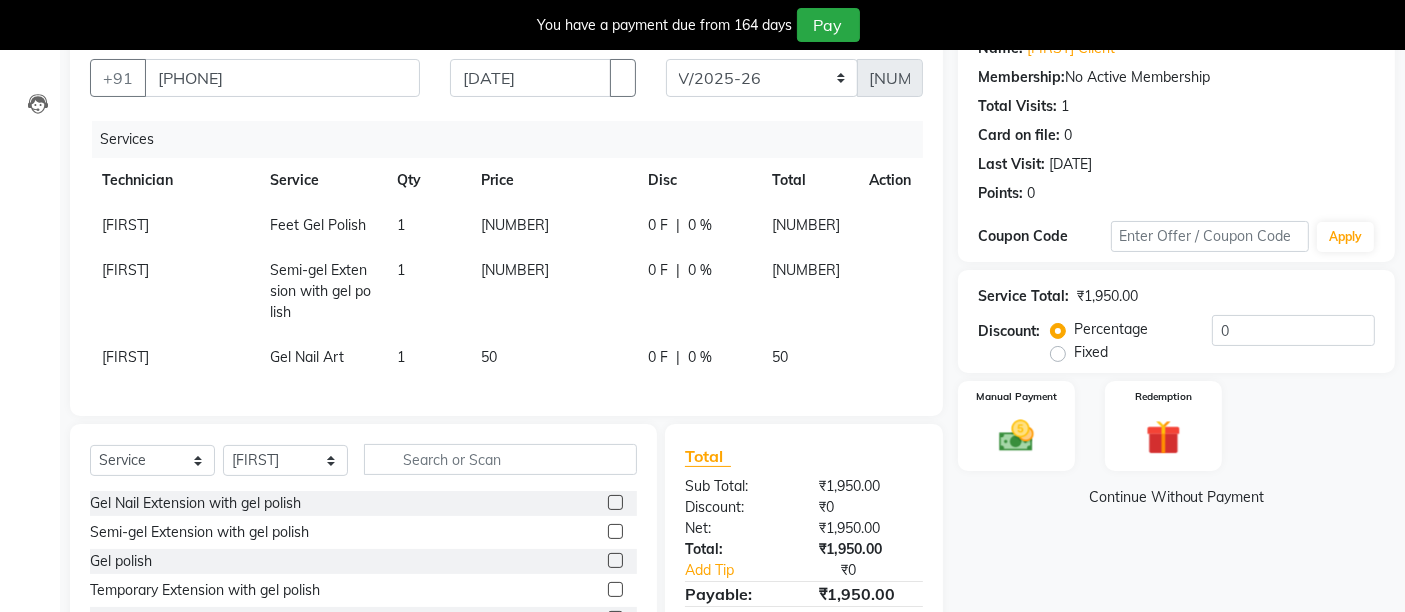 scroll, scrollTop: 174, scrollLeft: 0, axis: vertical 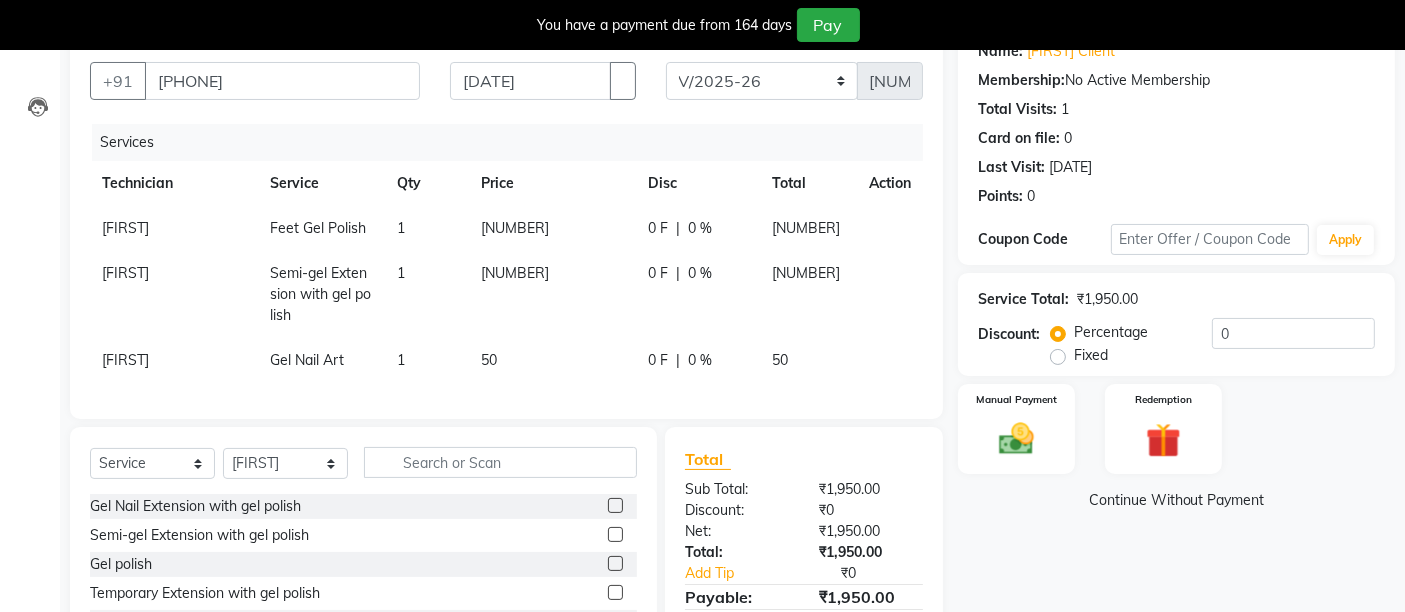 click on "1" at bounding box center (435, 228) 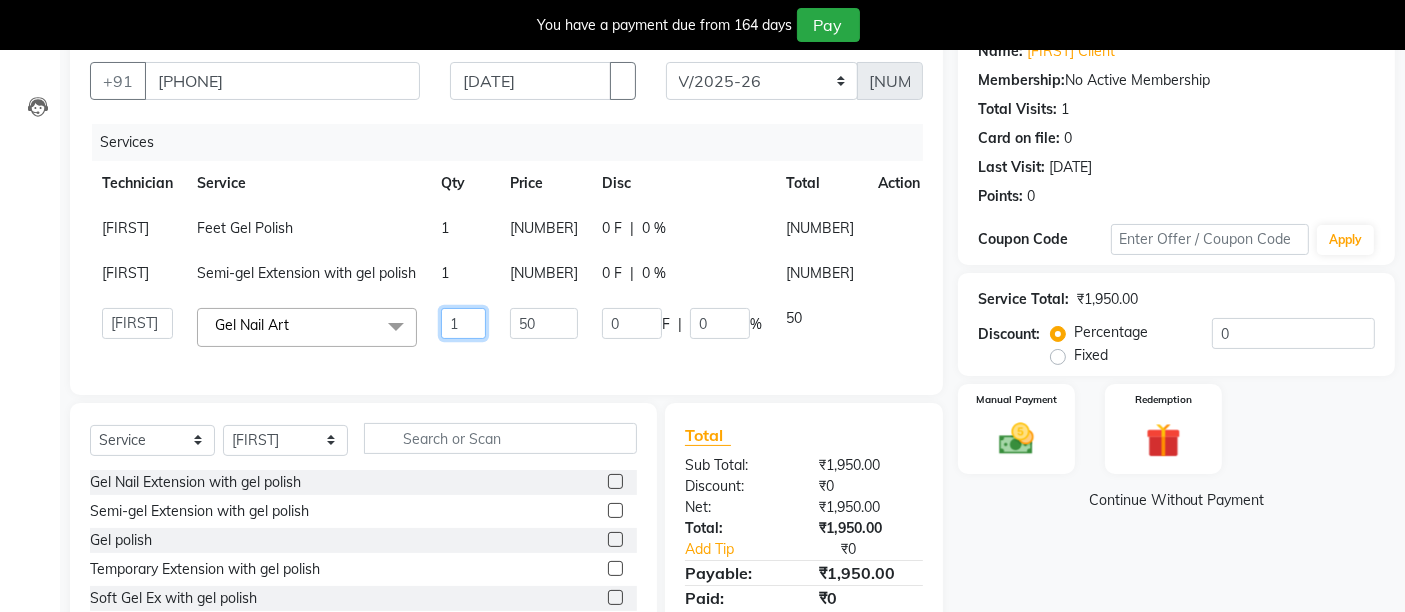 click on "1" at bounding box center (477, 323) 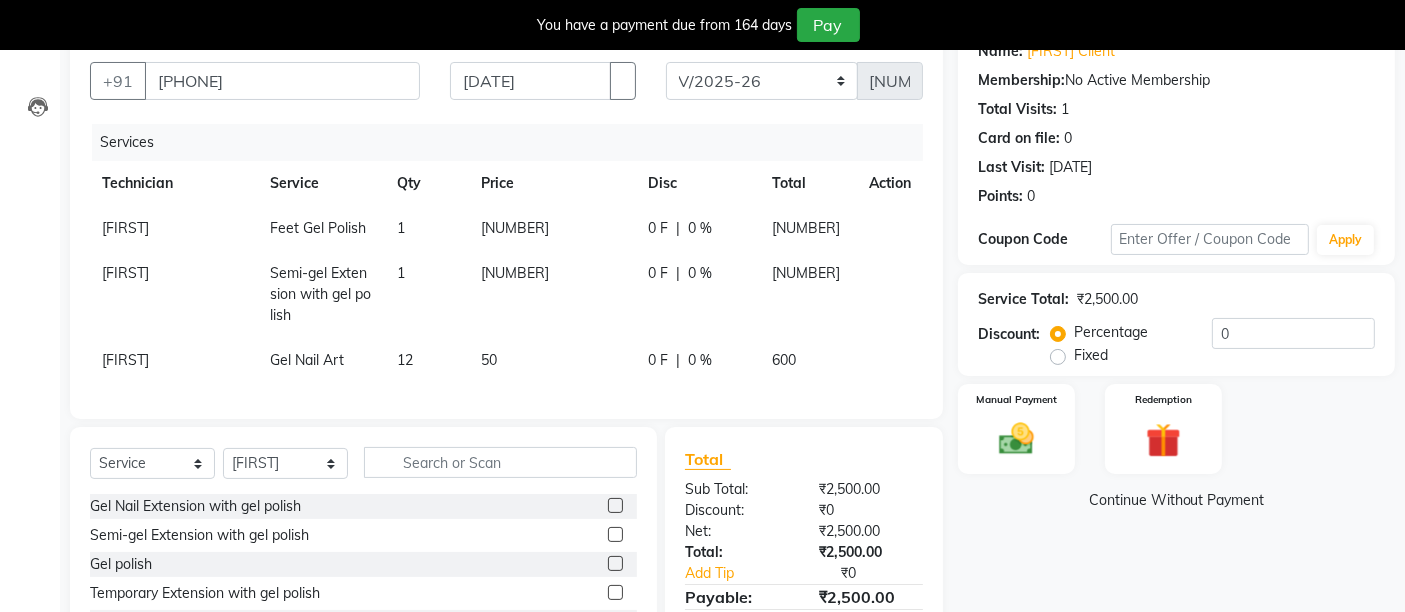 click on "Name: [FIRST] Client Membership:  No Active Membership  Total Visits:  1 Card on file:  0 Last Visit:   [DATE] Points:   0  Coupon Code Apply Service Total:  [PRICE]  Discount:  Percentage   Fixed  0 Manual Payment Redemption  Continue Without Payment" at bounding box center [1184, 406] 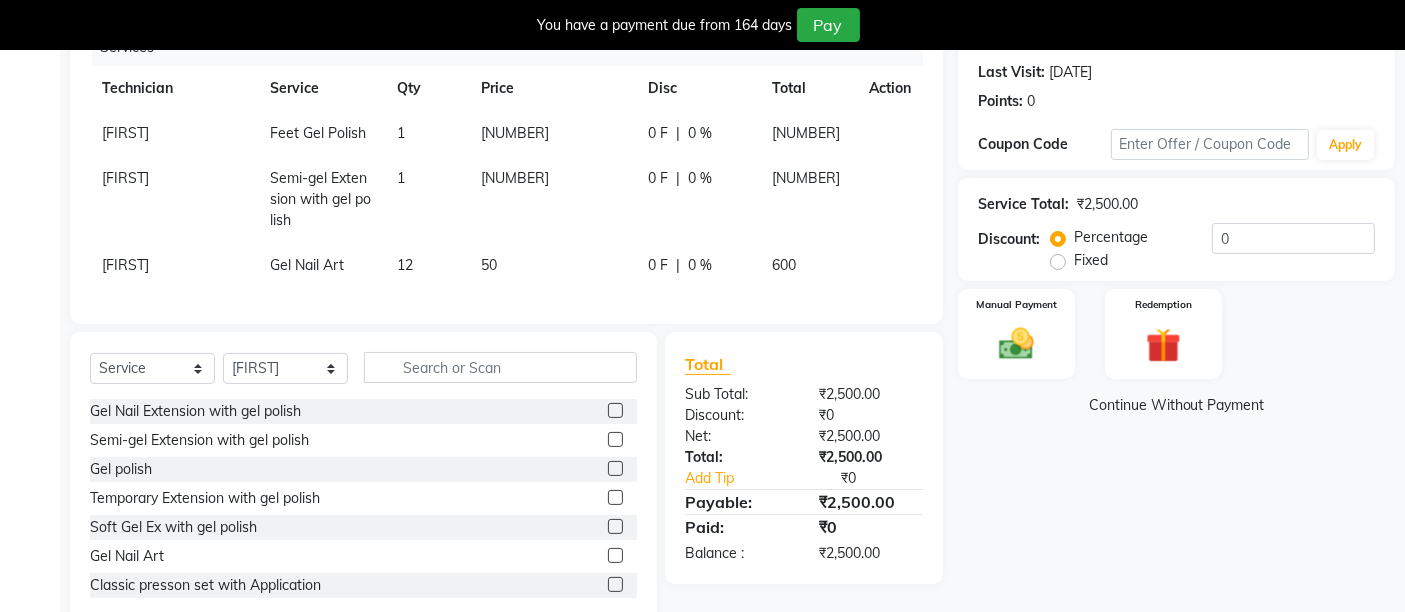 scroll, scrollTop: 283, scrollLeft: 0, axis: vertical 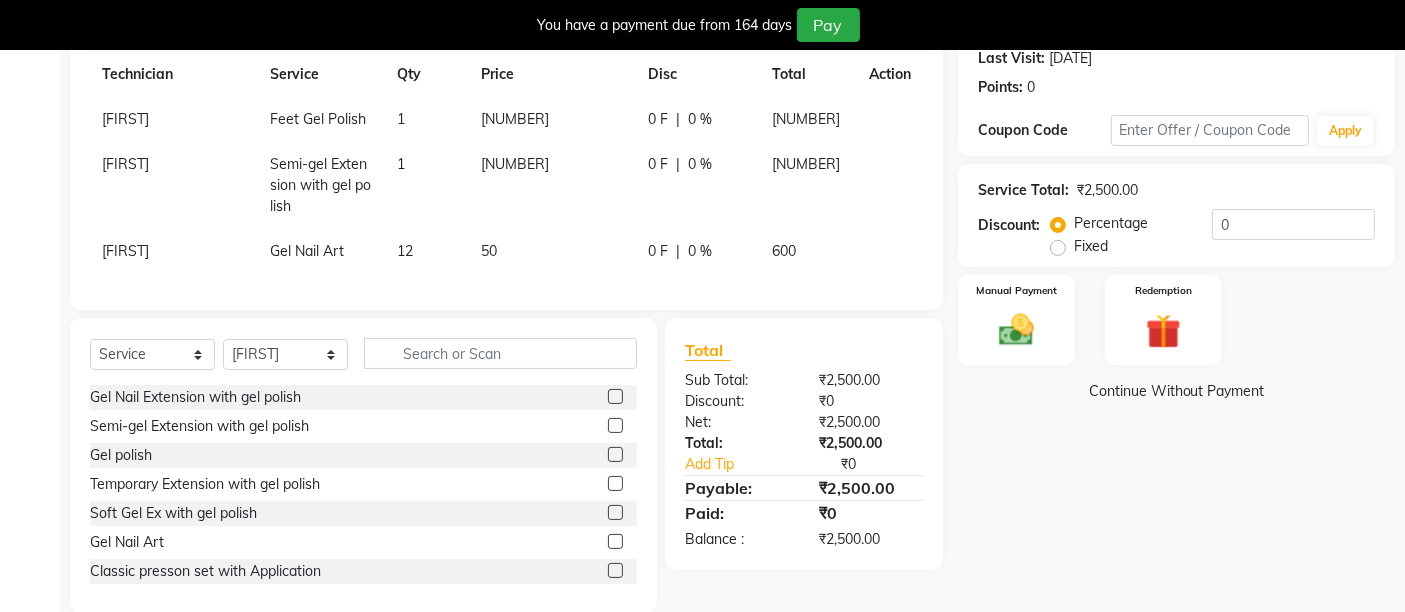 click on "Fixed" at bounding box center (1091, 246) 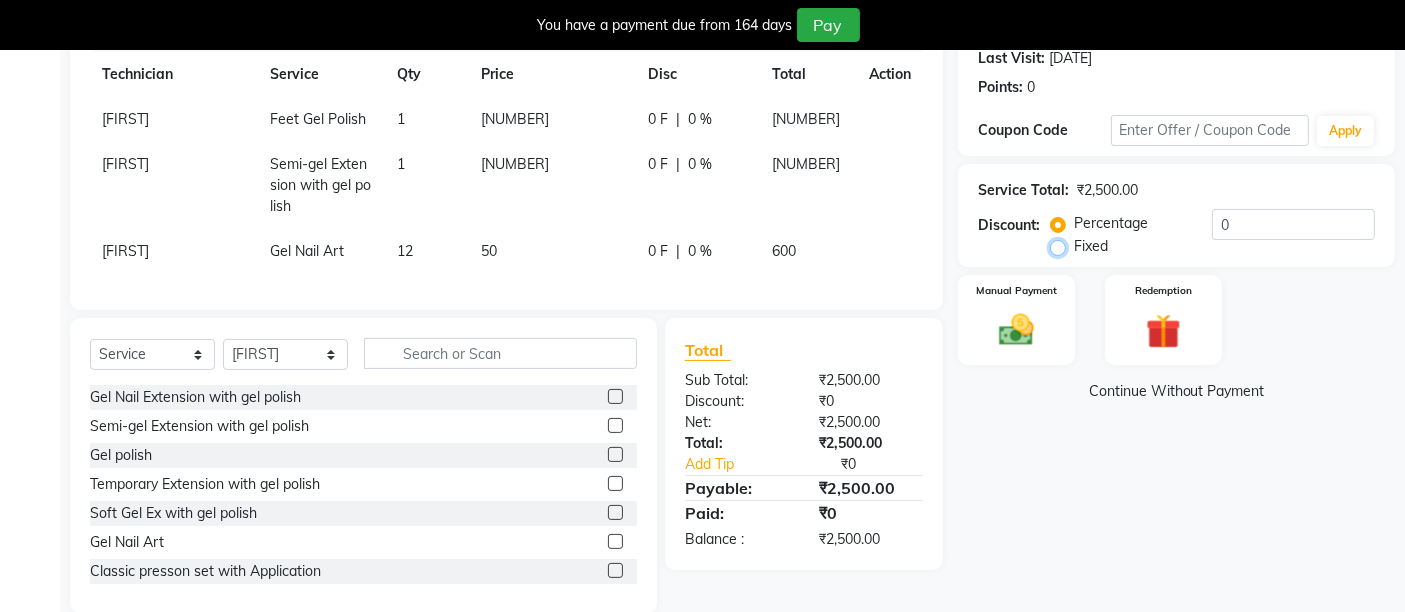 click on "Fixed" at bounding box center (1062, 246) 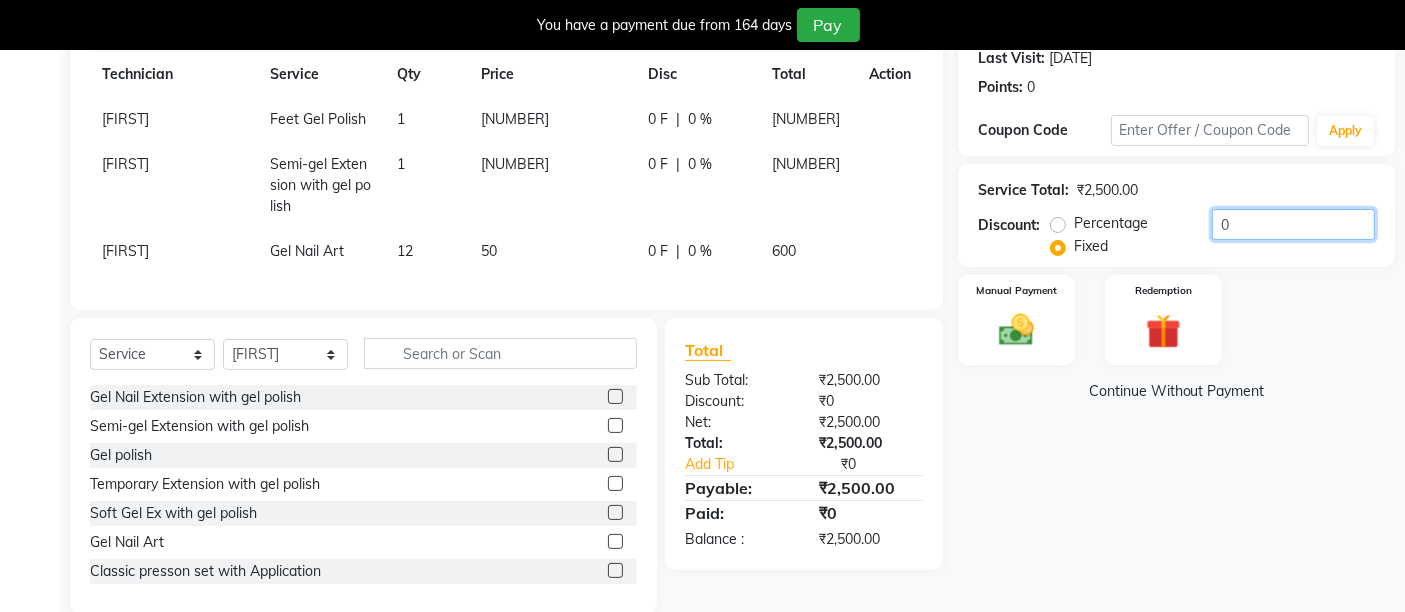click on "[NUMBER]" at bounding box center (1293, 224) 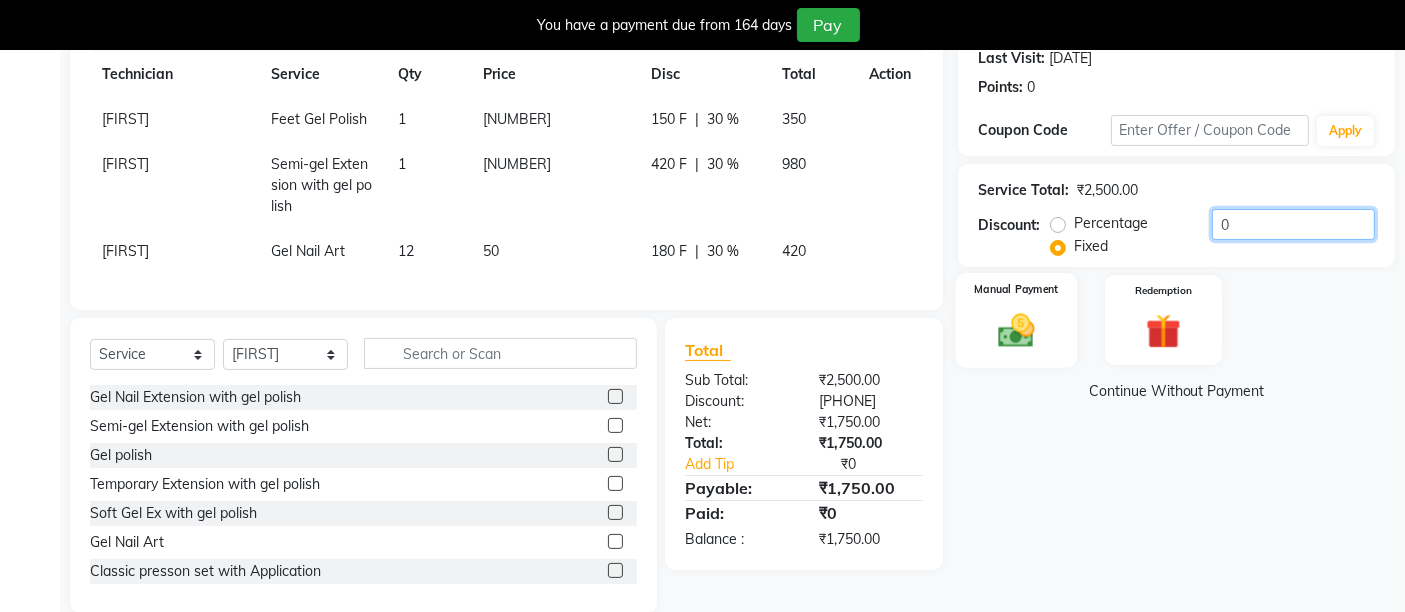 type on "750" 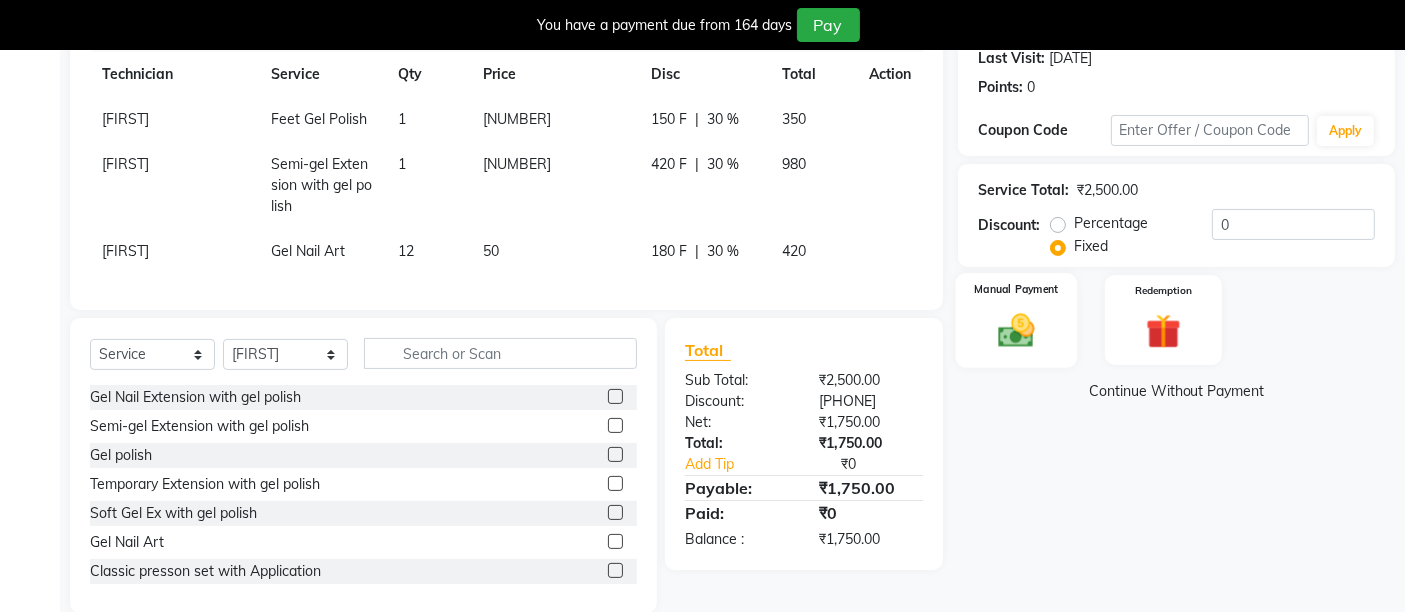 click on "Manual Payment" at bounding box center [1016, 320] 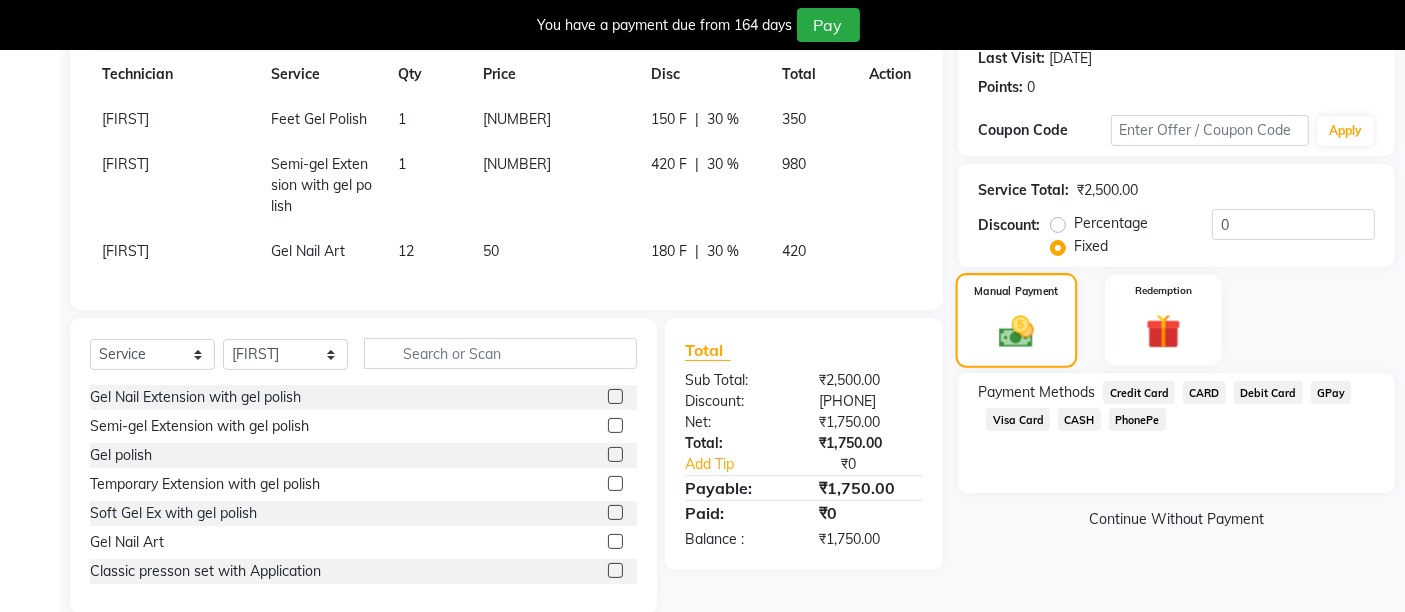 scroll, scrollTop: 328, scrollLeft: 0, axis: vertical 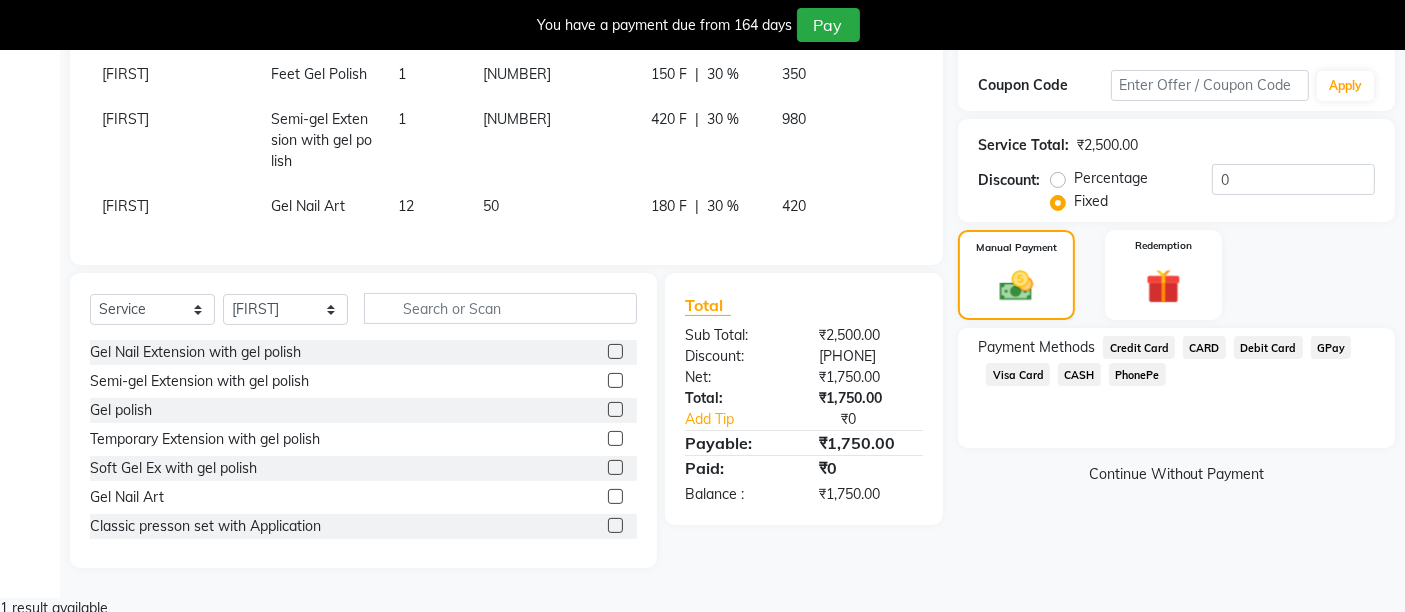 click on "[PAYMENT_METHOD]" at bounding box center [1139, 347] 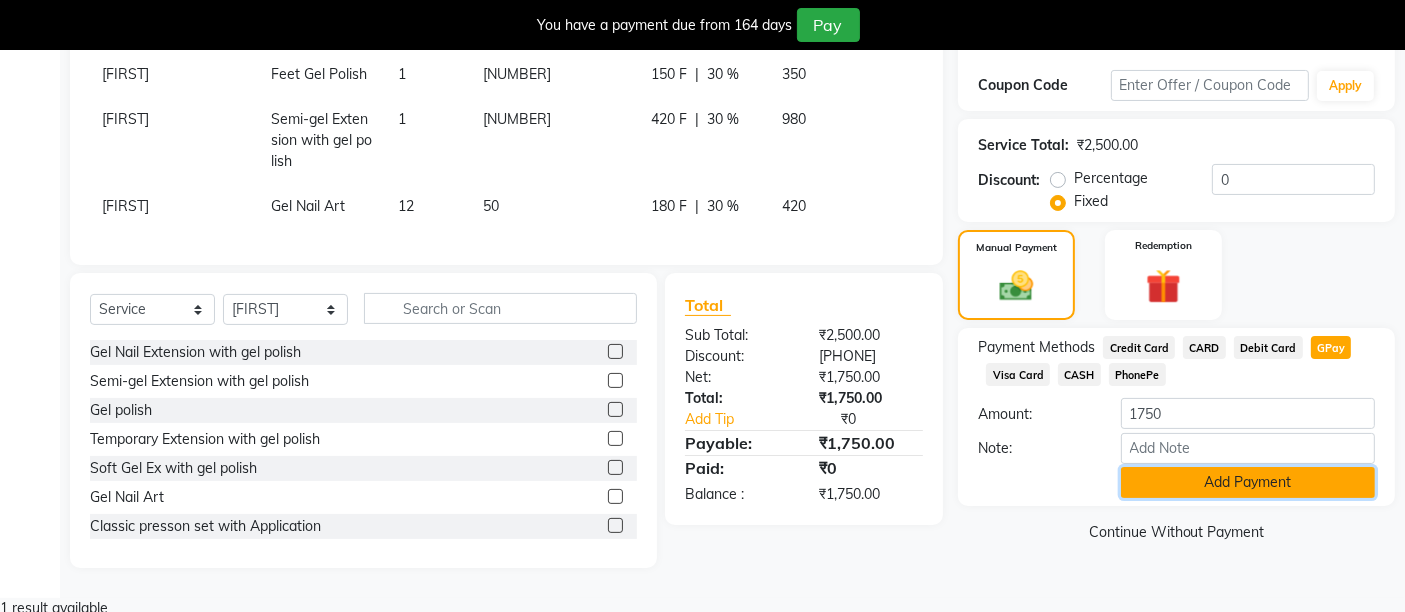 click on "Add Payment" at bounding box center (1248, 482) 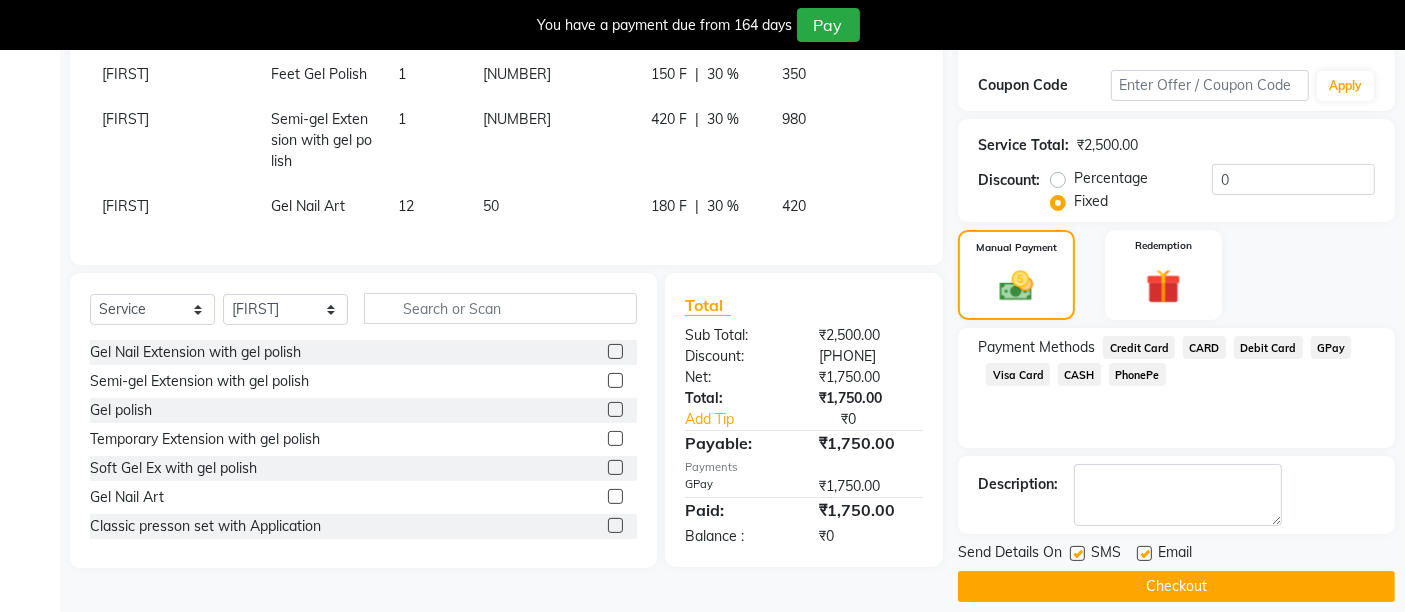 scroll, scrollTop: 353, scrollLeft: 0, axis: vertical 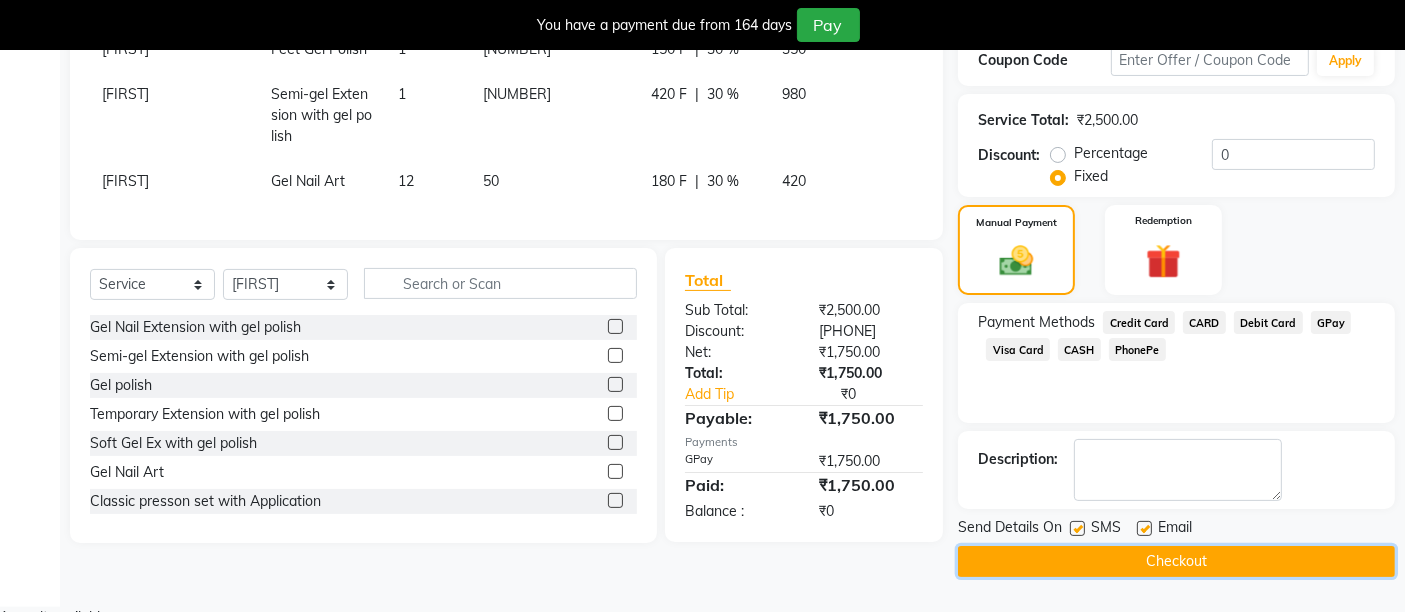 click on "Checkout" at bounding box center (1176, 561) 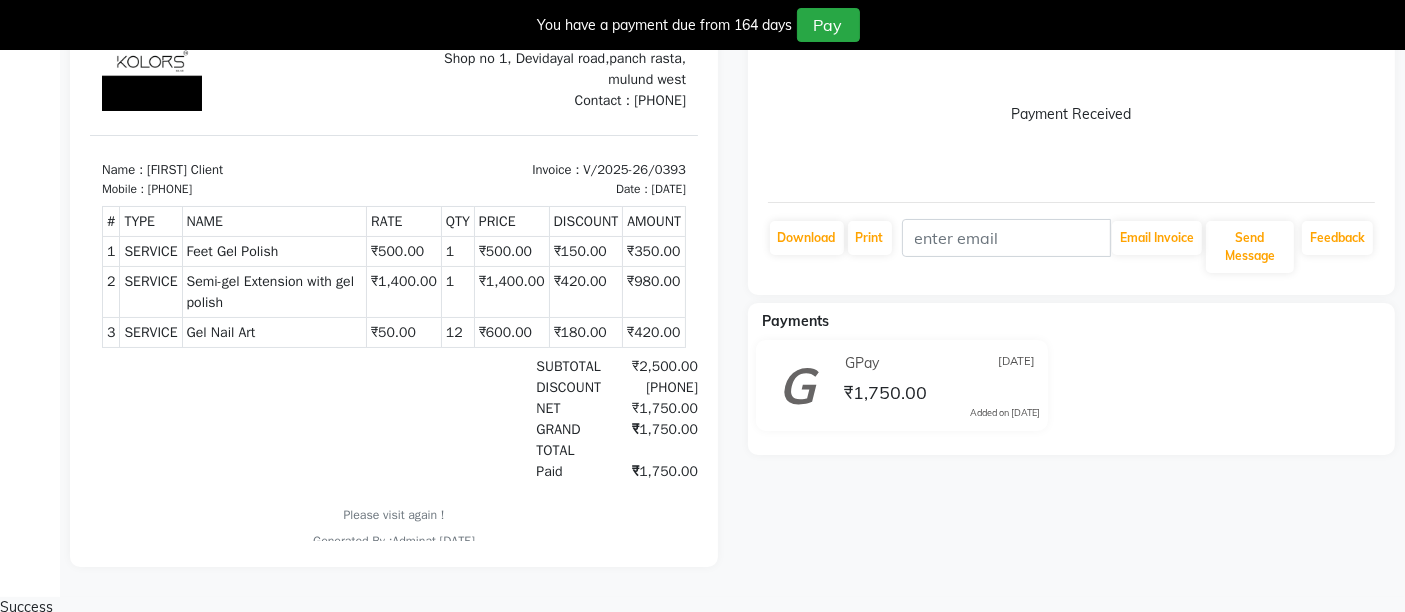 scroll, scrollTop: 0, scrollLeft: 0, axis: both 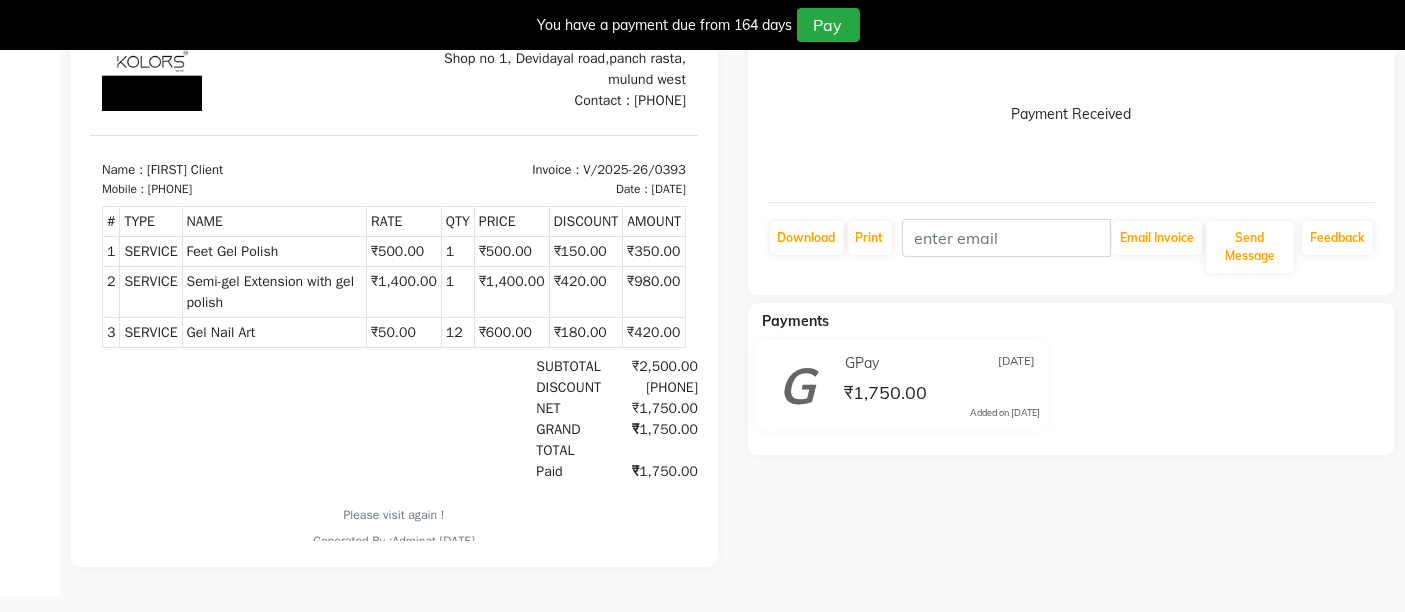 click at bounding box center (1389, 8) 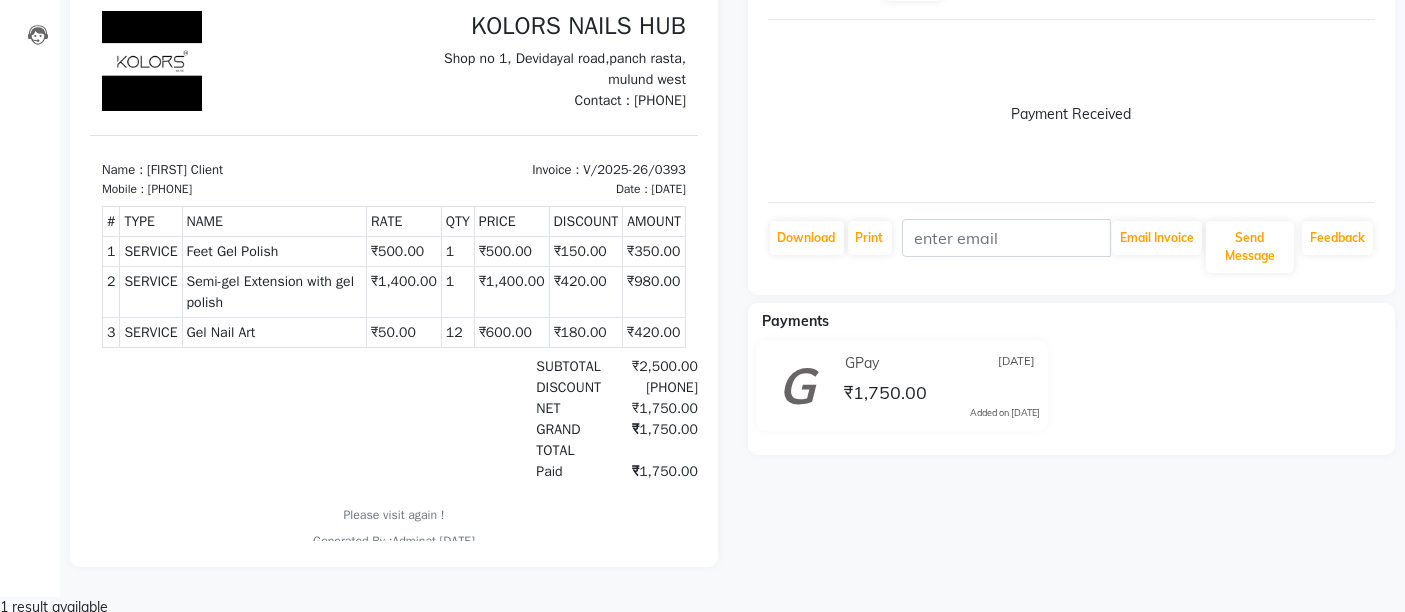 scroll, scrollTop: 0, scrollLeft: 0, axis: both 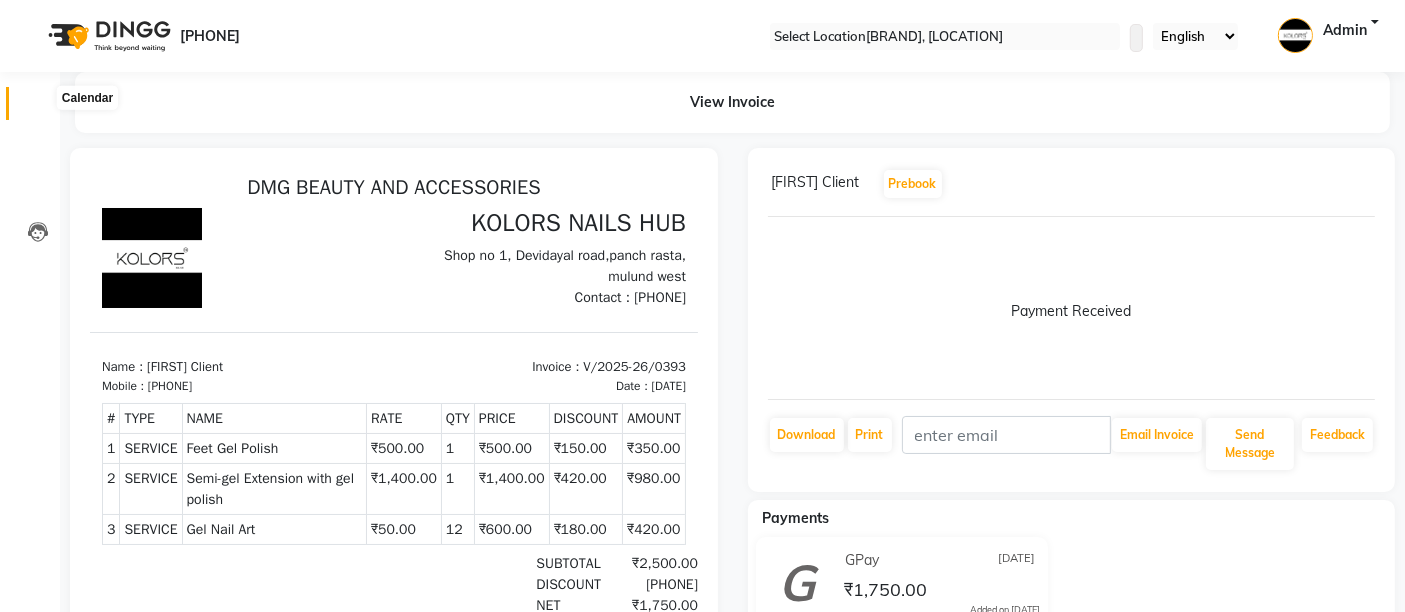 click at bounding box center (38, 108) 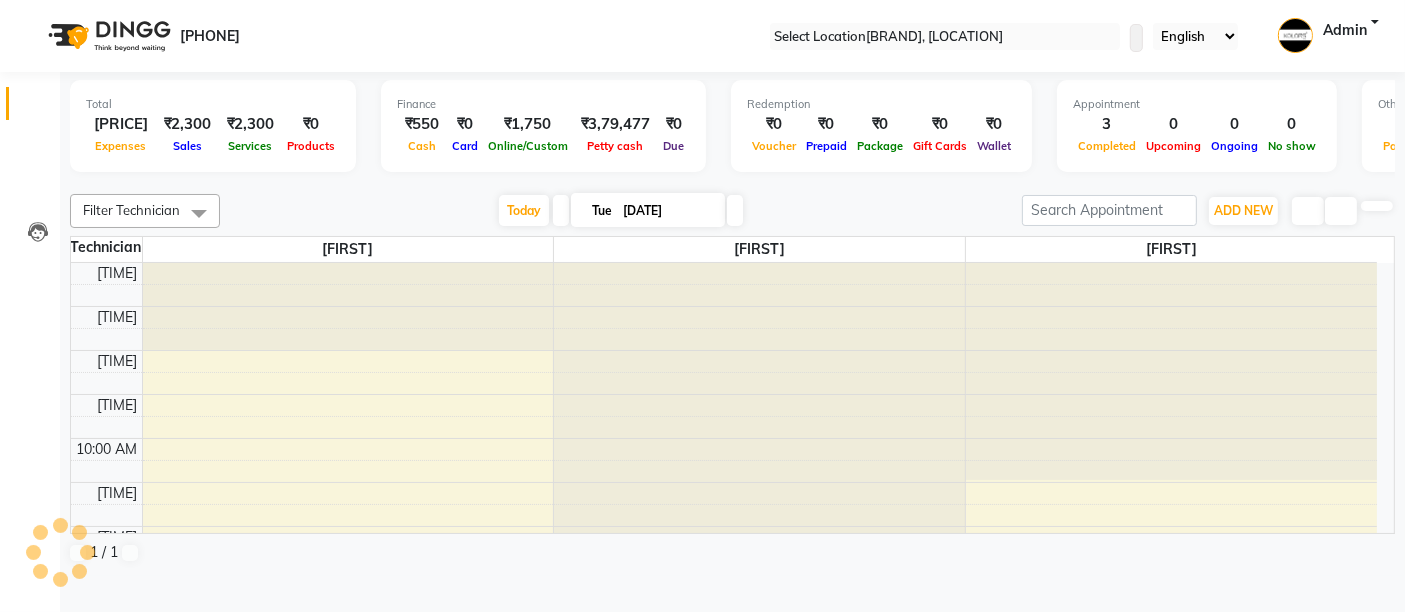 scroll, scrollTop: 0, scrollLeft: 0, axis: both 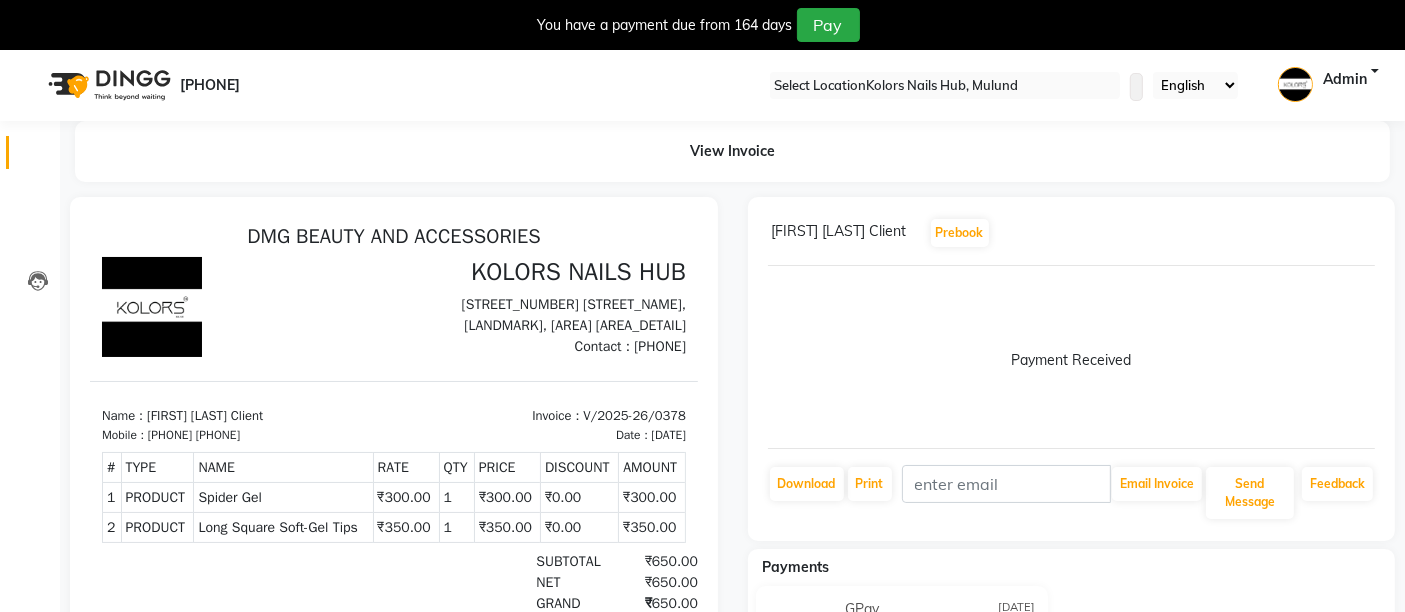 click at bounding box center (37, 157) 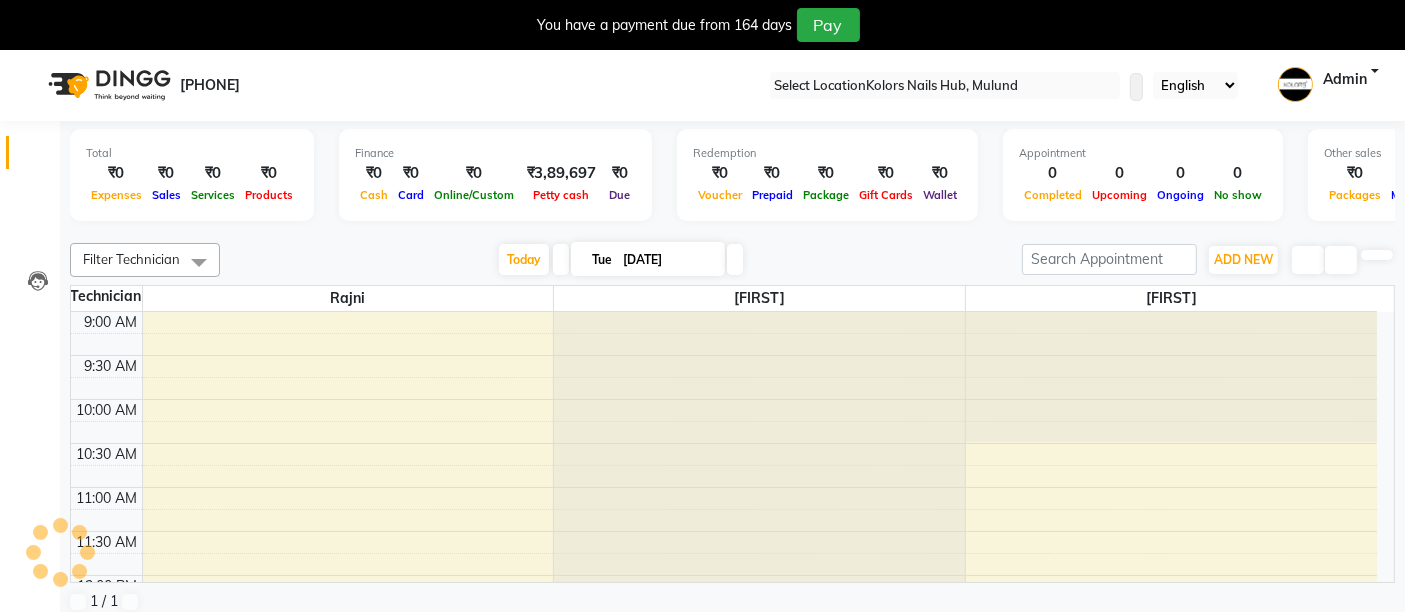 scroll, scrollTop: 0, scrollLeft: 0, axis: both 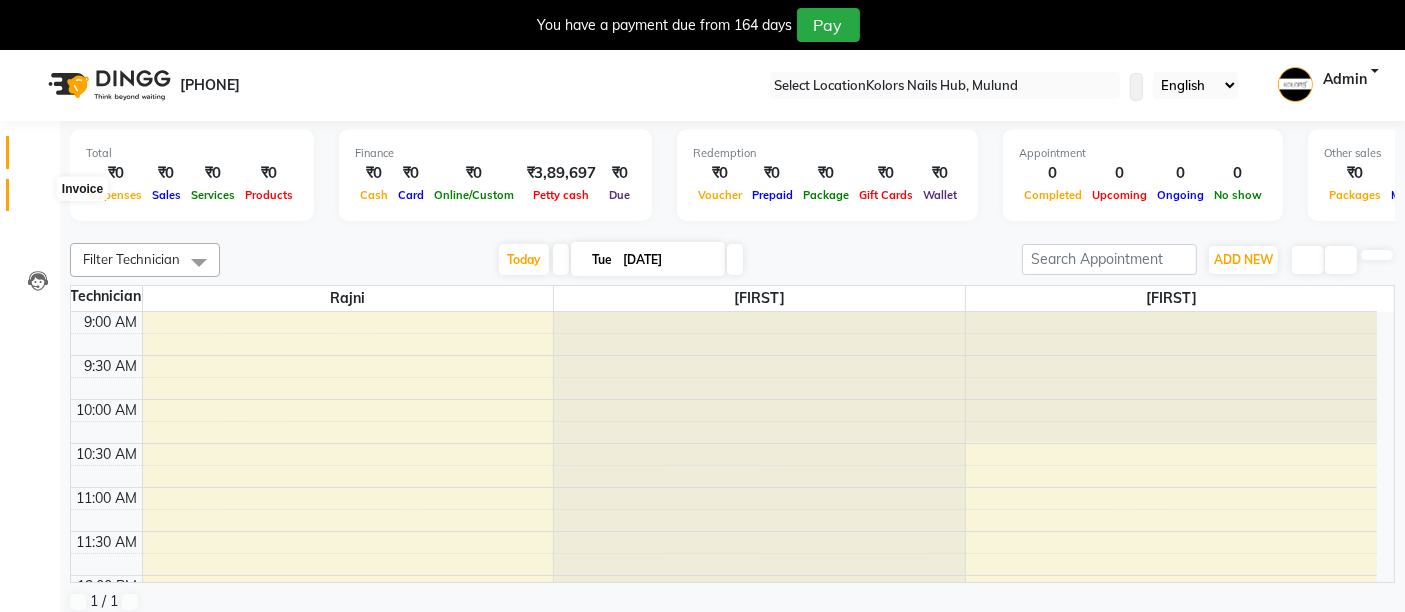 click at bounding box center [37, 200] 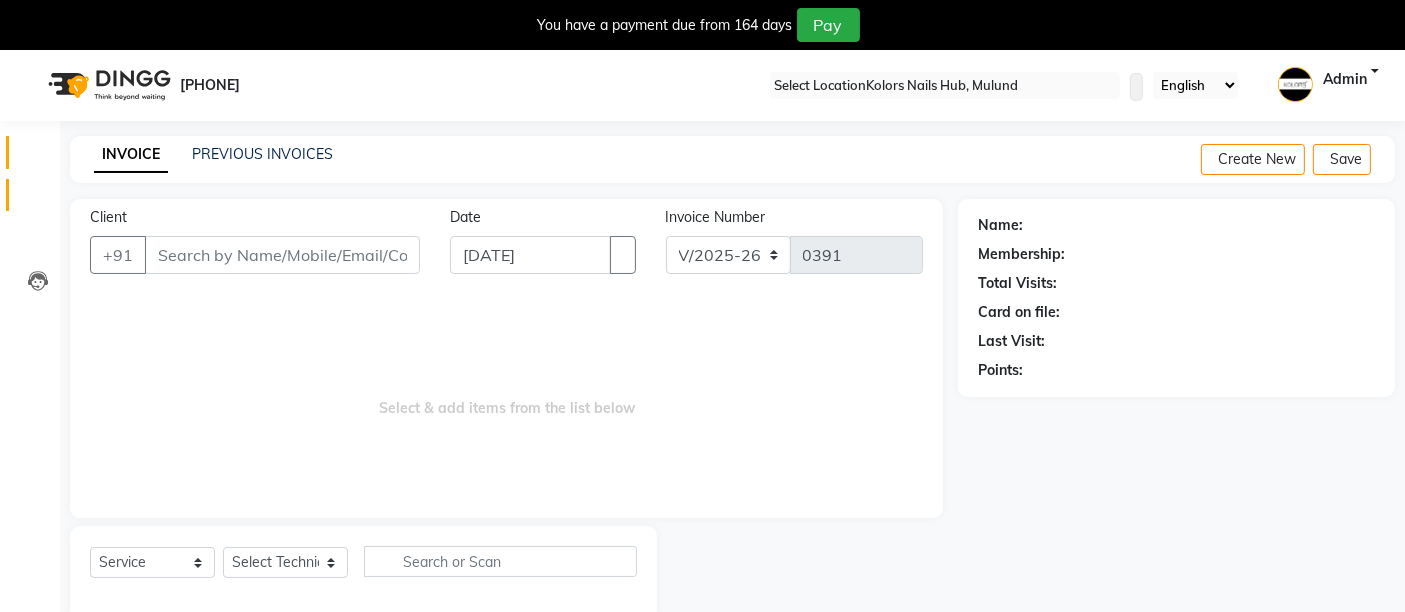 click at bounding box center [37, 157] 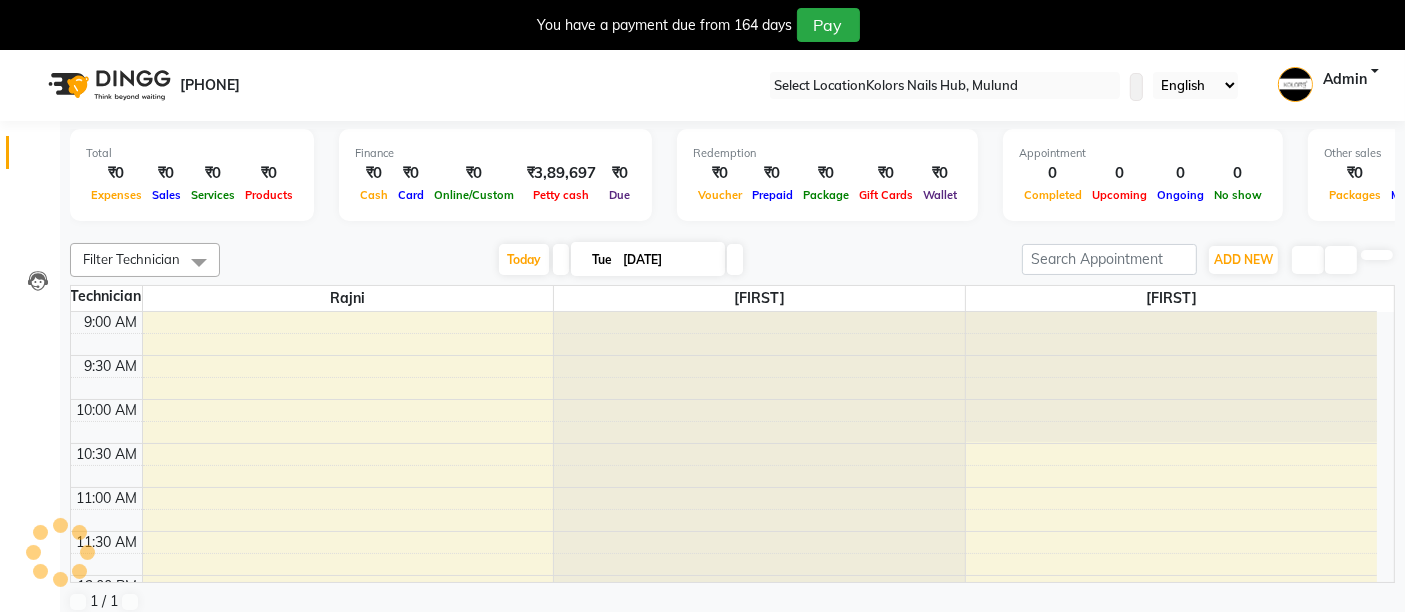 scroll, scrollTop: 522, scrollLeft: 0, axis: vertical 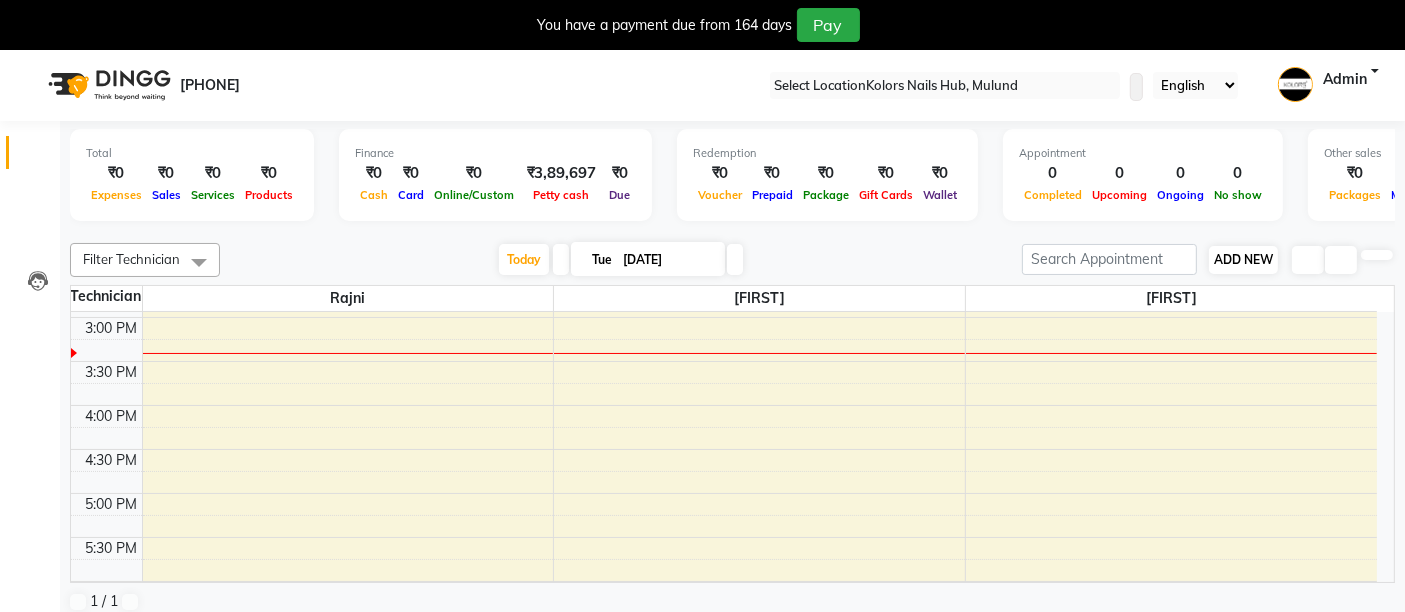 click on "ADD NEW" at bounding box center [1243, 259] 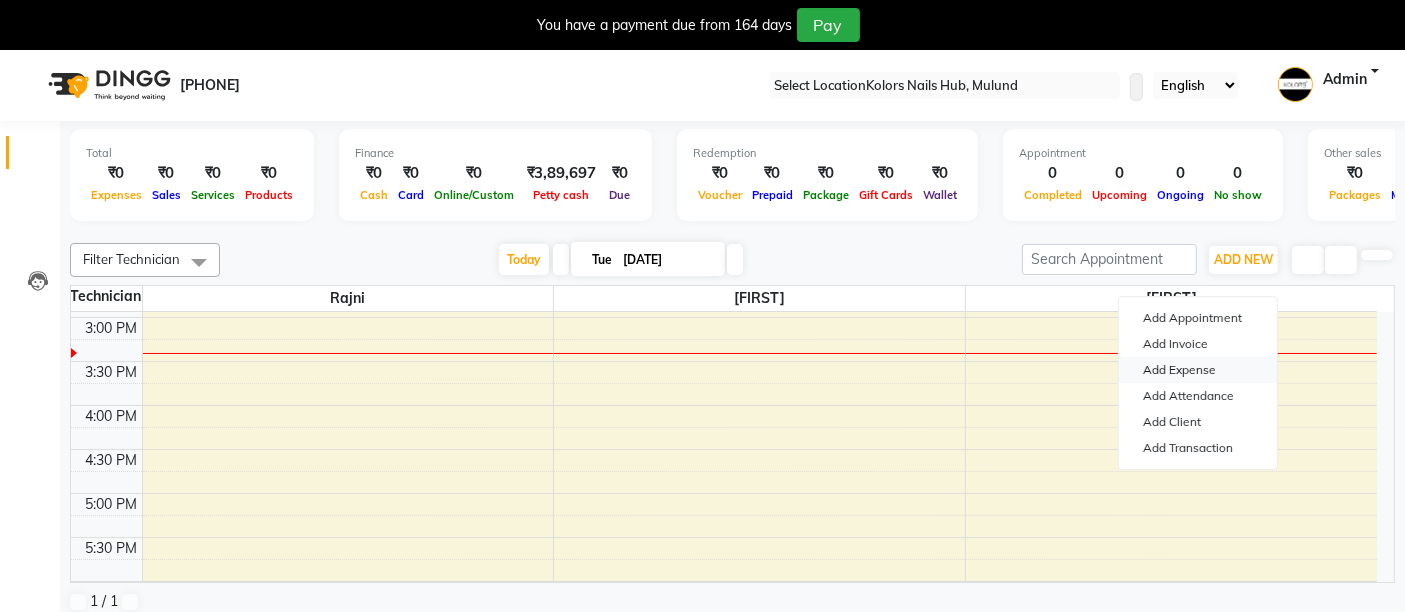 click on "Add Expense" at bounding box center (1198, 370) 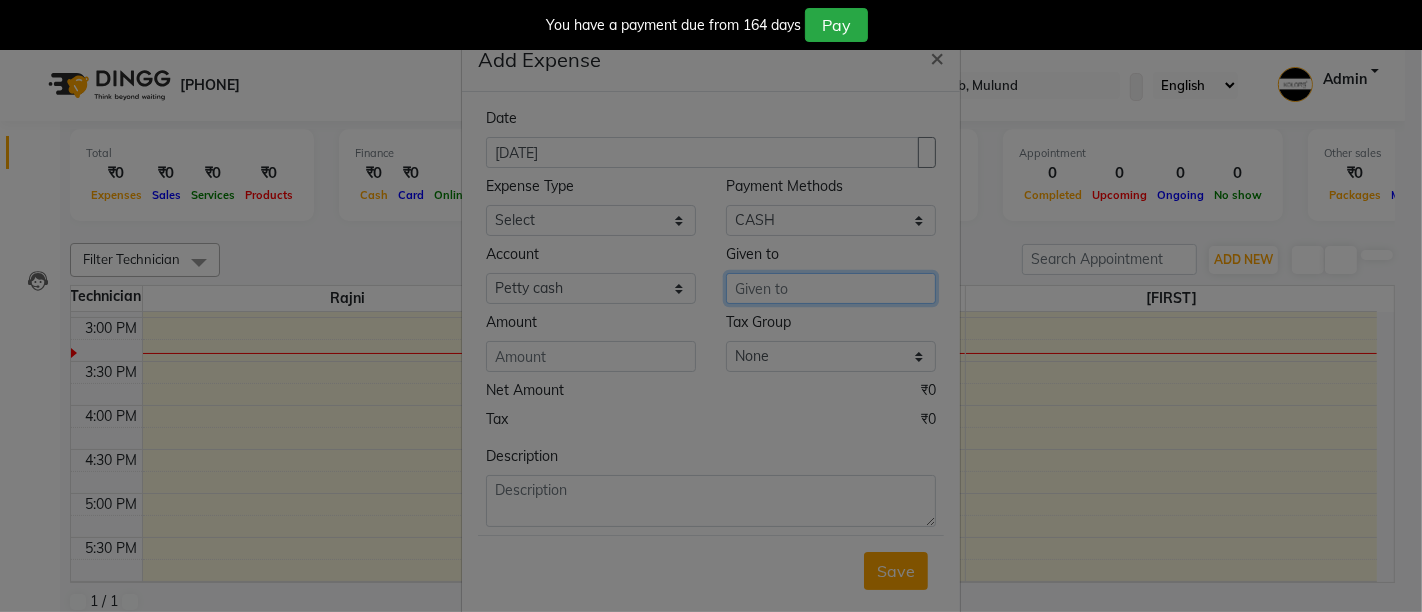 click at bounding box center [831, 288] 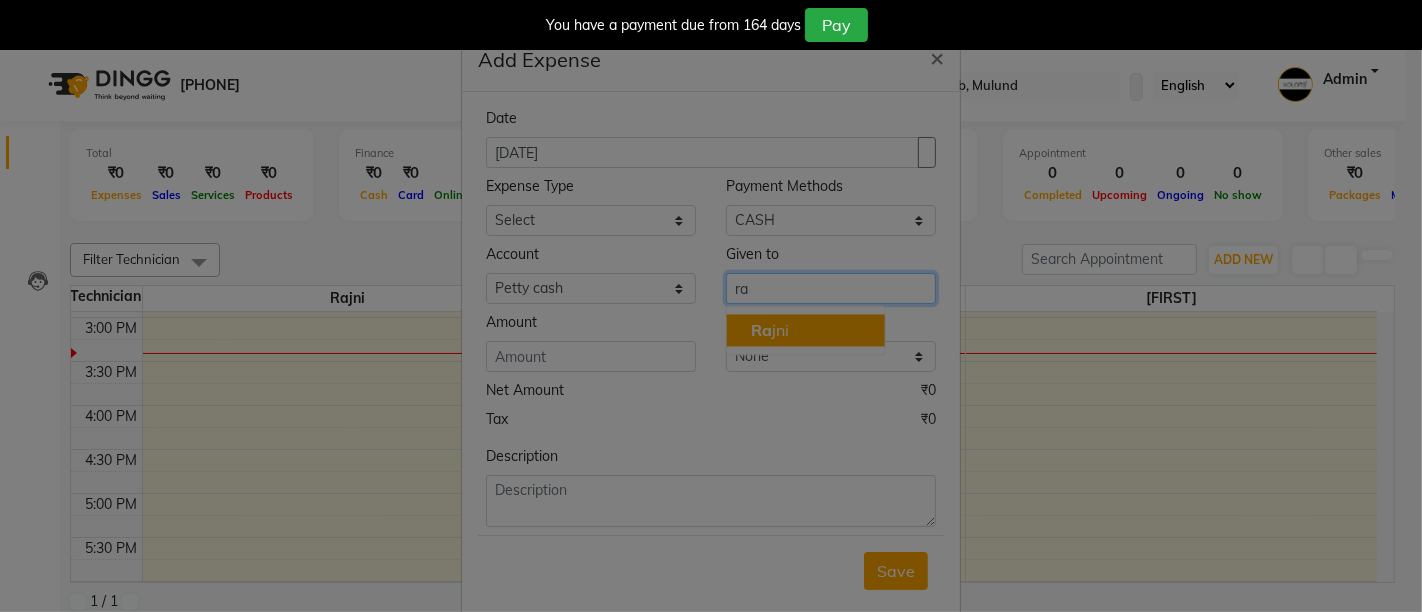 click on "Ra jni" at bounding box center [806, 330] 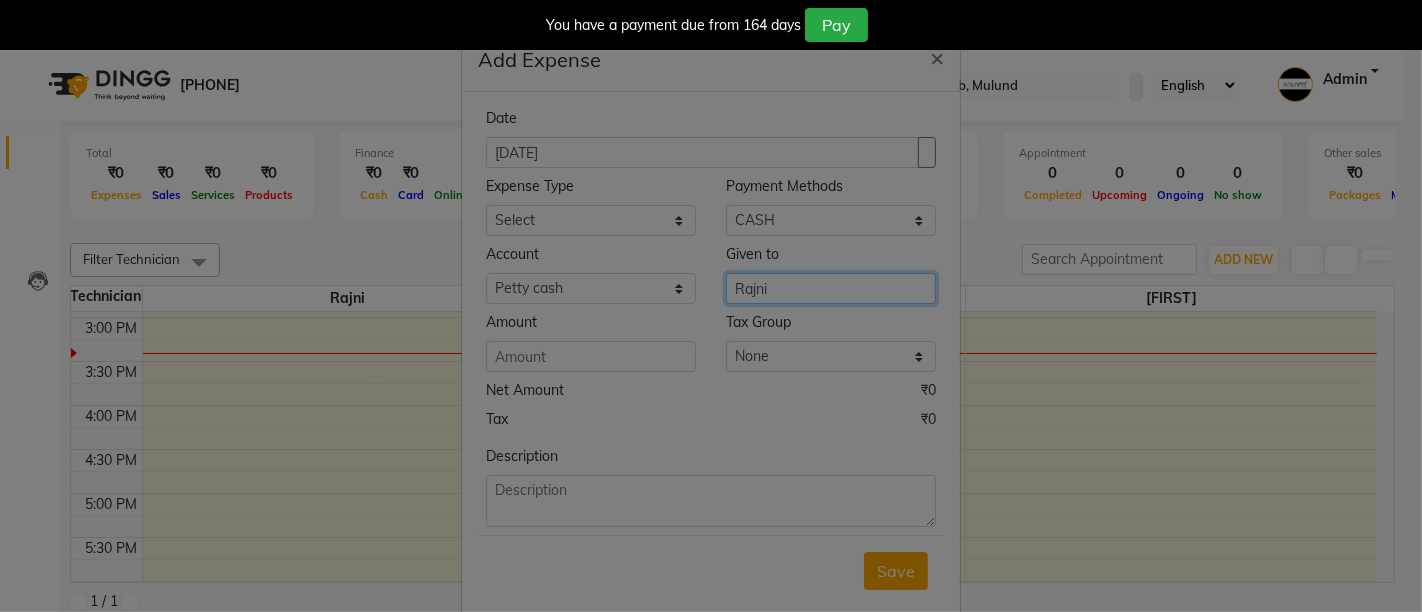 type on "[FIRST]" 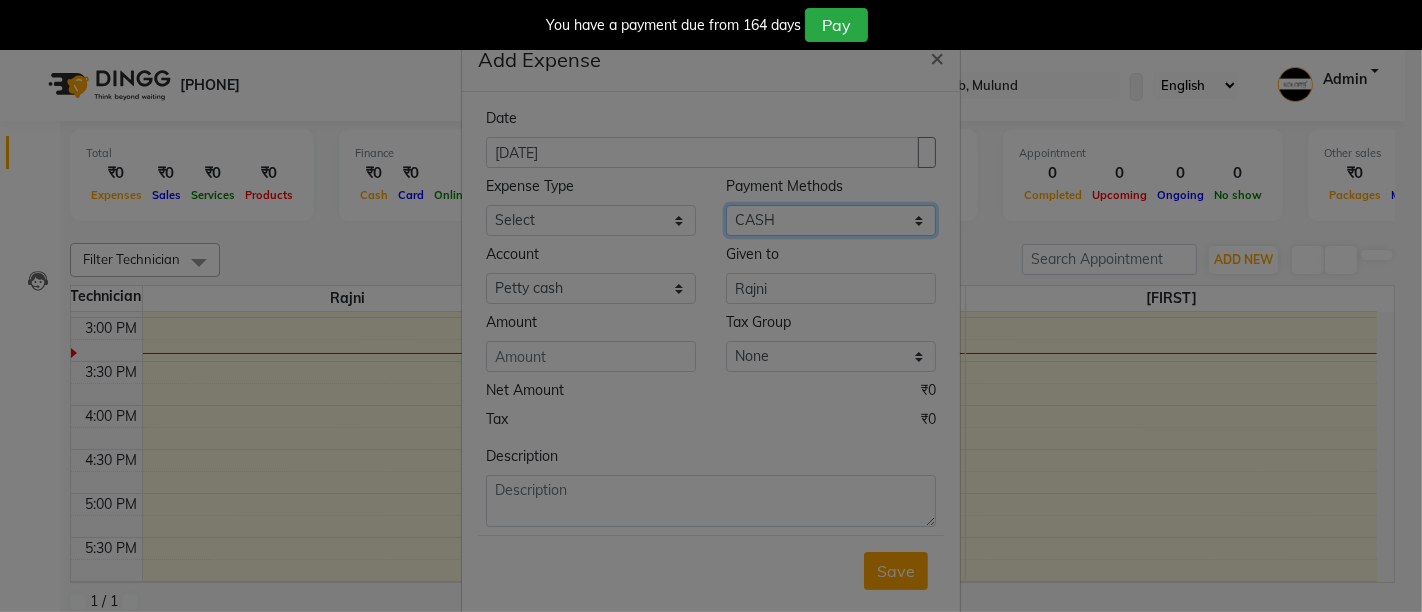 click on "Select Wallet Points Credit Card CARD Debit Card GPay Visa Card Prepaid Gift Card CASH Package PhonePe" at bounding box center [831, 220] 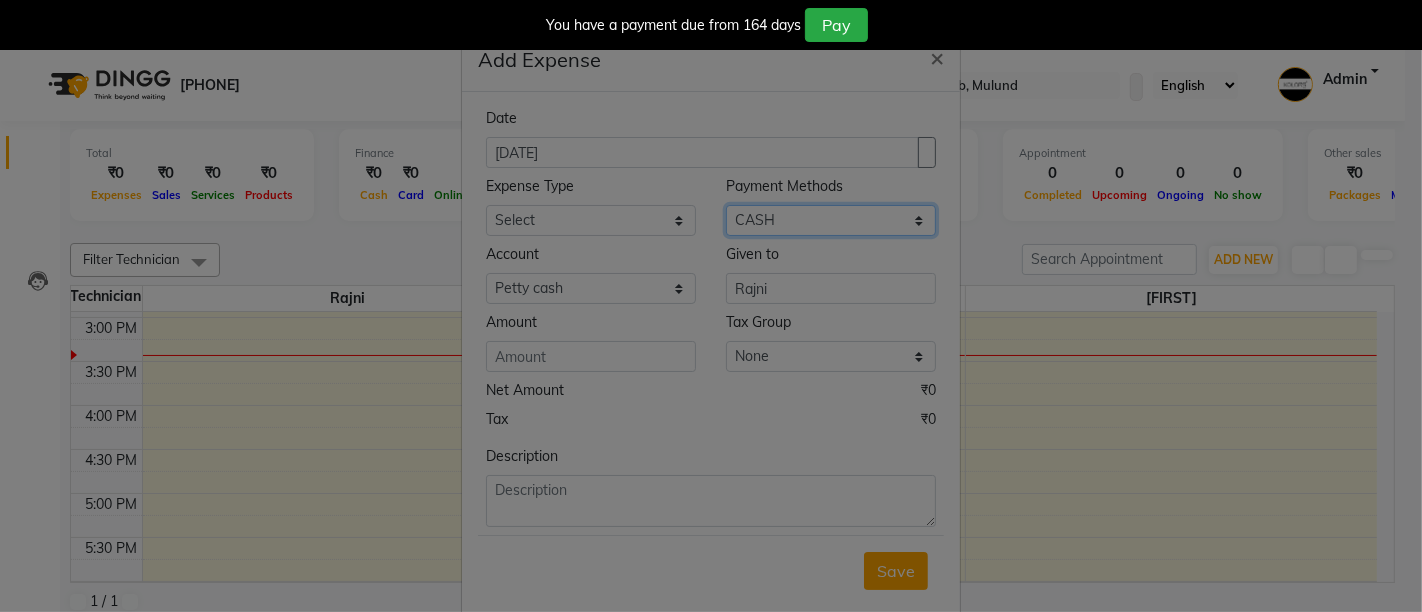 select on "5" 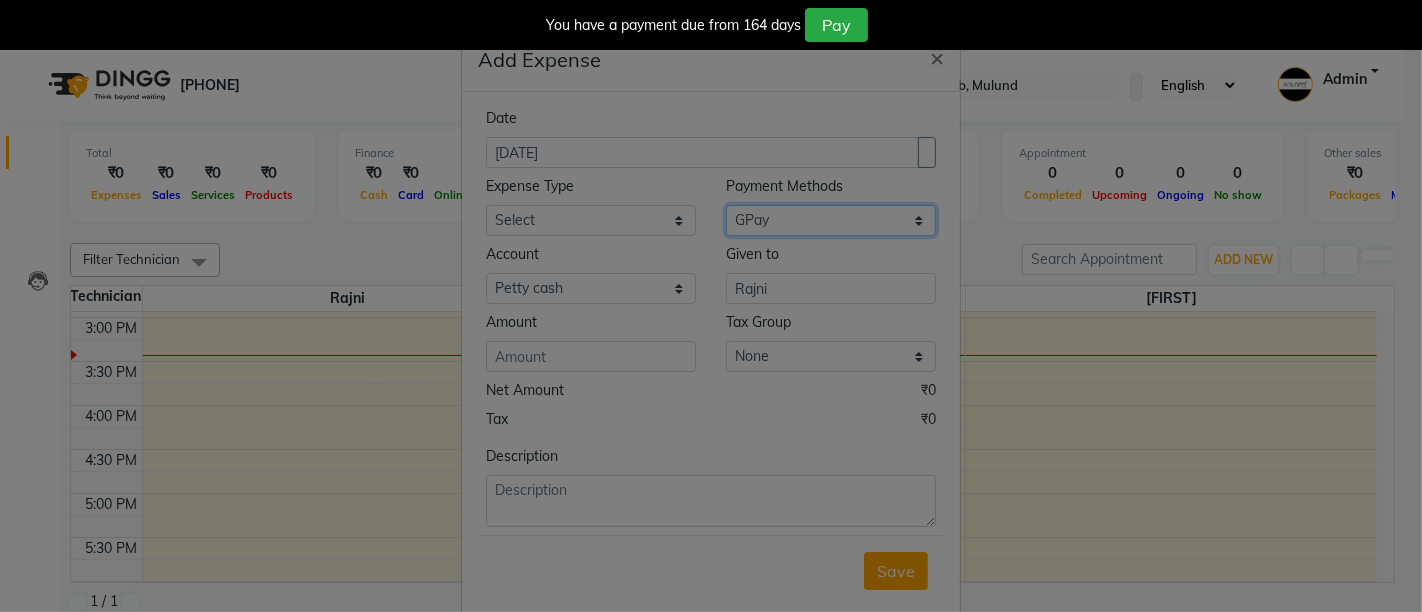 click on "Select Wallet Points Credit Card CARD Debit Card GPay Visa Card Prepaid Gift Card CASH Package PhonePe" at bounding box center [831, 220] 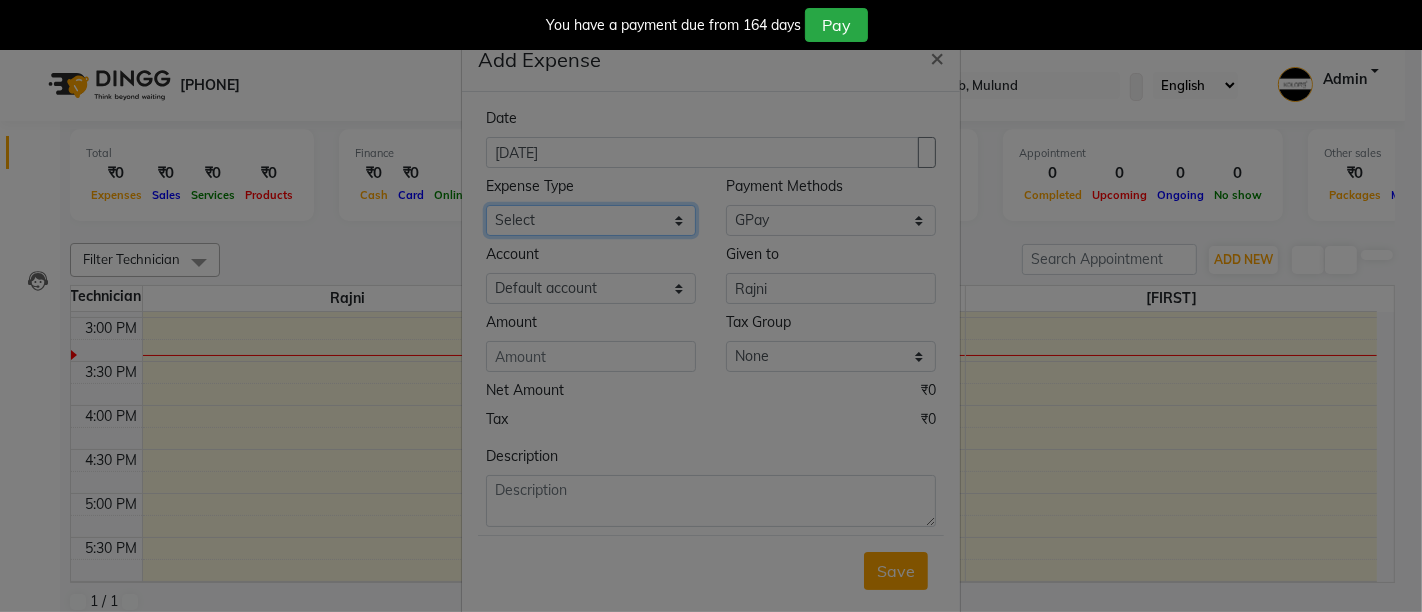 click on "Select Advance Salary Bank charges Car maintenance  Cash transfer to bank Cash transfer to hub Client Snacks Clinical charges Equipment Fuel Govt fee Incentive Insurance International purchase Loan Repayment Maintenance Marketing Miscellaneous MRA Other Pantry Product Rent Salary Staff Snacks Tax Tea & Refreshment Utilities" at bounding box center [591, 220] 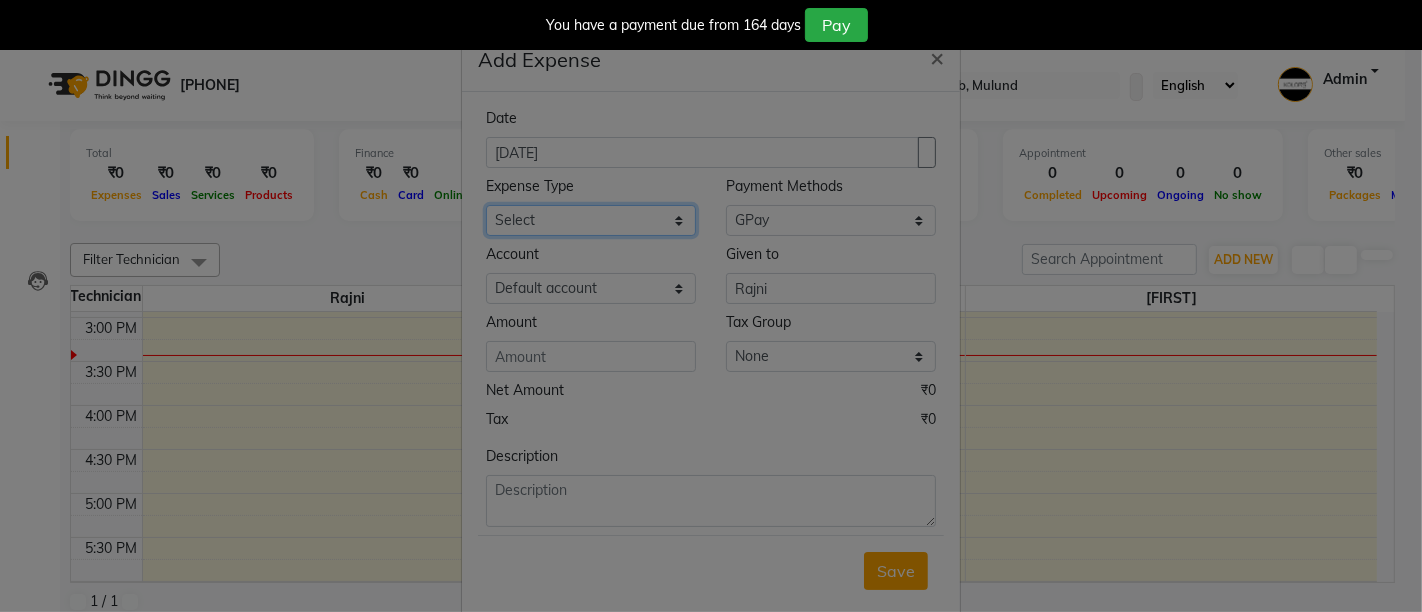 click on "Select Advance Salary Bank charges Car maintenance  Cash transfer to bank Cash transfer to hub Client Snacks Clinical charges Equipment Fuel Govt fee Incentive Insurance International purchase Loan Repayment Maintenance Marketing Miscellaneous MRA Other Pantry Product Rent Salary Staff Snacks Tax Tea & Refreshment Utilities" at bounding box center [591, 220] 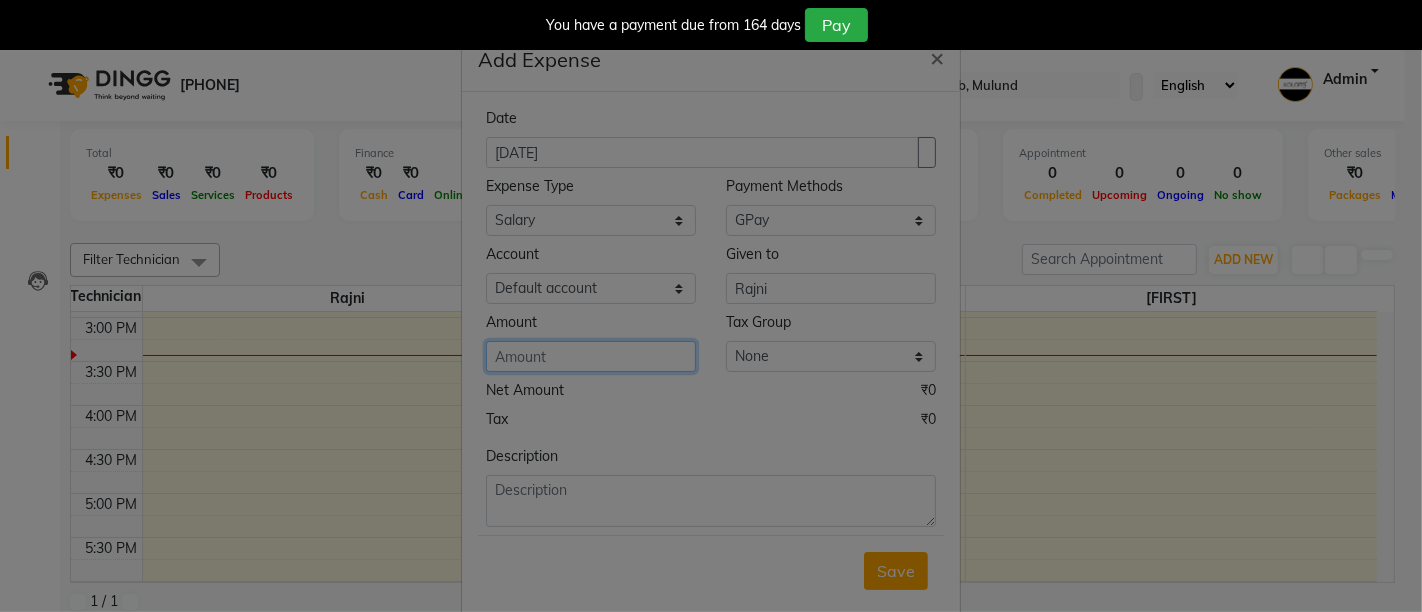 click at bounding box center (591, 356) 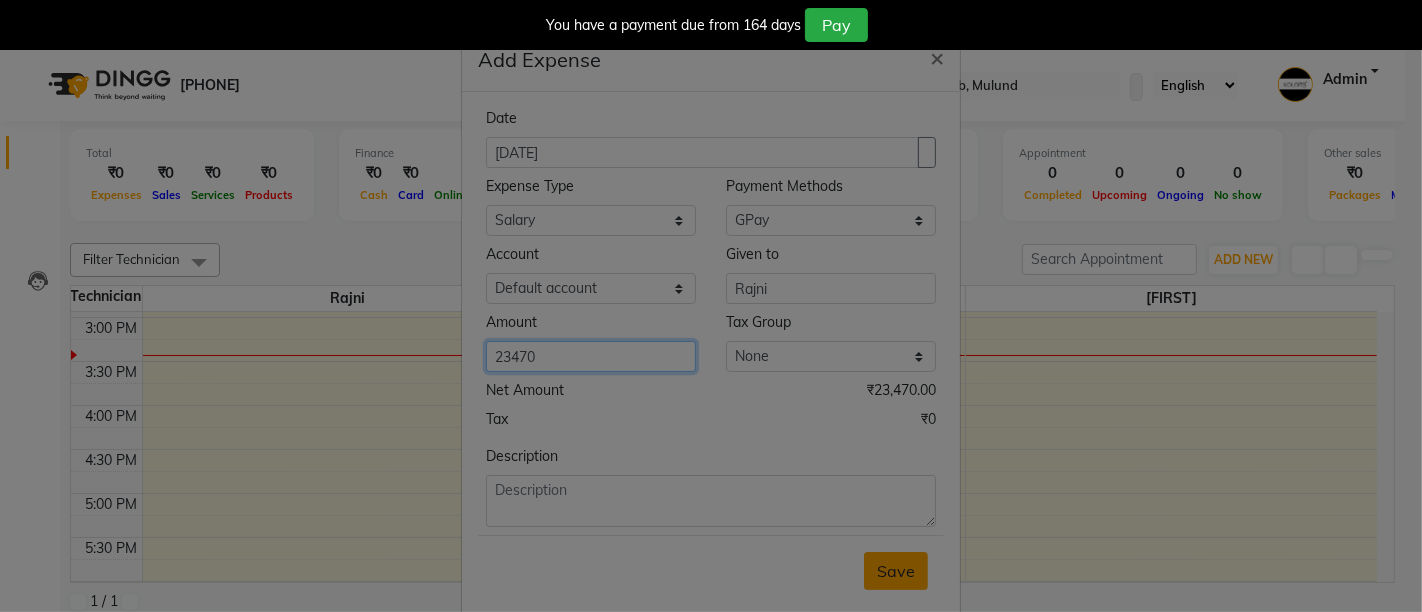 type on "23470" 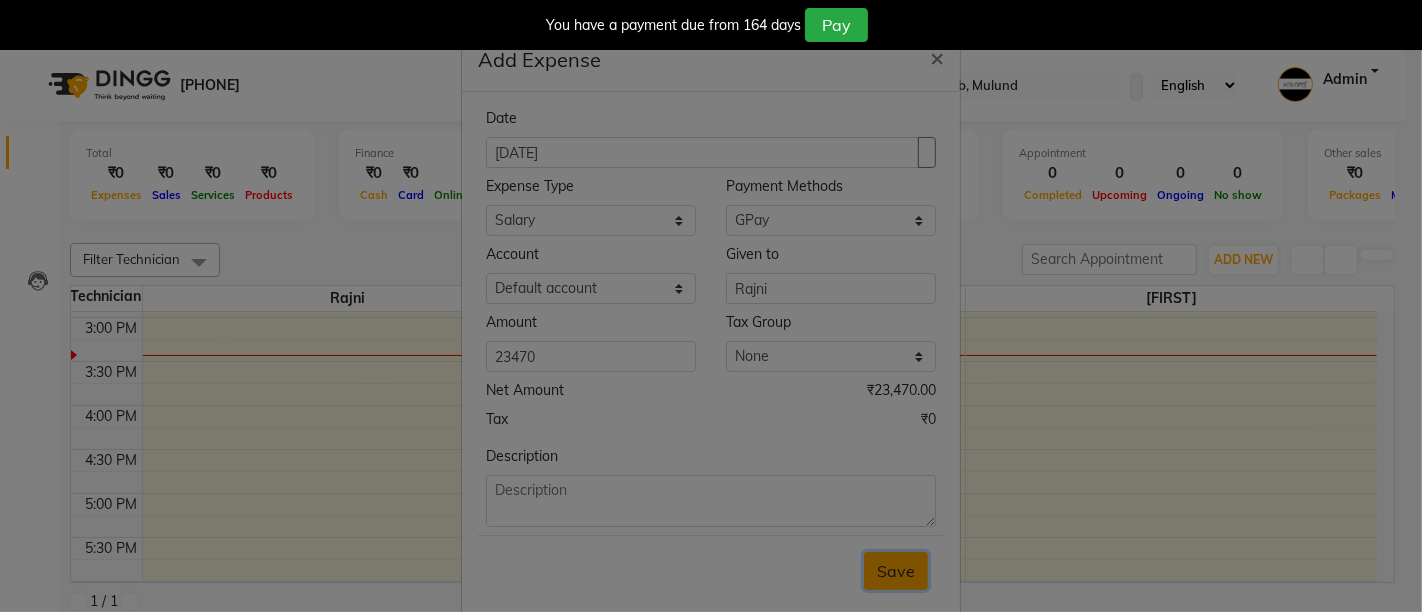 click on "Save" at bounding box center (896, 571) 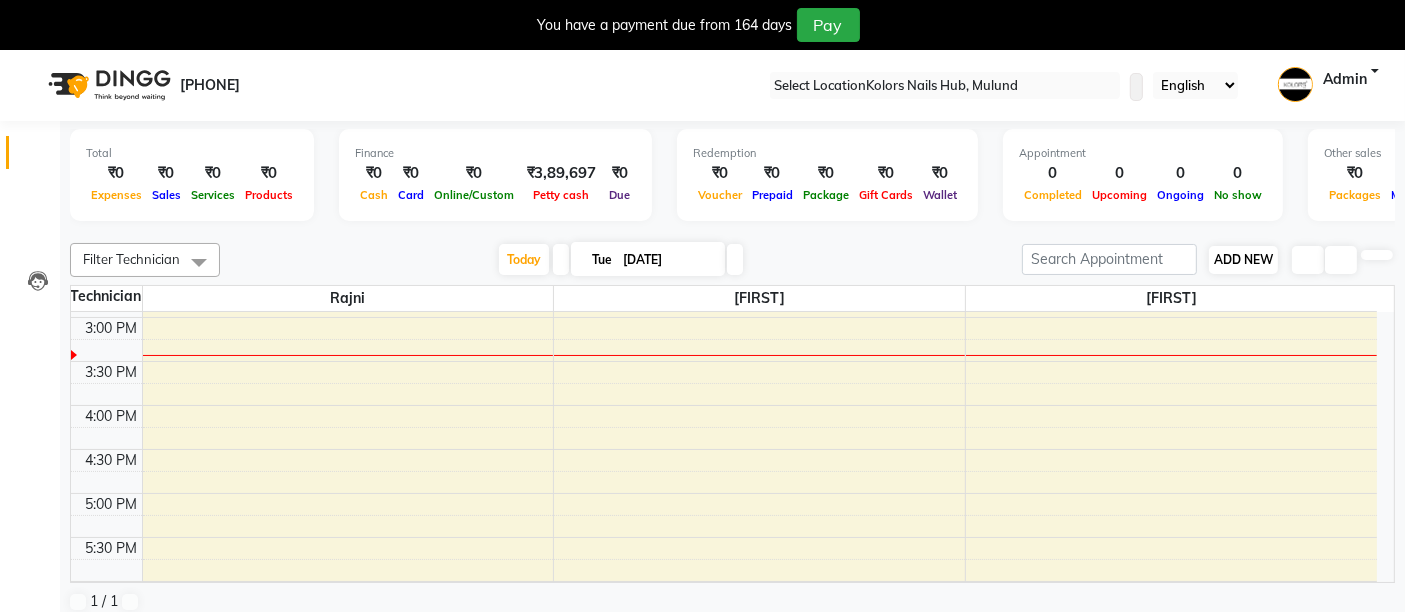 click on "ADD NEW" at bounding box center (1243, 259) 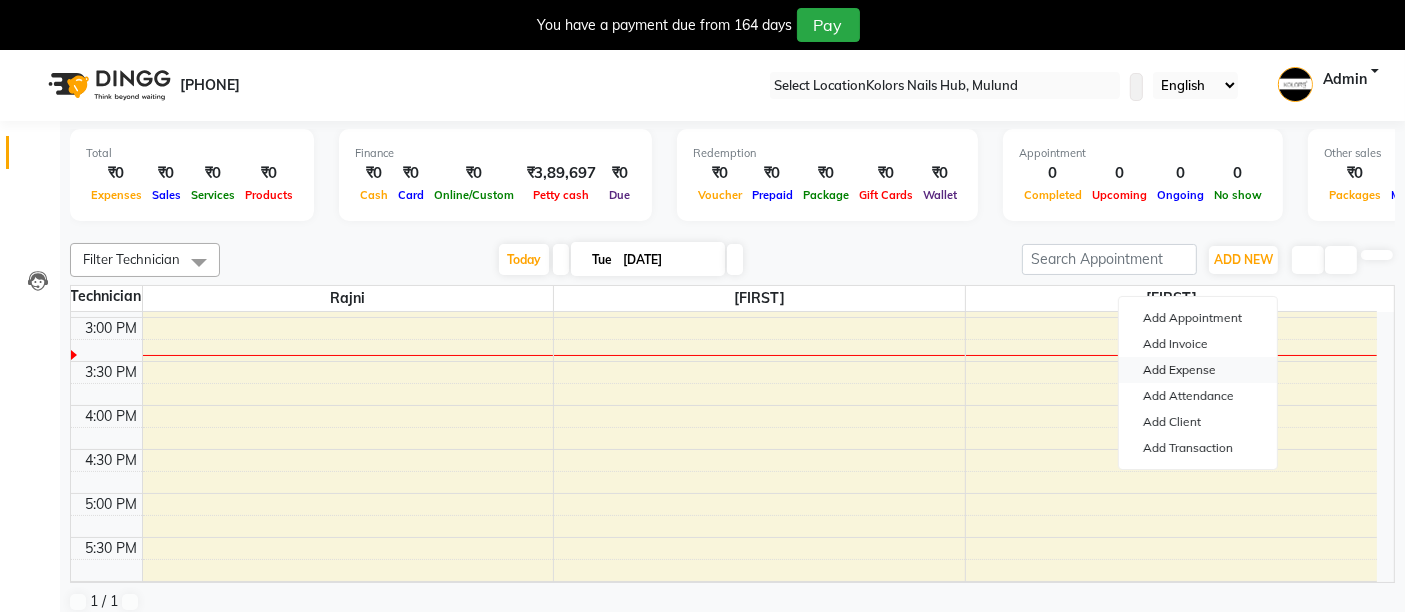 click on "Add Expense" at bounding box center (1198, 370) 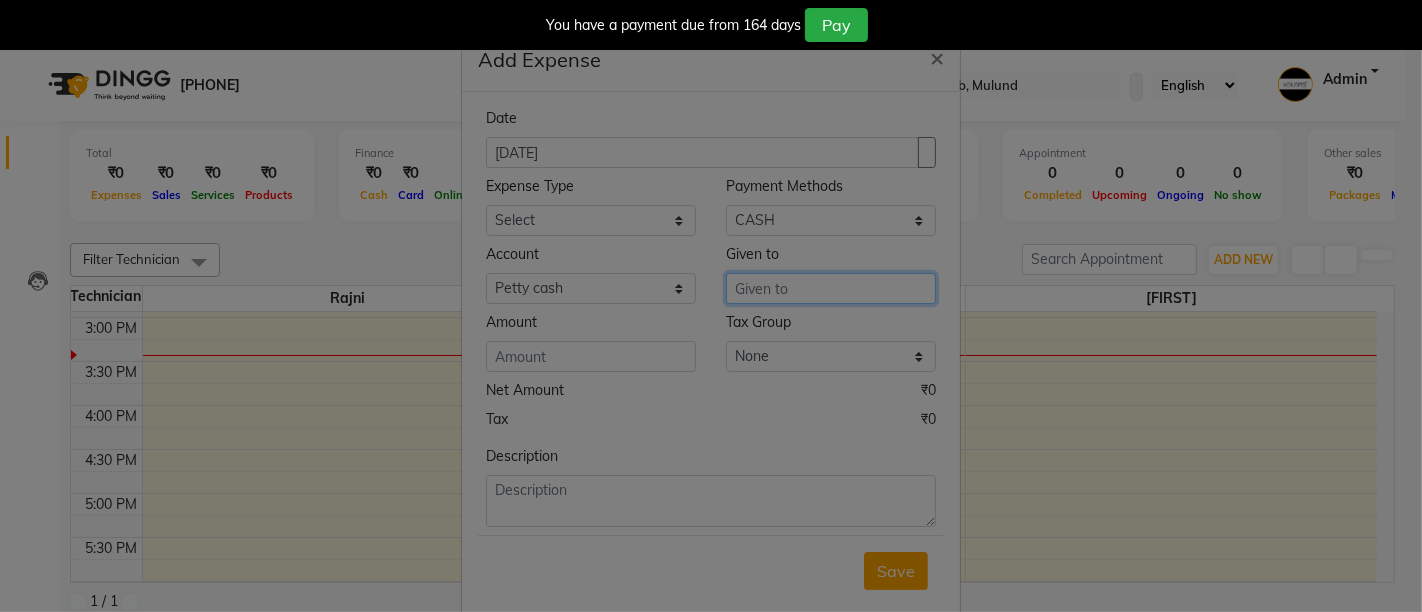 click at bounding box center (831, 288) 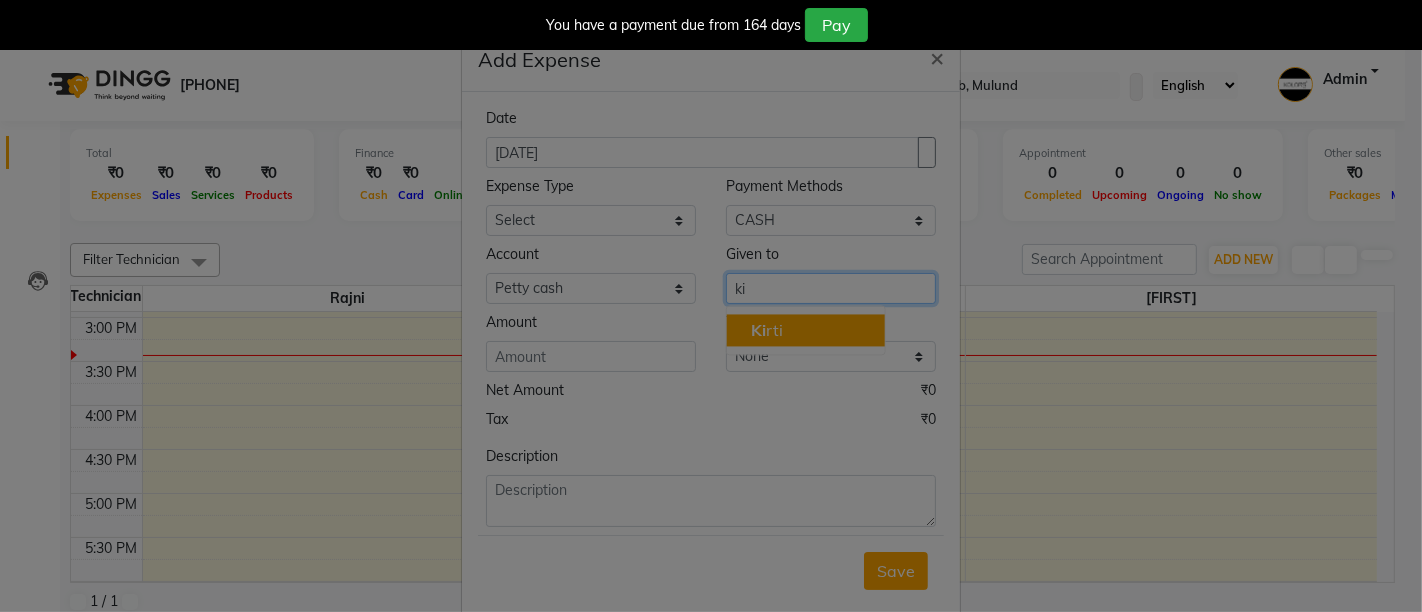 click on "Ki rti" at bounding box center (806, 330) 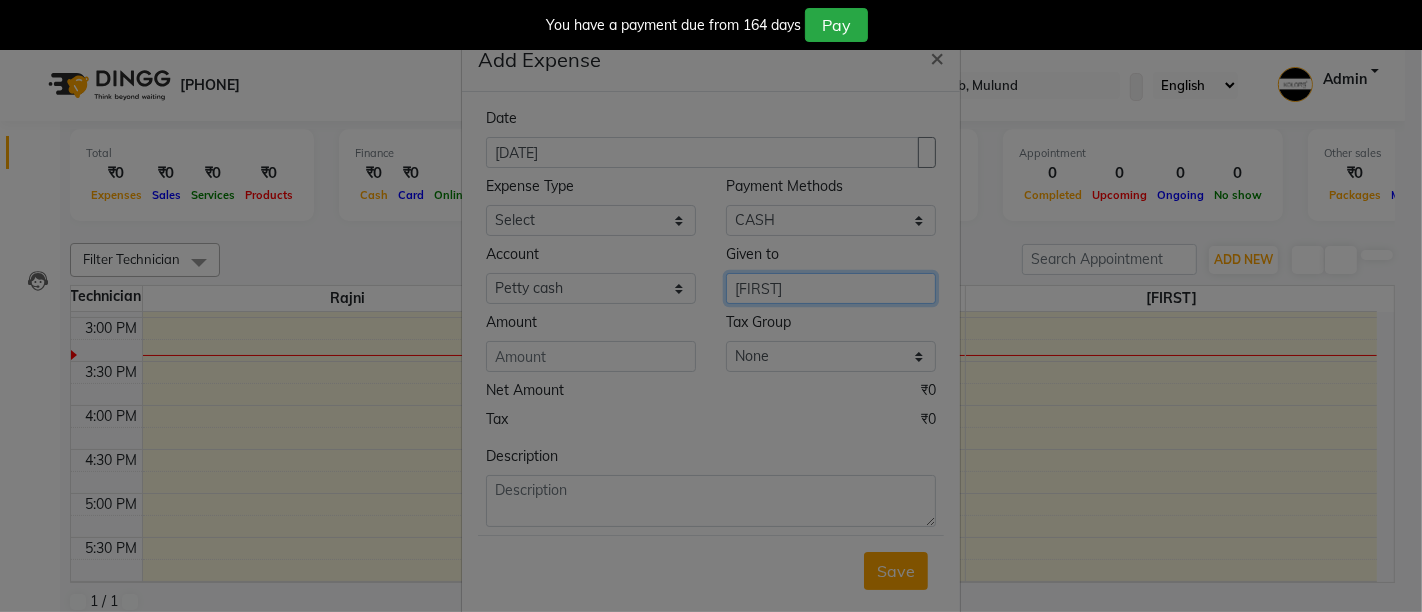 type on "[FIRST]" 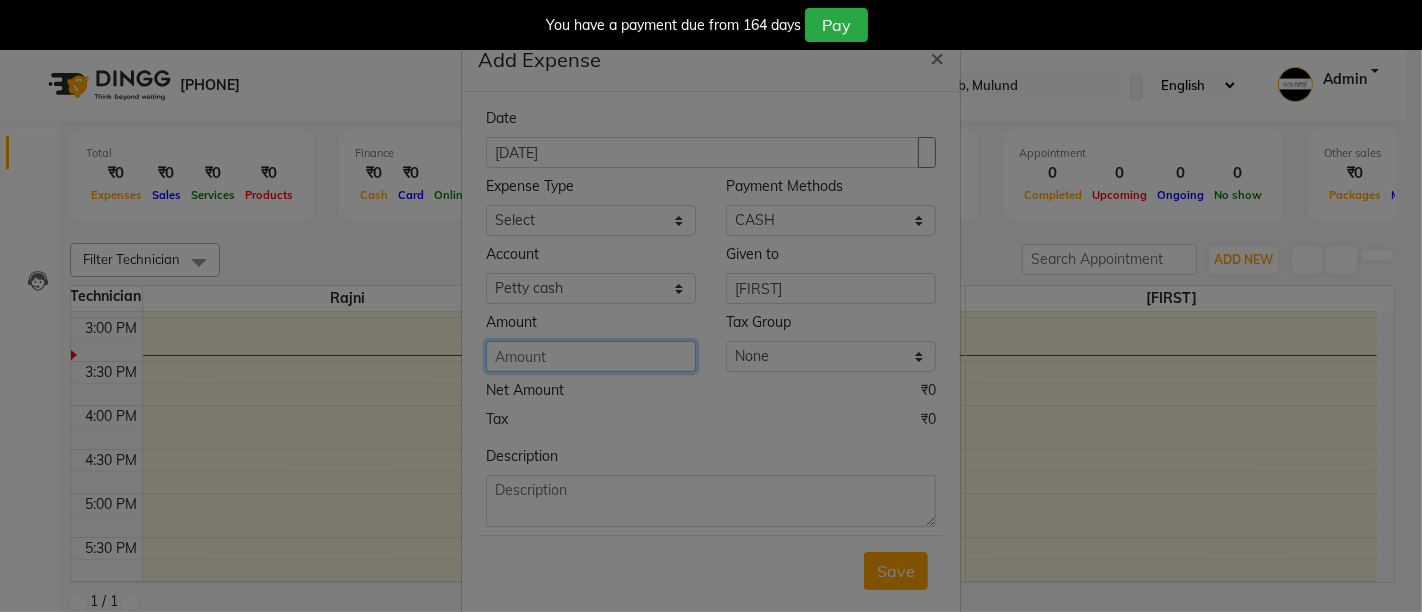 click at bounding box center (591, 356) 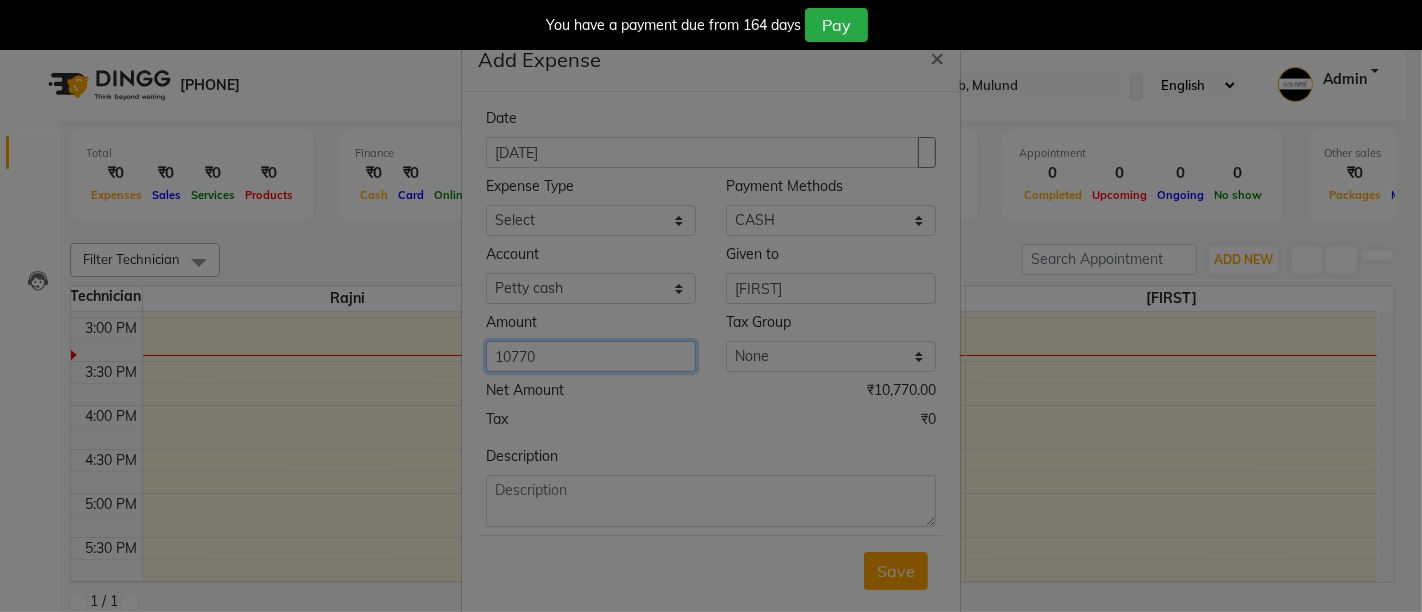 type on "10770" 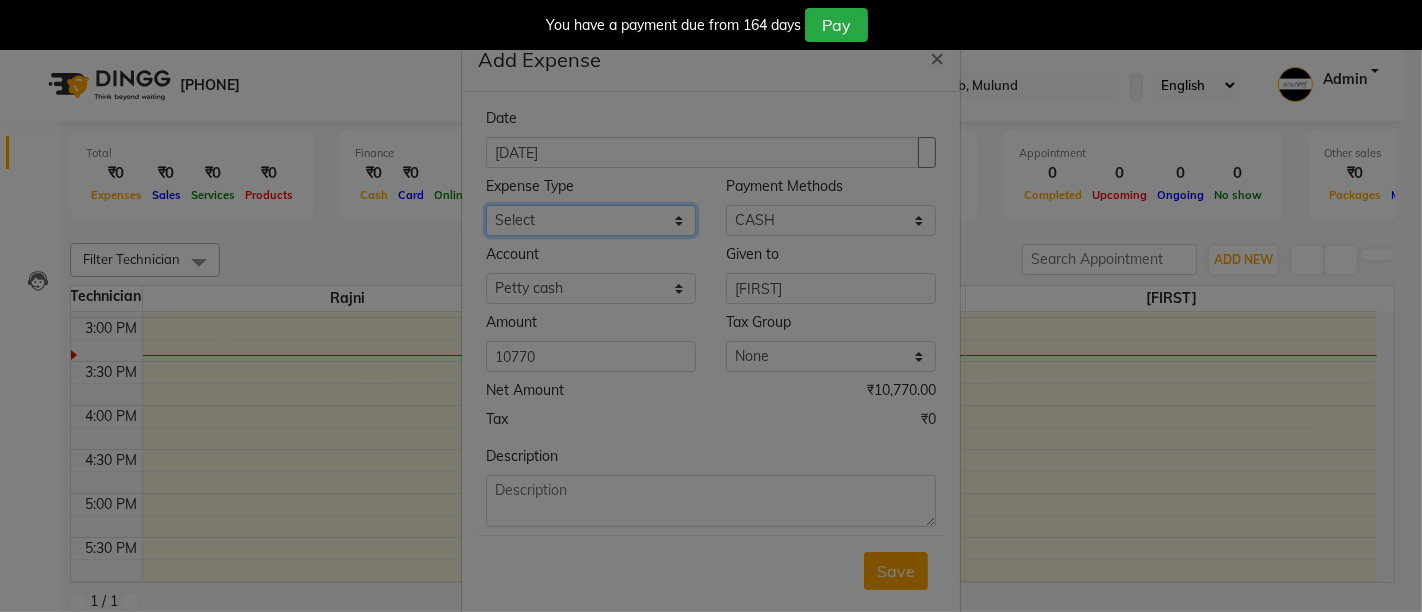 click on "Select Advance Salary Bank charges Car maintenance  Cash transfer to bank Cash transfer to hub Client Snacks Clinical charges Equipment Fuel Govt fee Incentive Insurance International purchase Loan Repayment Maintenance Marketing Miscellaneous MRA Other Pantry Product Rent Salary Staff Snacks Tax Tea & Refreshment Utilities" at bounding box center (591, 220) 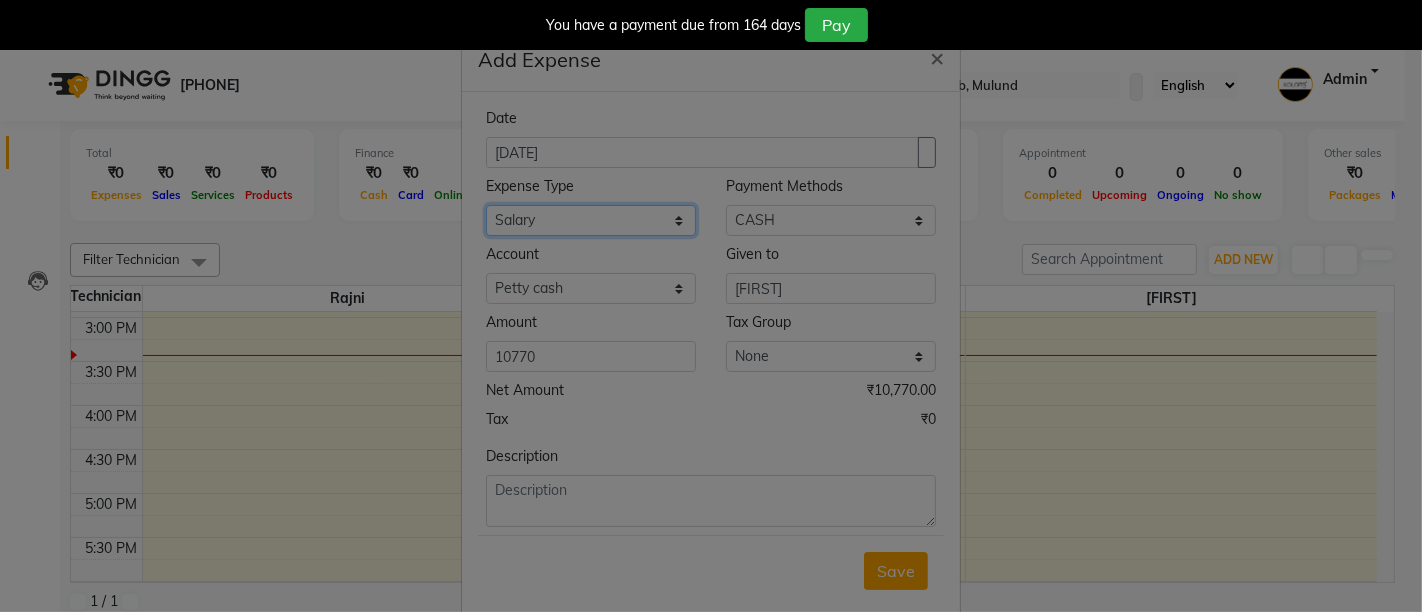 click on "Select Advance Salary Bank charges Car maintenance  Cash transfer to bank Cash transfer to hub Client Snacks Clinical charges Equipment Fuel Govt fee Incentive Insurance International purchase Loan Repayment Maintenance Marketing Miscellaneous MRA Other Pantry Product Rent Salary Staff Snacks Tax Tea & Refreshment Utilities" at bounding box center (591, 220) 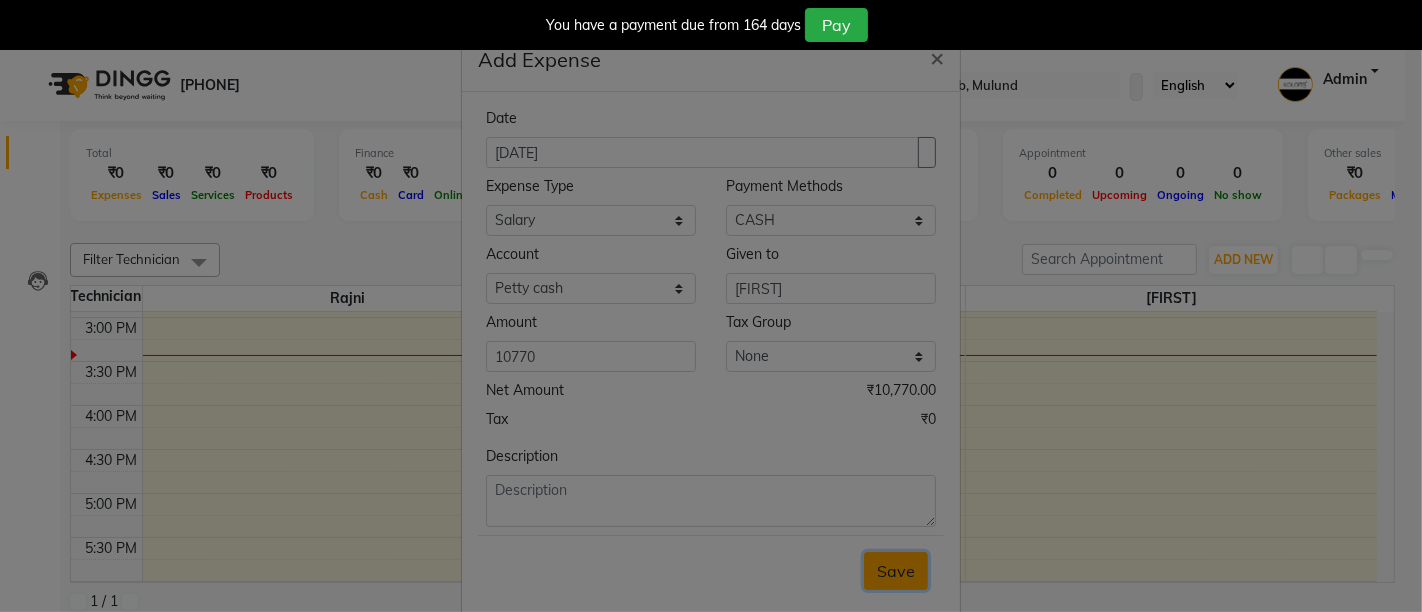 click on "Save" at bounding box center [896, 571] 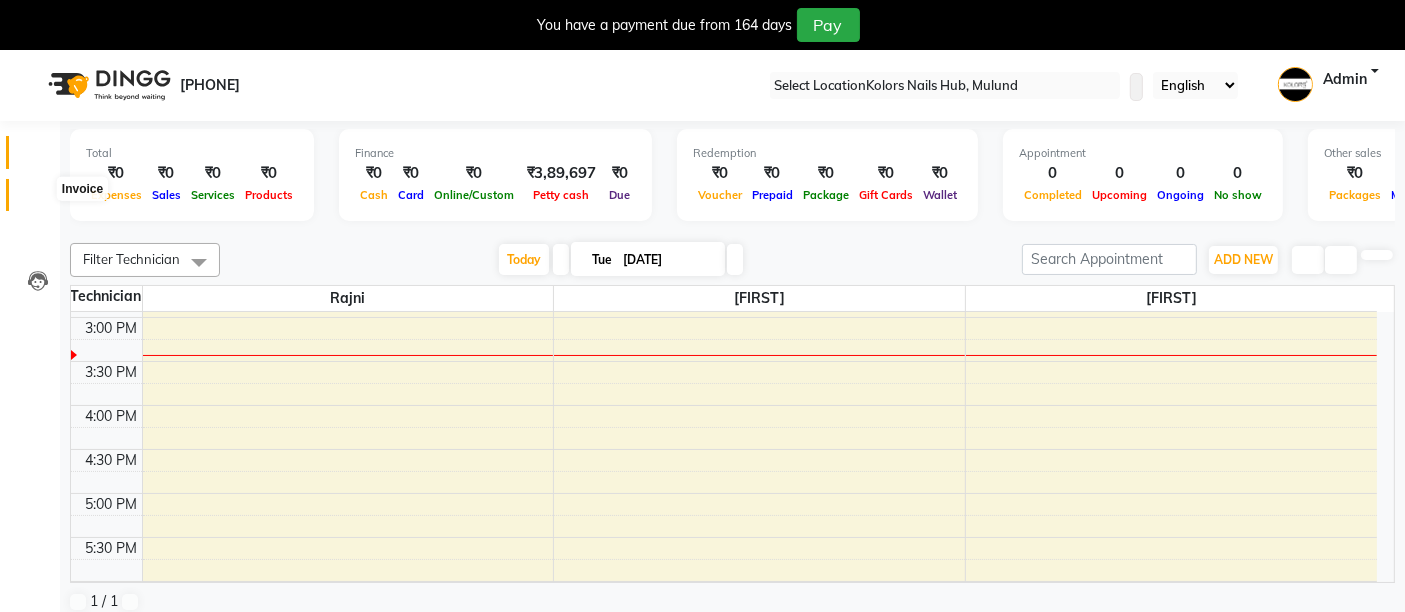 click at bounding box center [37, 200] 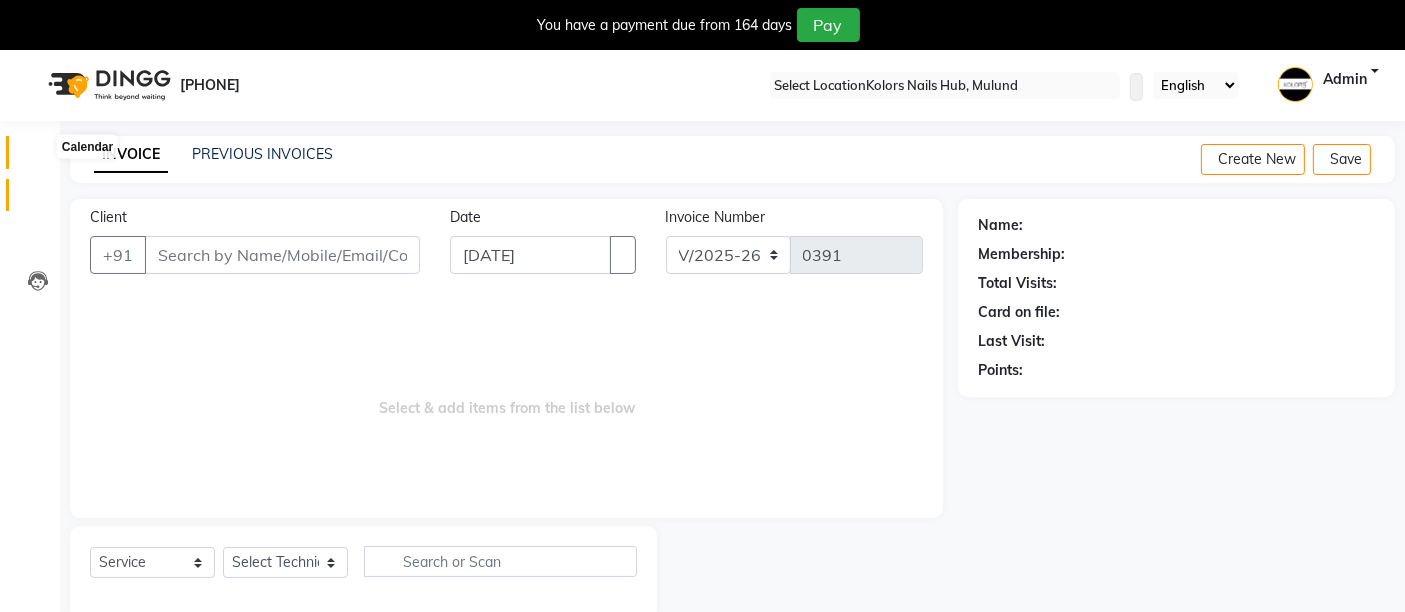 drag, startPoint x: 44, startPoint y: 186, endPoint x: 40, endPoint y: 158, distance: 28.284271 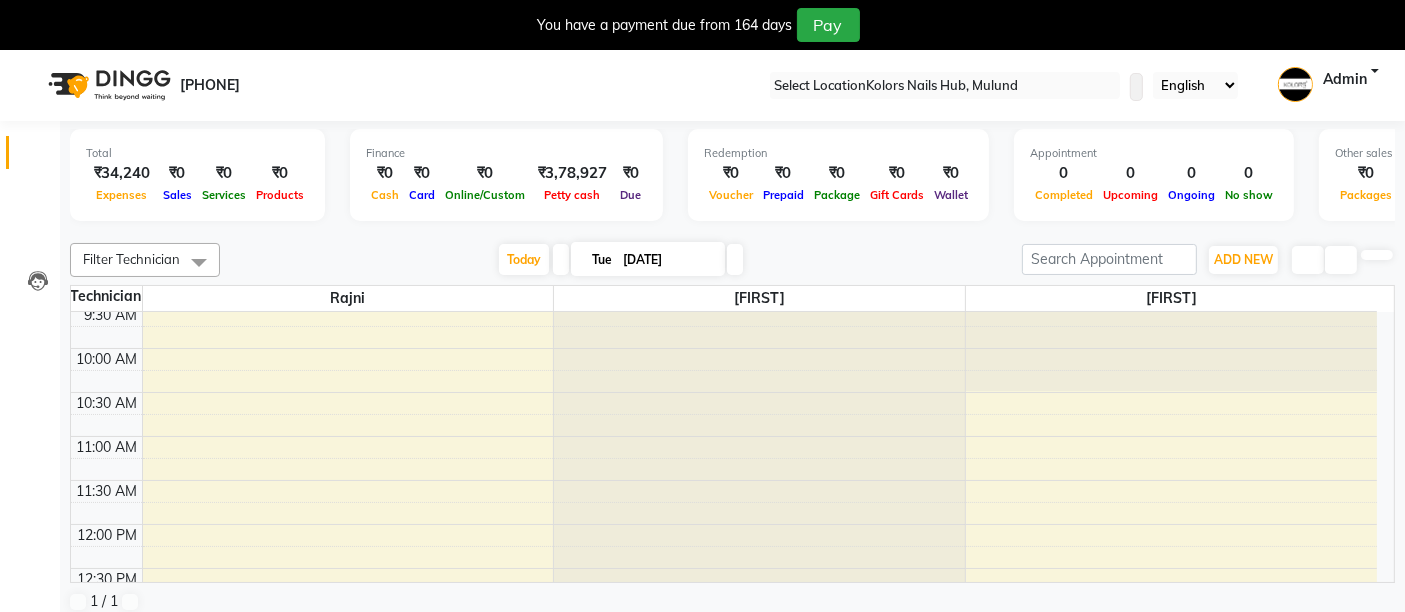scroll, scrollTop: 0, scrollLeft: 0, axis: both 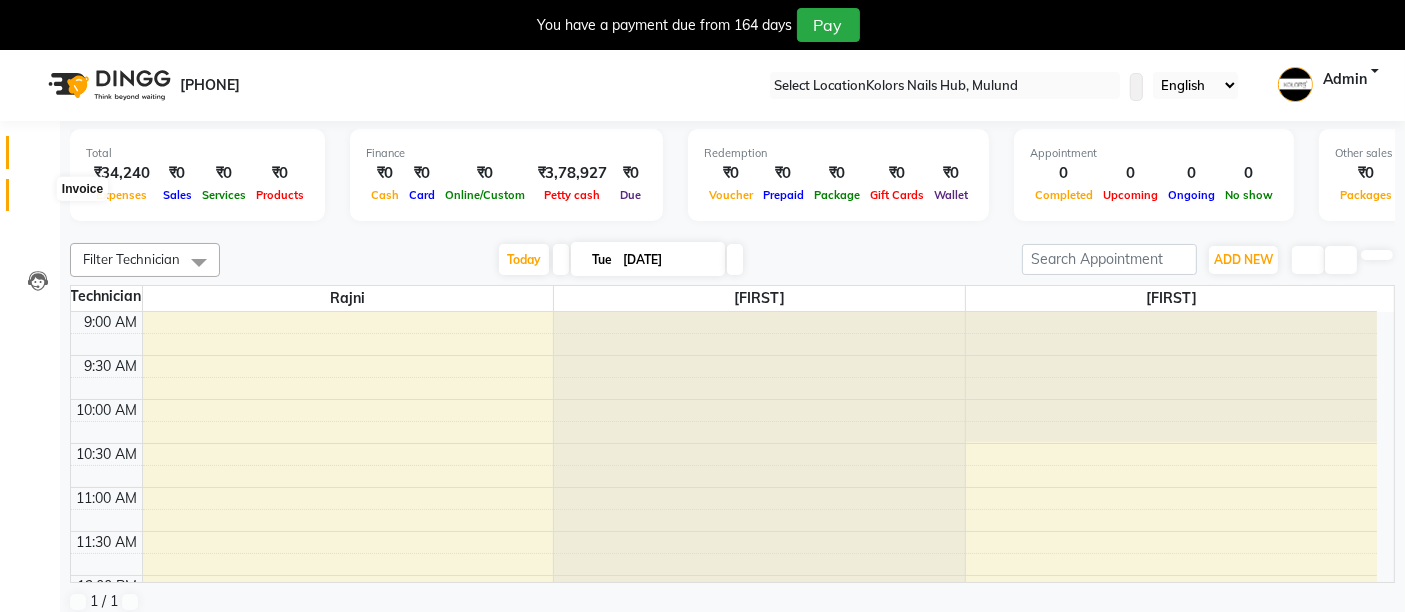 click at bounding box center (38, 200) 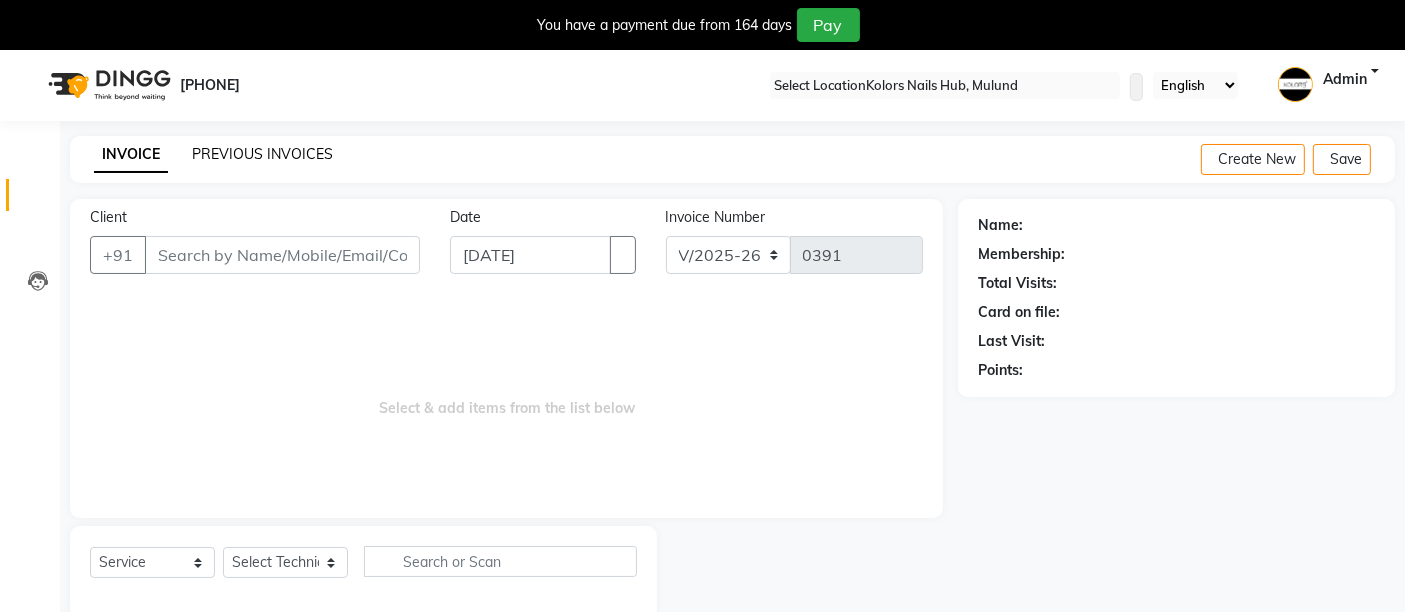 click on "PREVIOUS INVOICES" at bounding box center [262, 154] 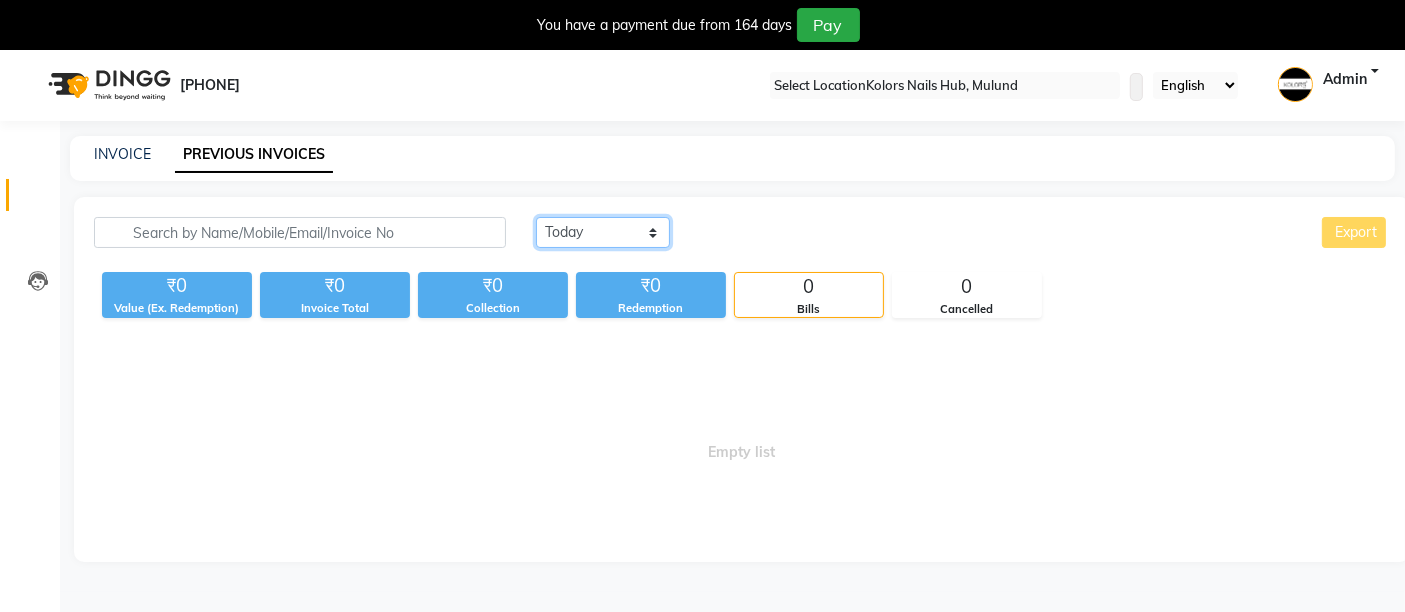 click on "Today Yesterday Custom Range" at bounding box center [603, 232] 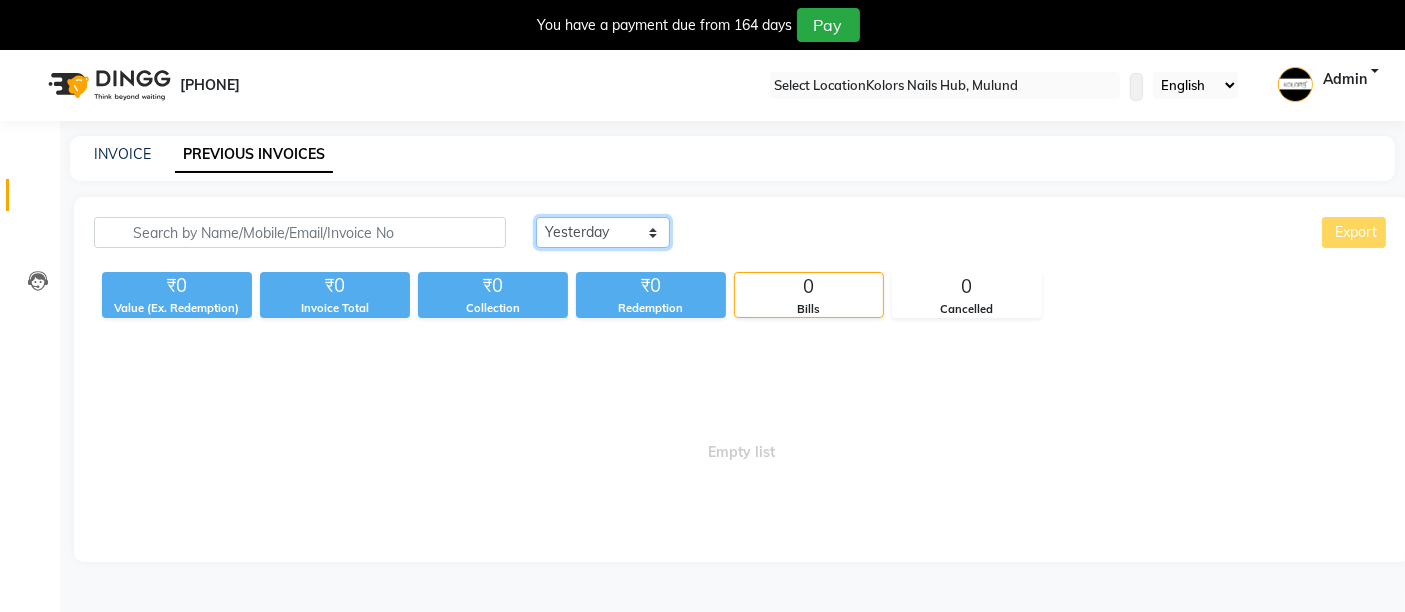 click on "Today Yesterday Custom Range" at bounding box center (603, 232) 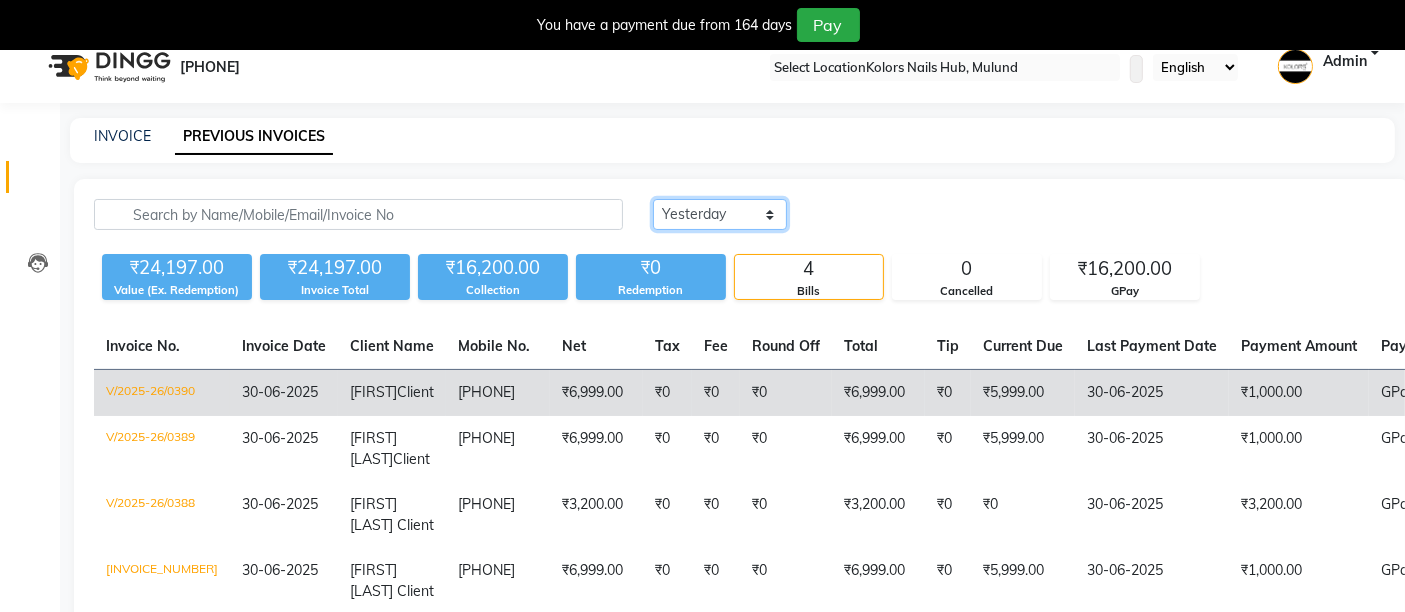 scroll, scrollTop: 0, scrollLeft: 0, axis: both 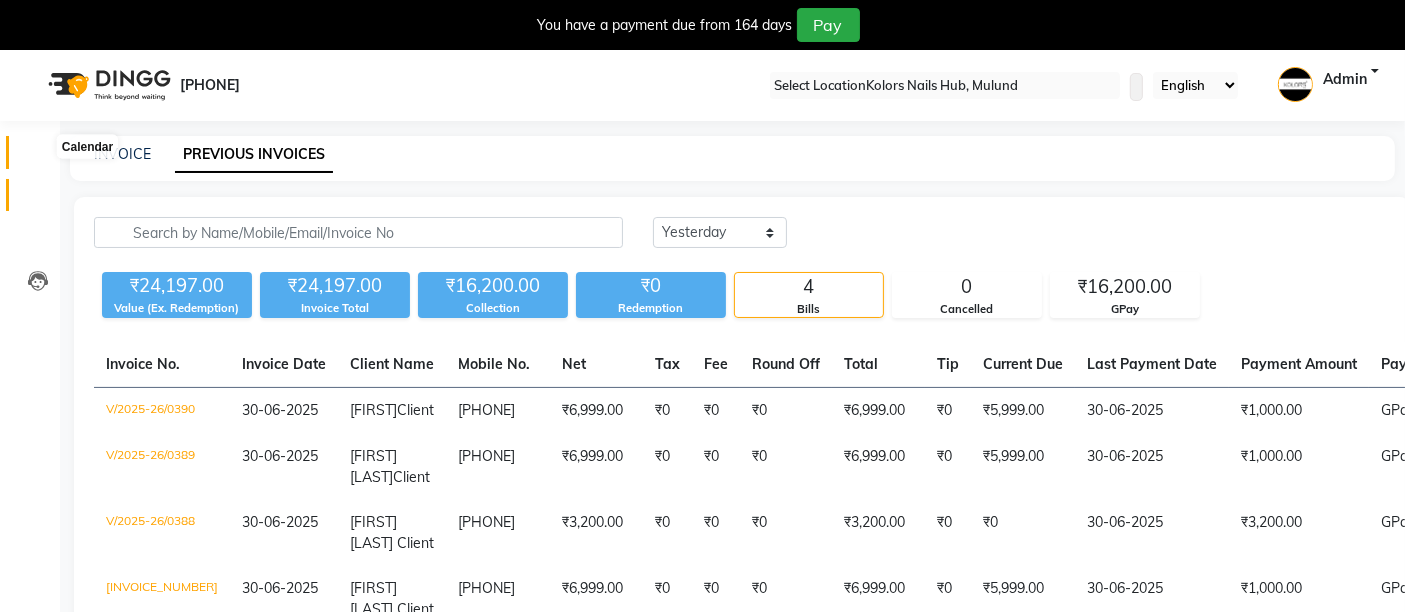 click at bounding box center [37, 157] 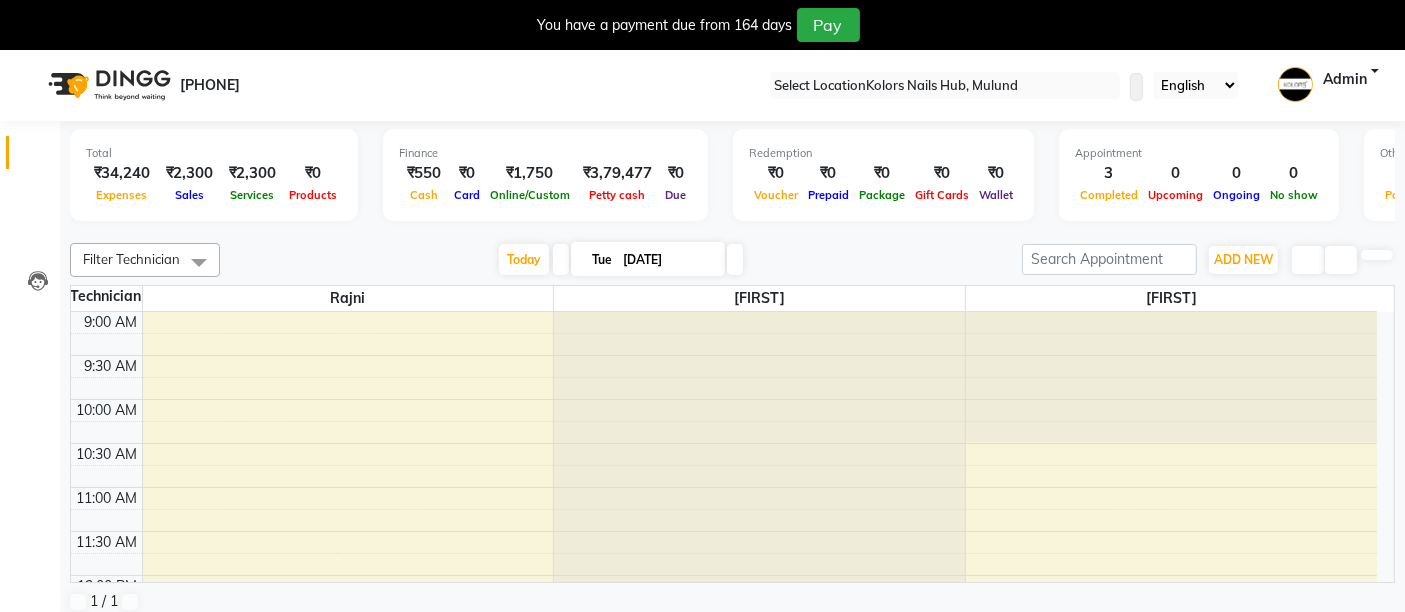 scroll, scrollTop: 0, scrollLeft: 0, axis: both 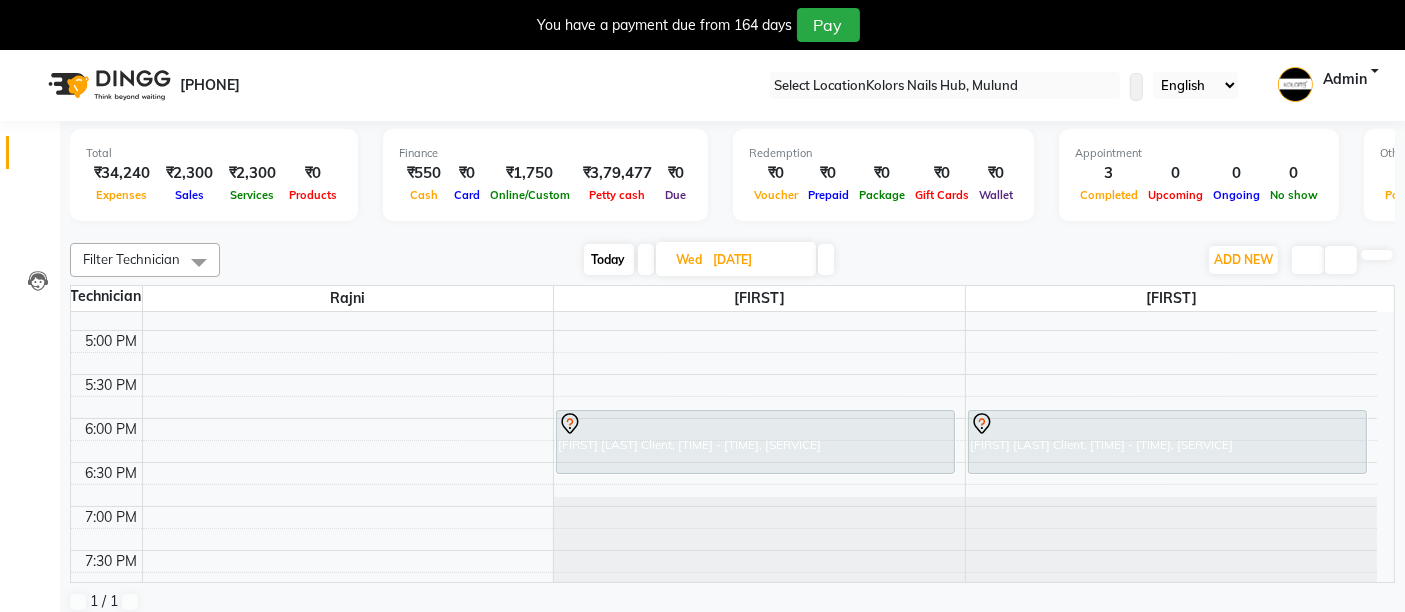 click at bounding box center [1136, 87] 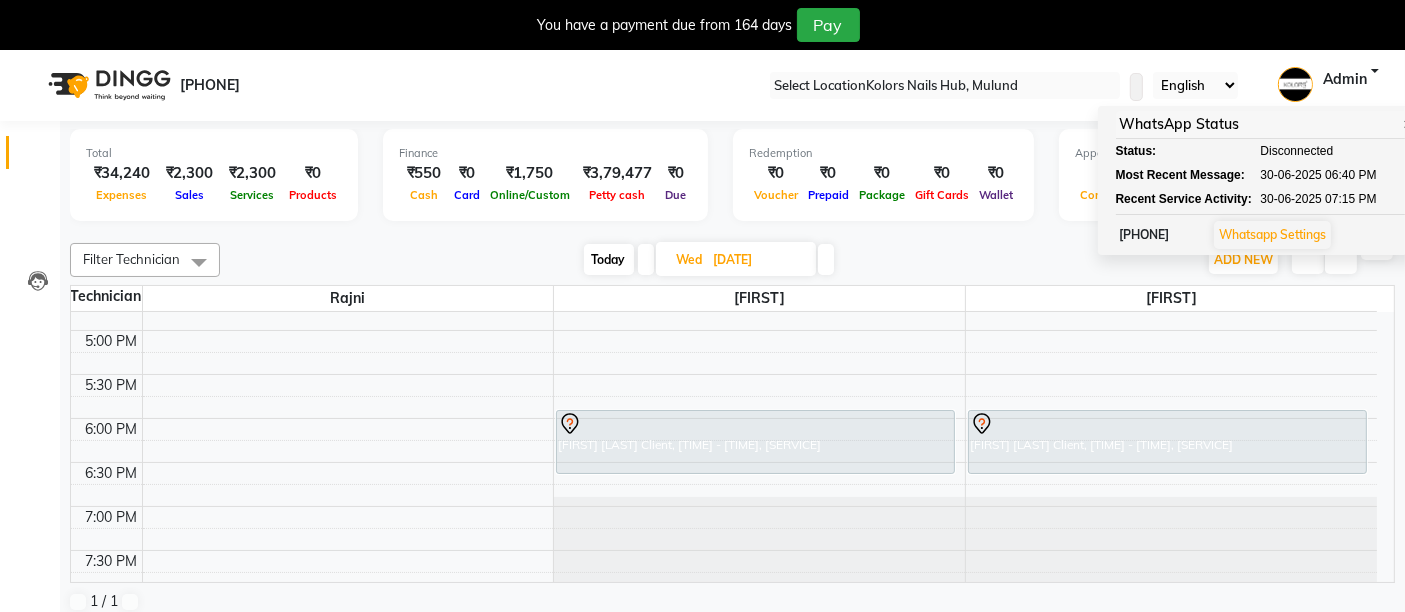 click on "Whatsapp Settings" at bounding box center (1272, 234) 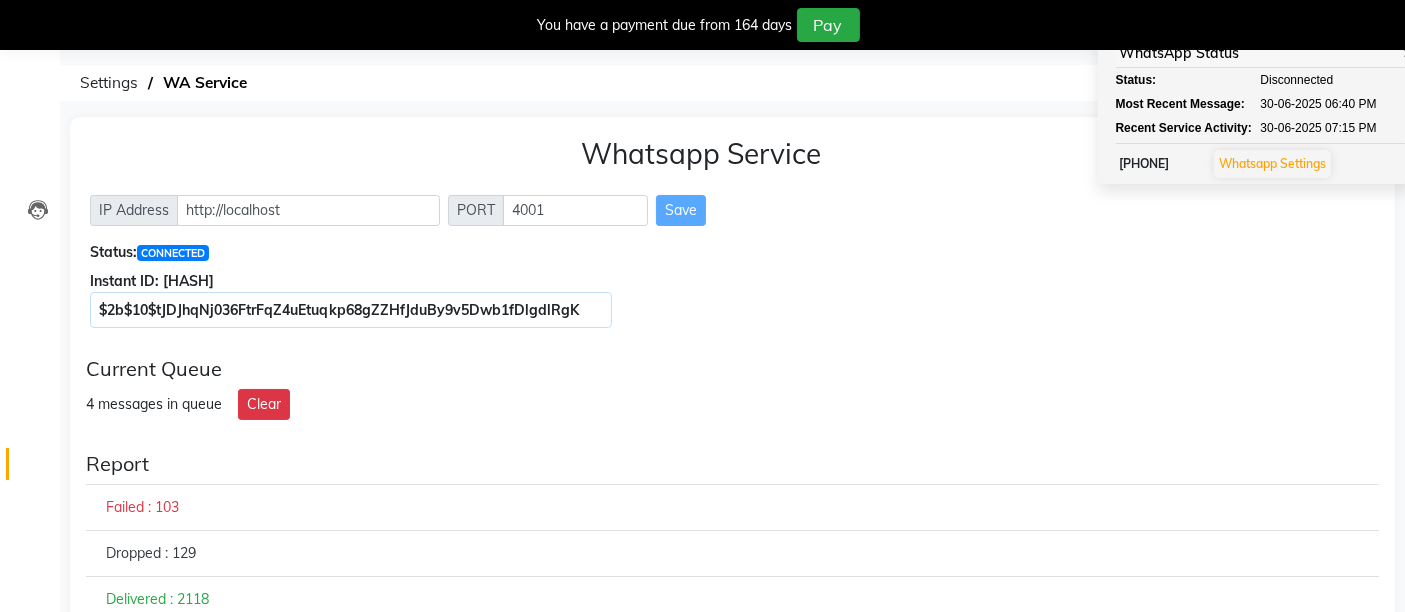scroll, scrollTop: 75, scrollLeft: 0, axis: vertical 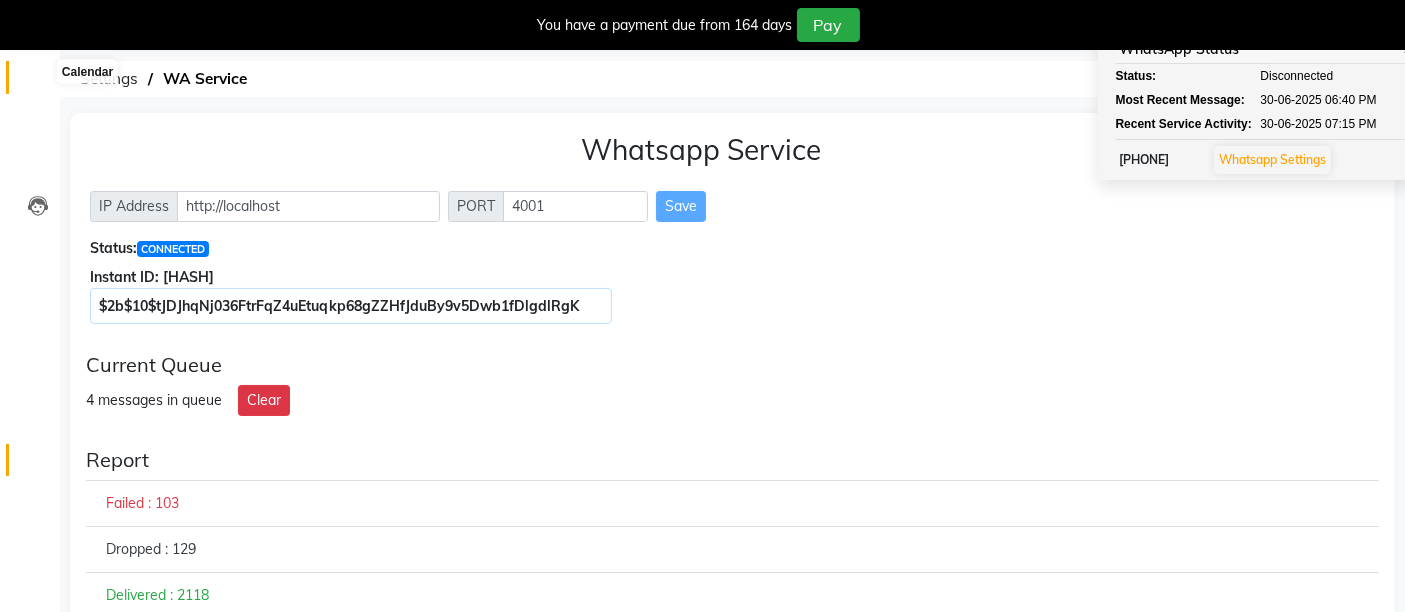 click at bounding box center (37, 82) 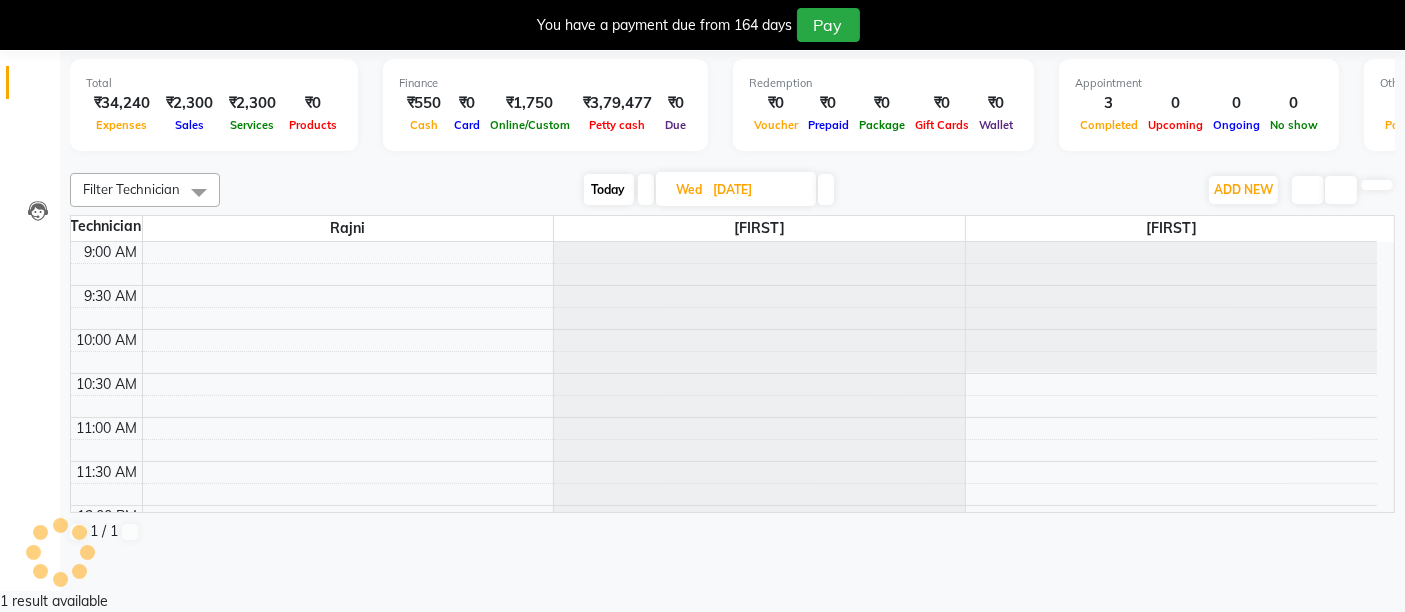 scroll, scrollTop: 48, scrollLeft: 0, axis: vertical 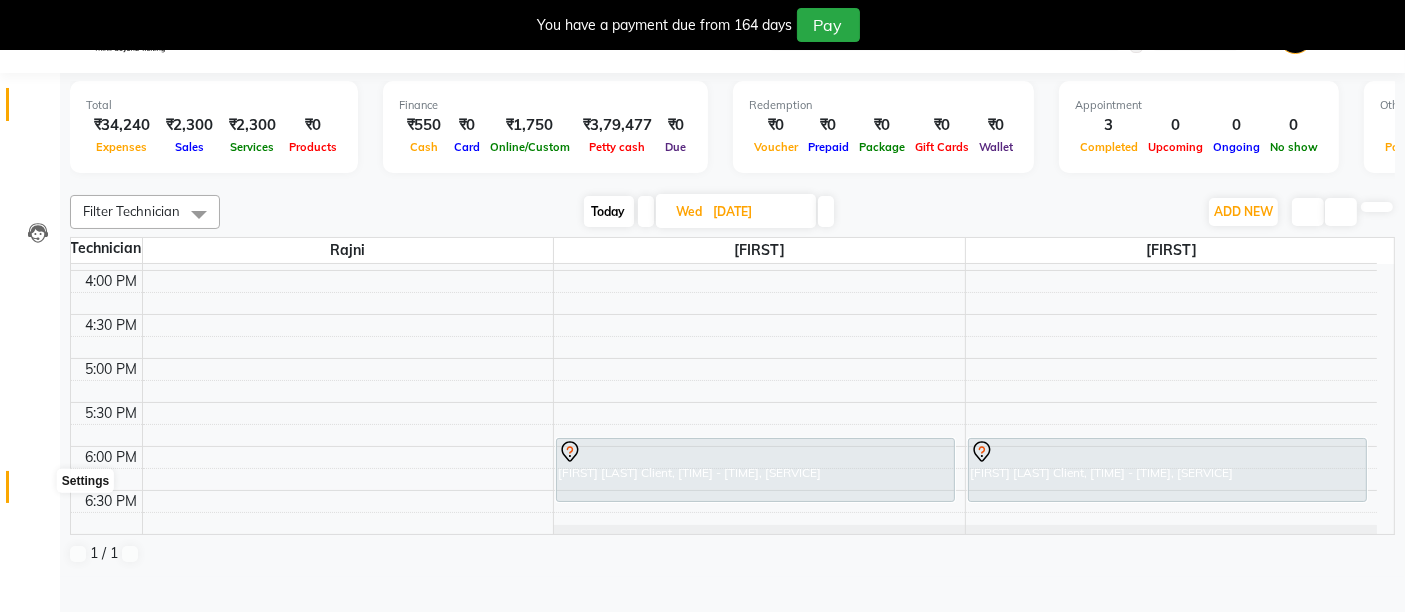 click at bounding box center (37, 492) 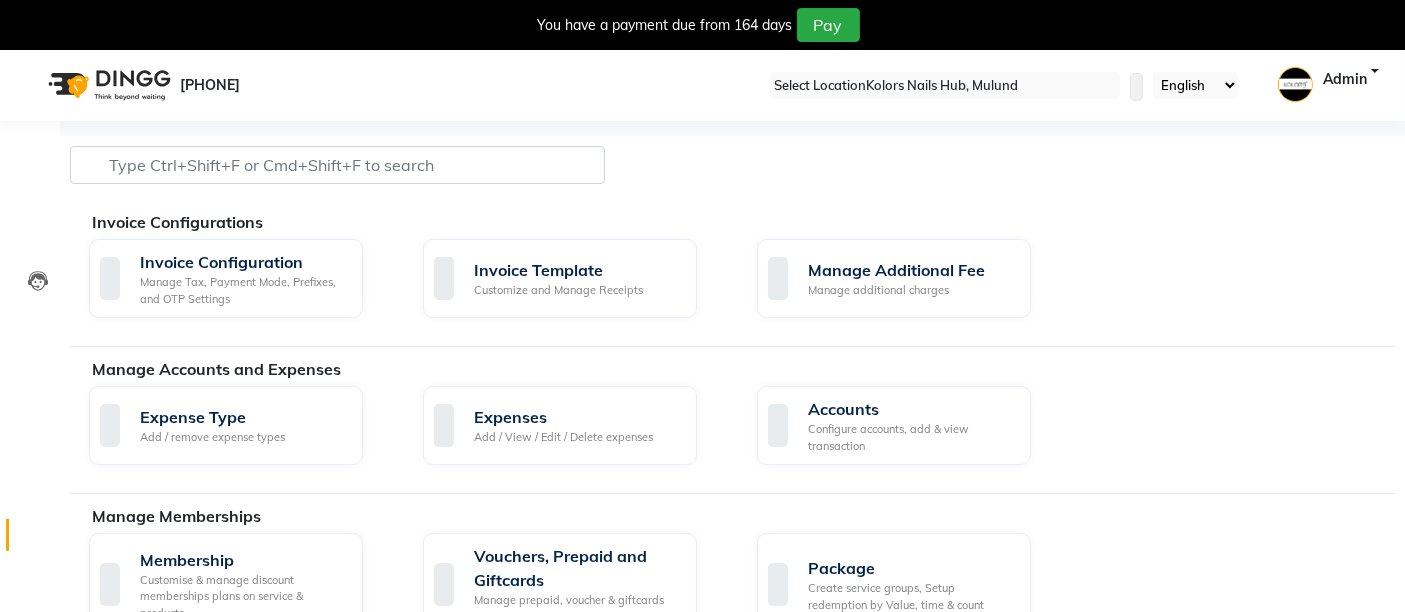 scroll, scrollTop: 1096, scrollLeft: 0, axis: vertical 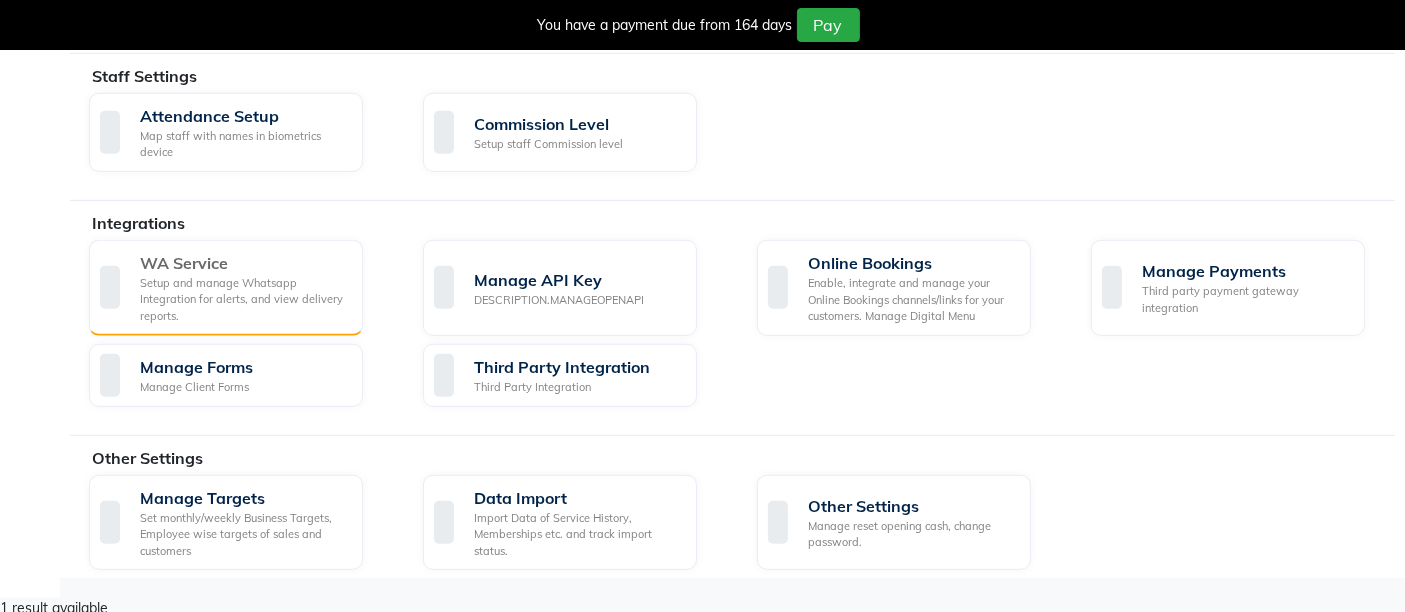 click on "Setup and manage Whatsapp Integration for alerts, and view delivery reports." at bounding box center [243, 300] 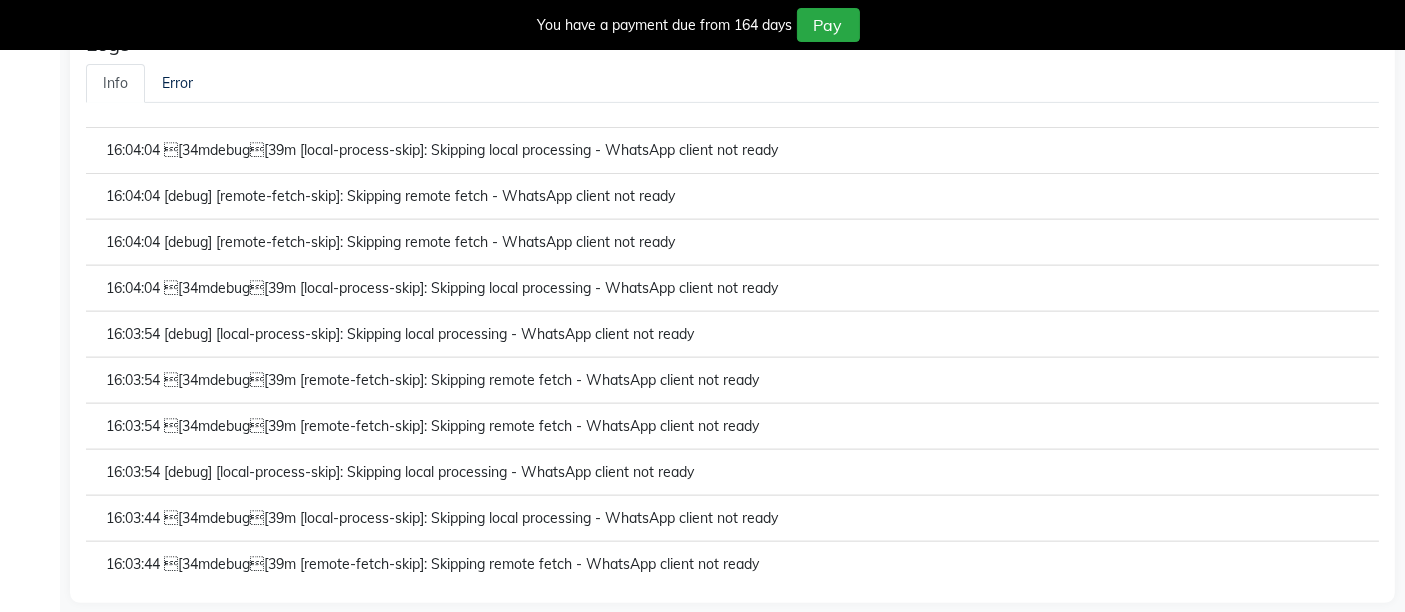 scroll, scrollTop: 0, scrollLeft: 0, axis: both 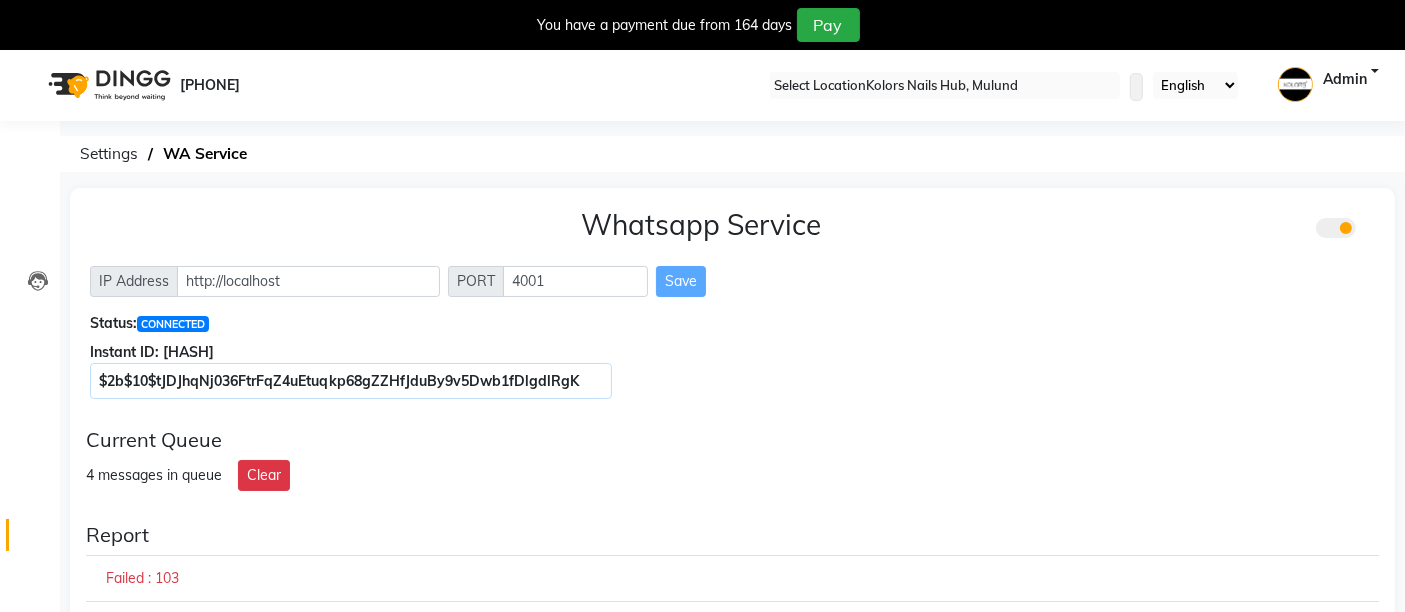 click on "Whatsapp Service  IP Address http://localhost PORT 4001 Save Status:  CONNECTED Instant ID: $2b$10$tJDJhqNj036FtrFqZ4uEtuqkp68gZZHfJduBy9v5Dwb1fDlgdlRgK" at bounding box center [732, 300] 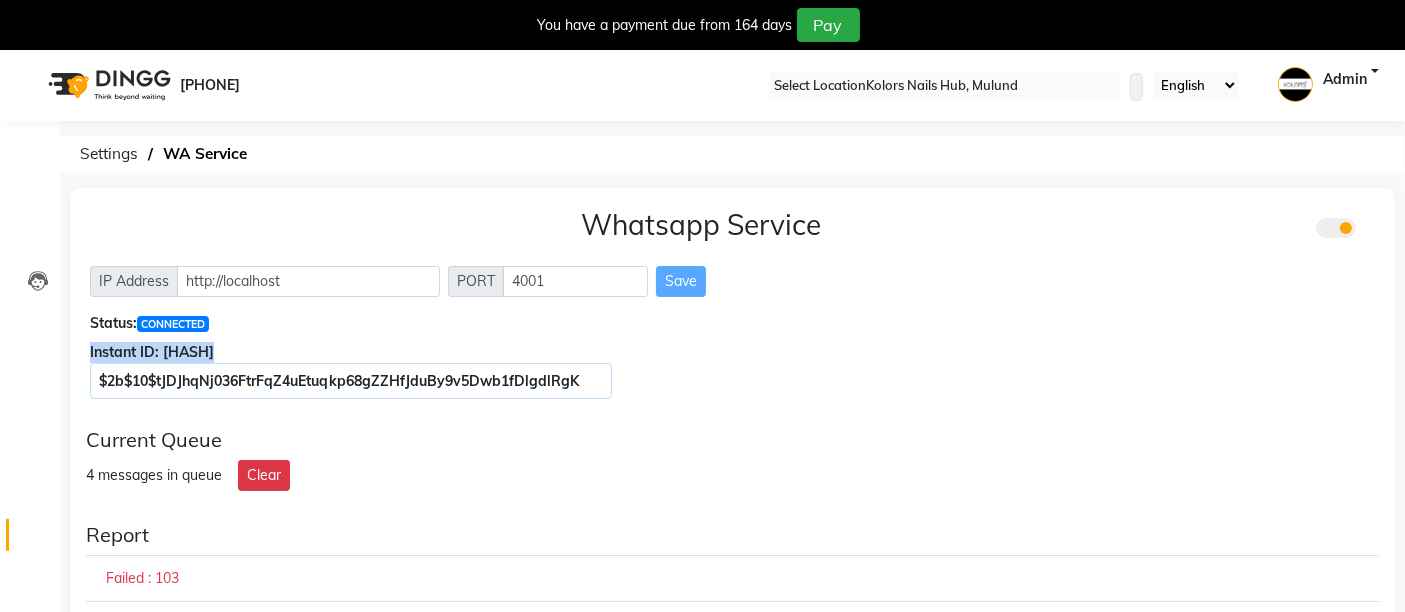 click on "Whatsapp Service  IP Address http://localhost PORT 4001 Save Status:  CONNECTED Instant ID: $2b$10$tJDJhqNj036FtrFqZ4uEtuqkp68gZZHfJduBy9v5Dwb1fDlgdlRgK" at bounding box center (732, 300) 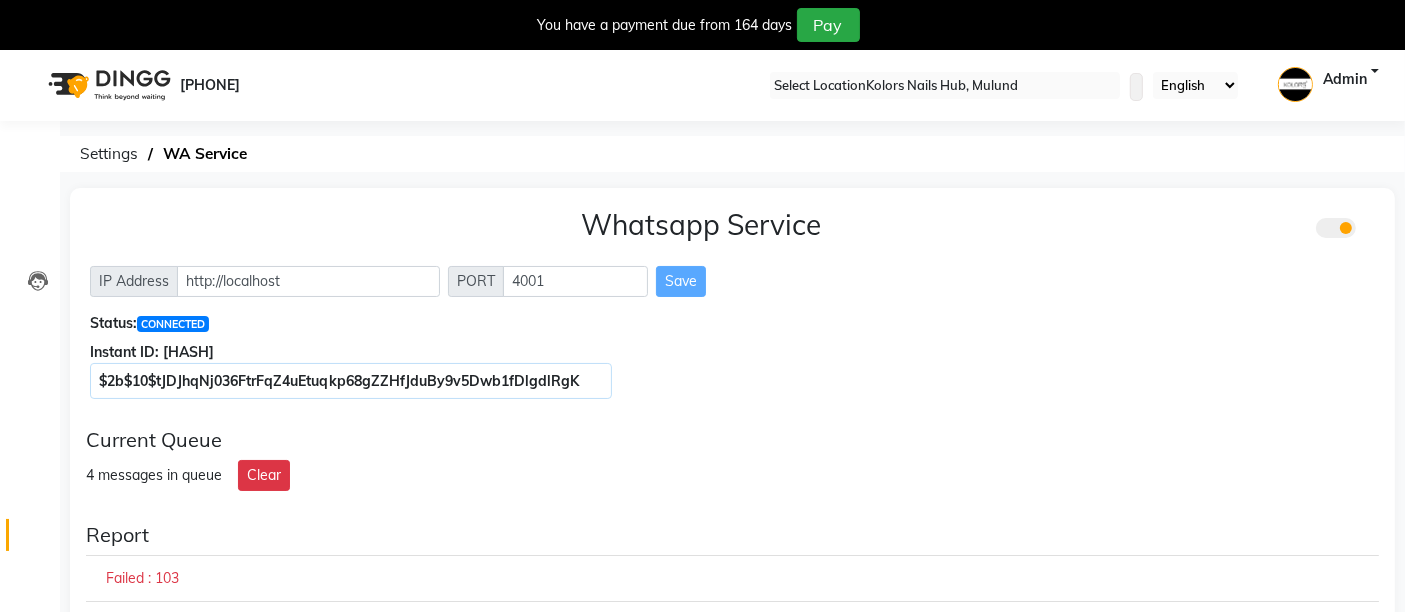 click on "CONNECTED" at bounding box center (173, 324) 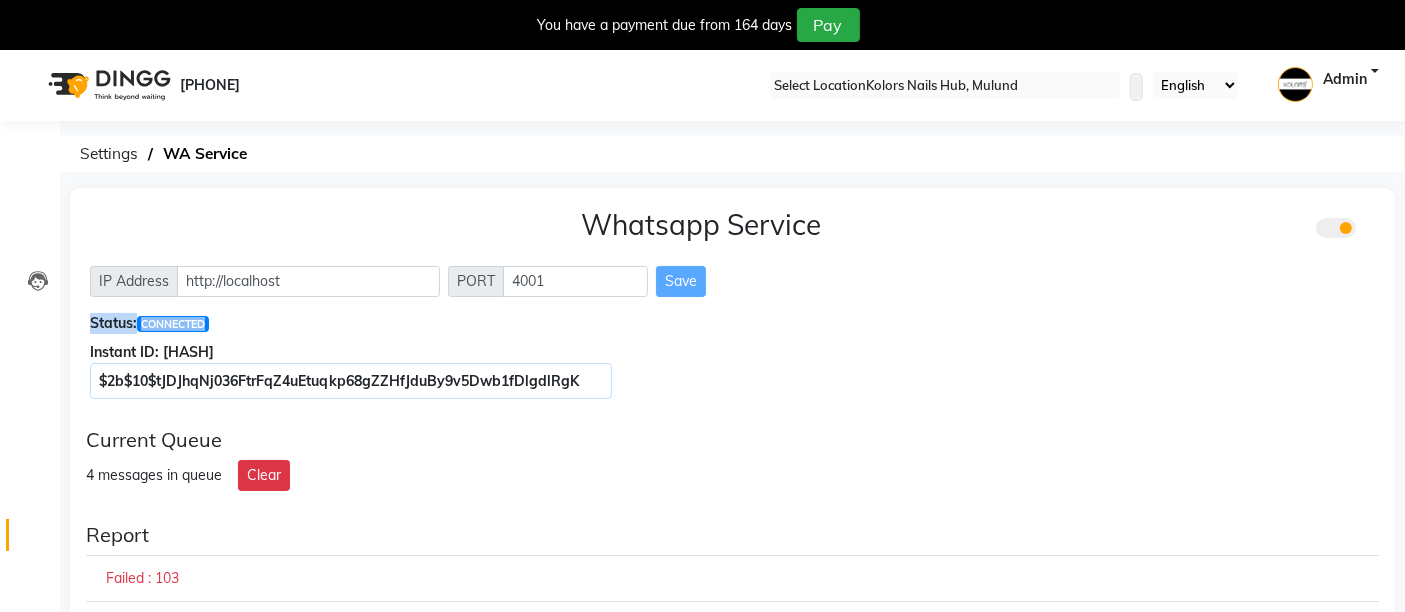 click on "CONNECTED" at bounding box center (173, 324) 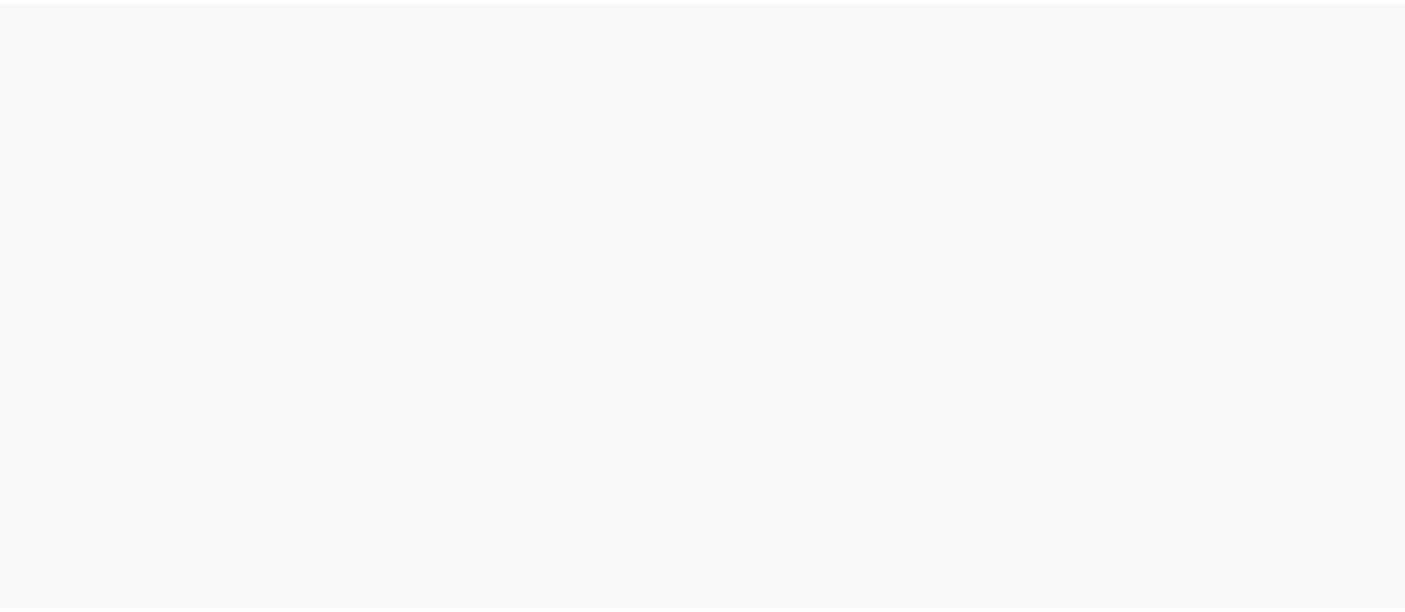 scroll, scrollTop: 0, scrollLeft: 0, axis: both 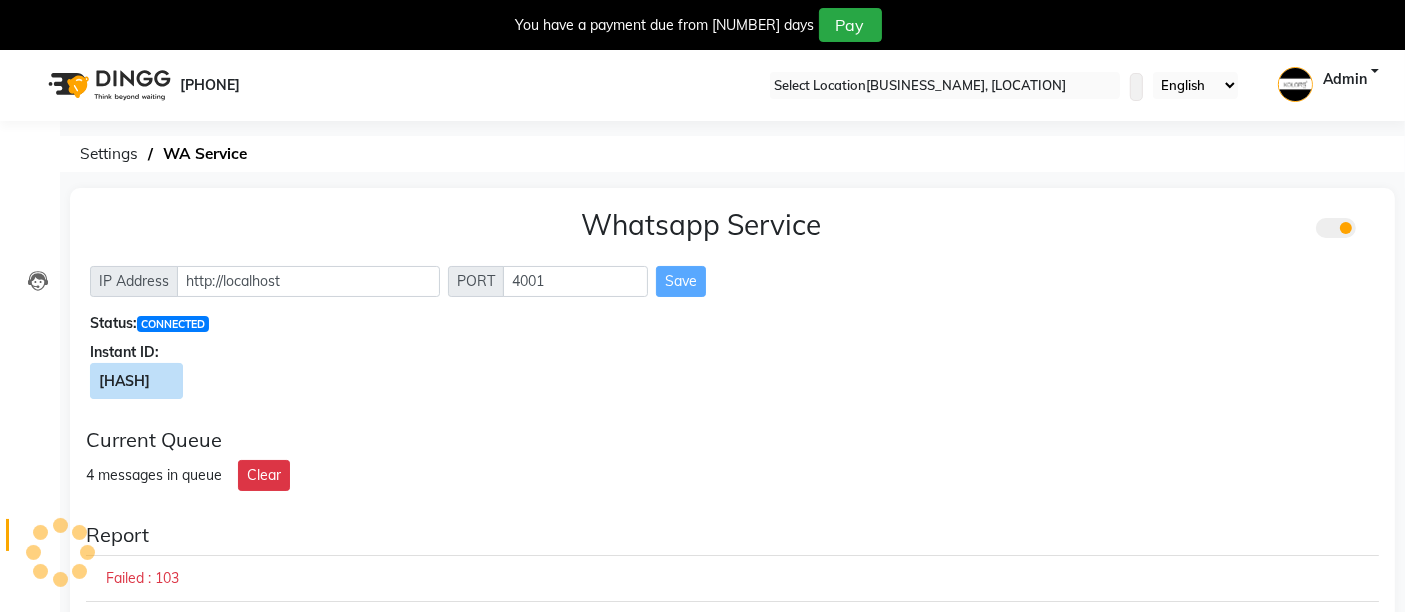 click at bounding box center (174, 381) 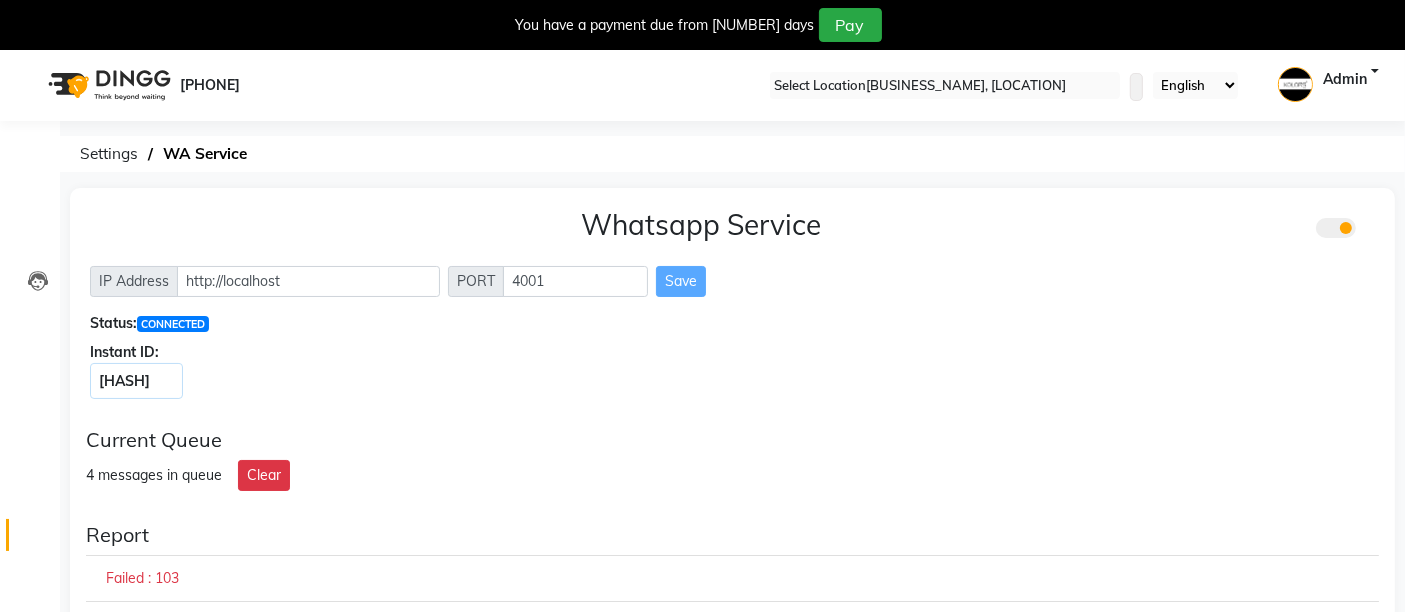 click at bounding box center (1375, 229) 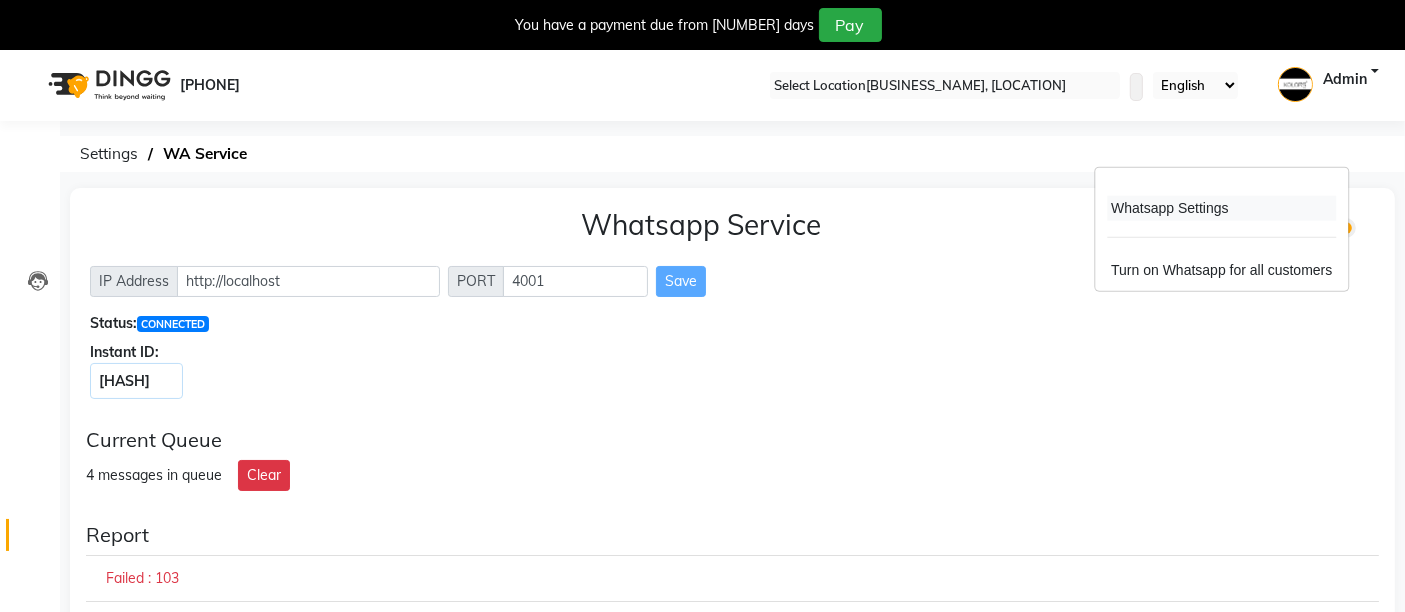 click on "Whatsapp Settings" at bounding box center [1221, 208] 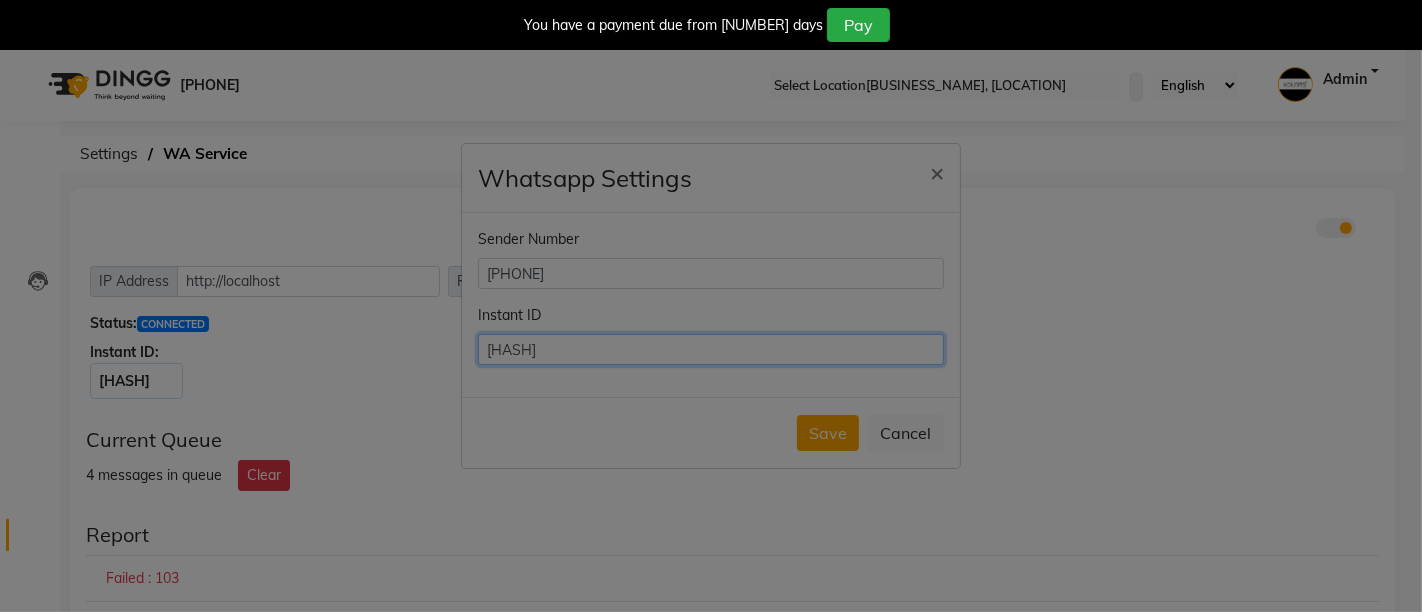 click on "$2b$10$tJDJhqNj036FtrFqZ4uEtuqkp68gZZHfJduBy9v5Dwb1fDlgdlRgK" at bounding box center [711, 349] 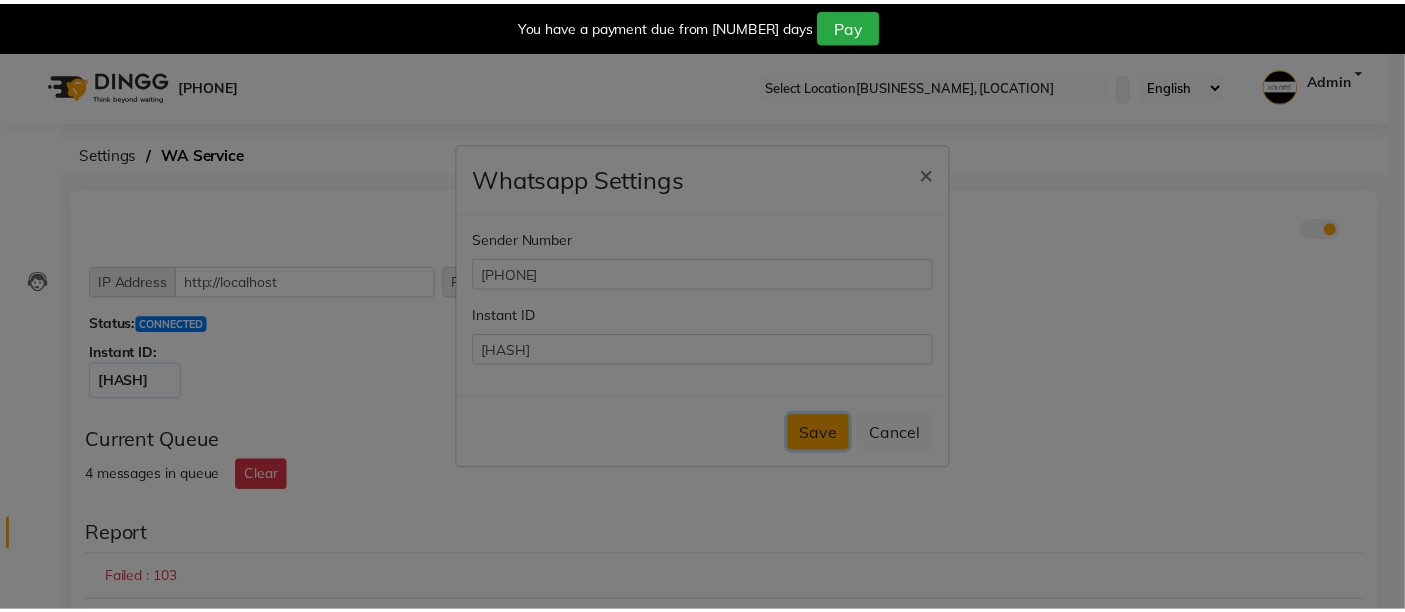 scroll, scrollTop: 0, scrollLeft: 0, axis: both 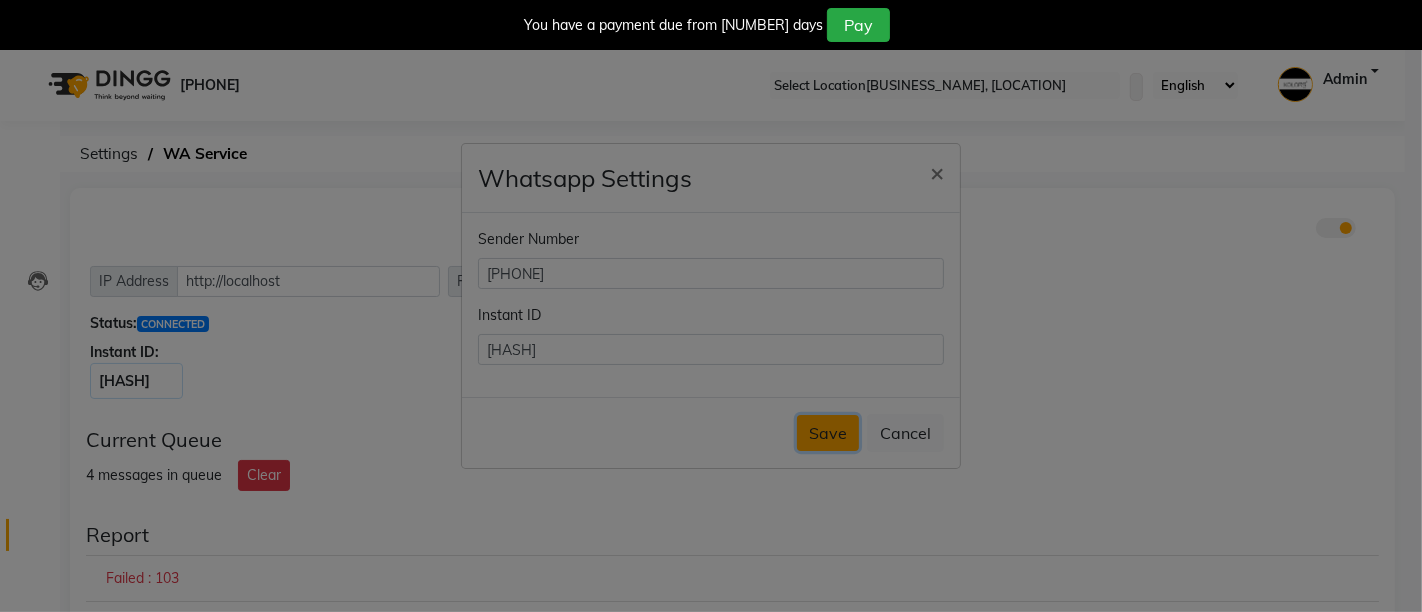 click on "Save" at bounding box center [828, 433] 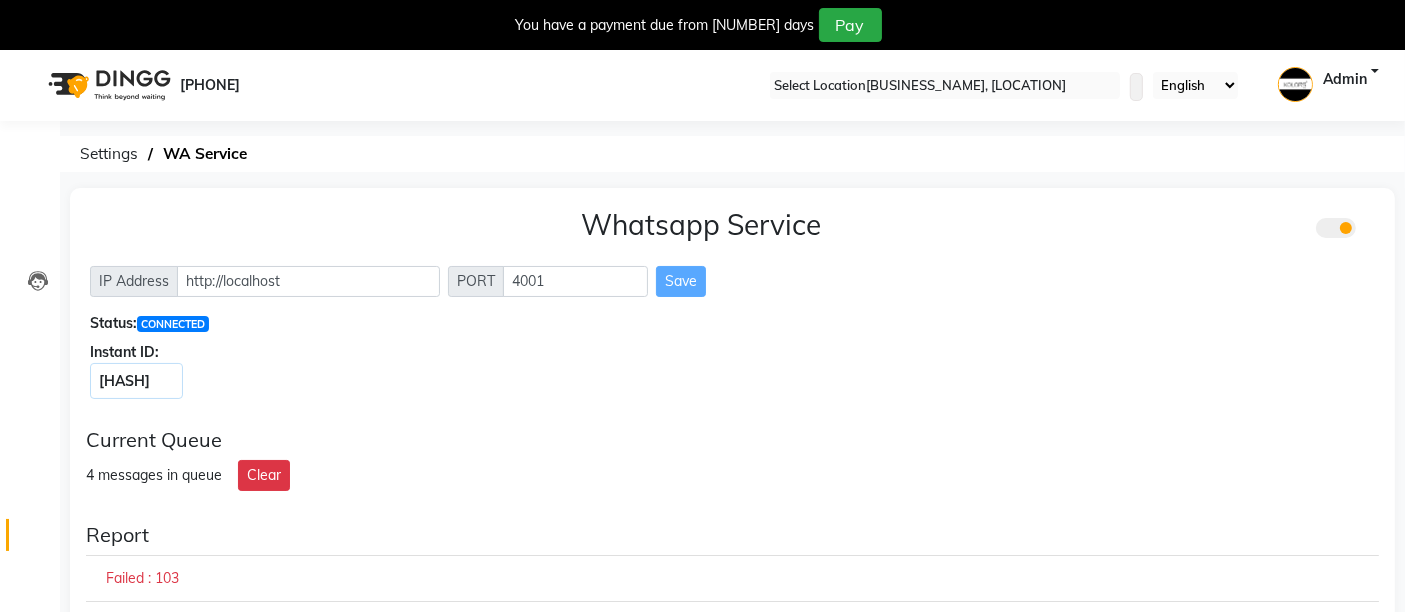 click at bounding box center [945, 86] 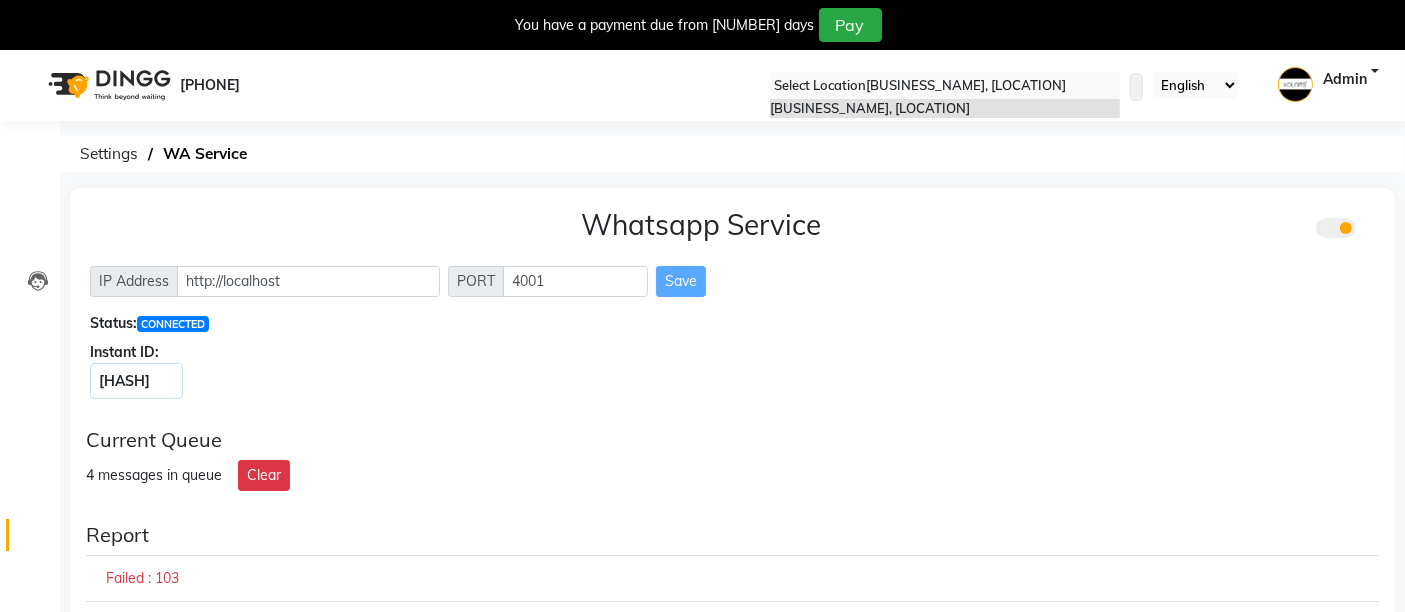 click on "Settings  WA Service" at bounding box center (729, 154) 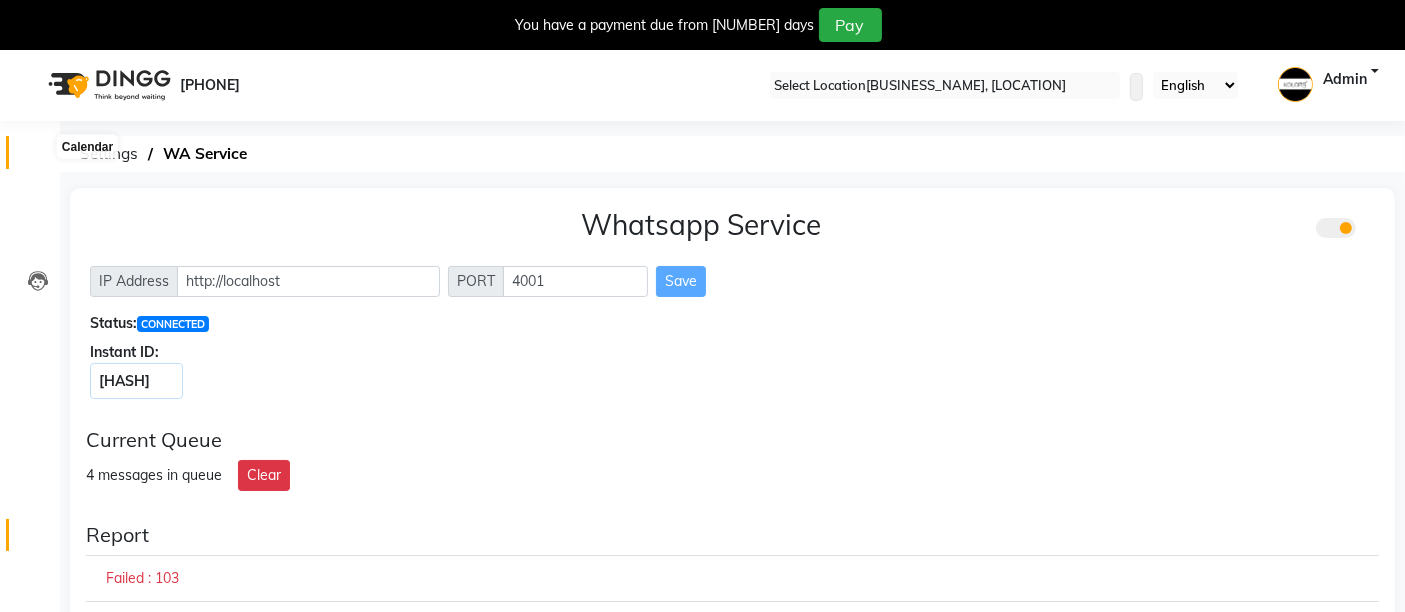 click at bounding box center [38, 157] 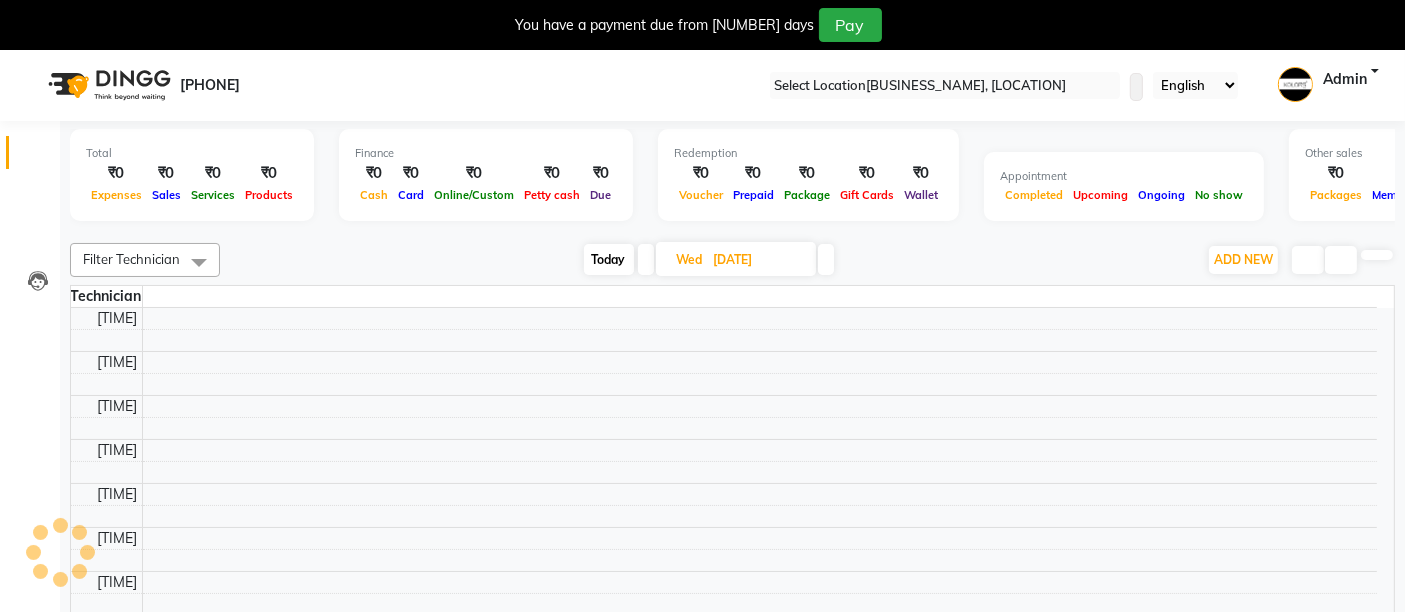 scroll, scrollTop: 609, scrollLeft: 0, axis: vertical 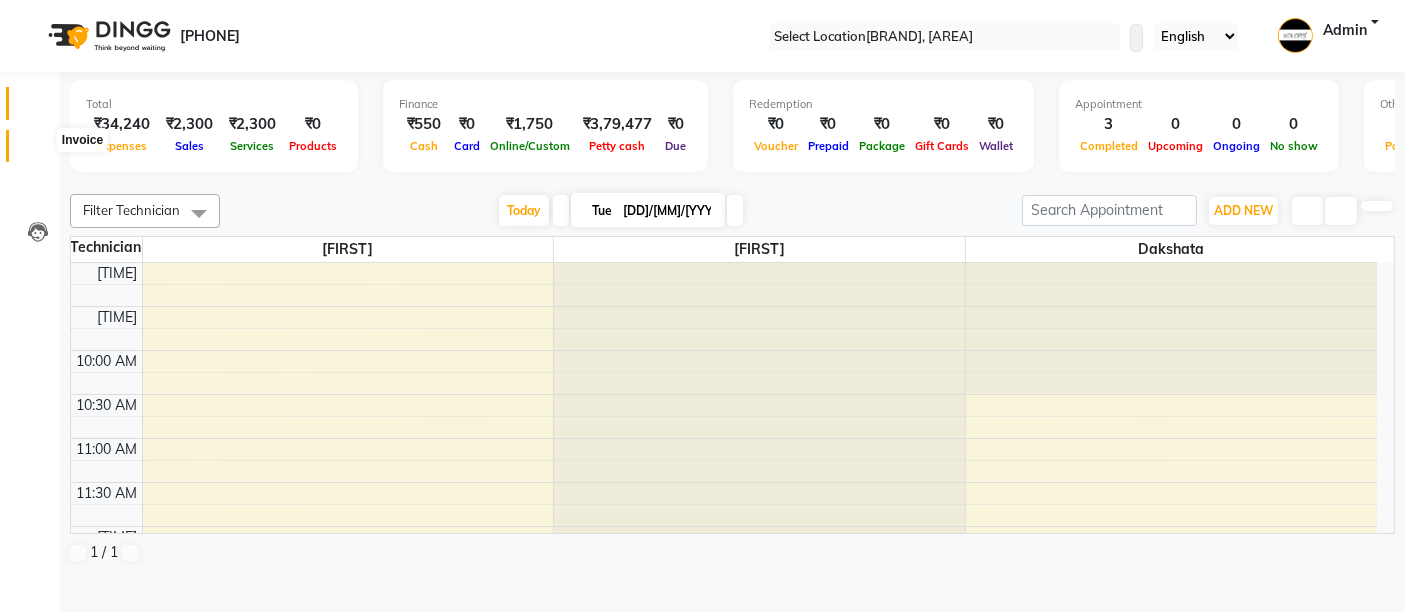 click at bounding box center [38, 151] 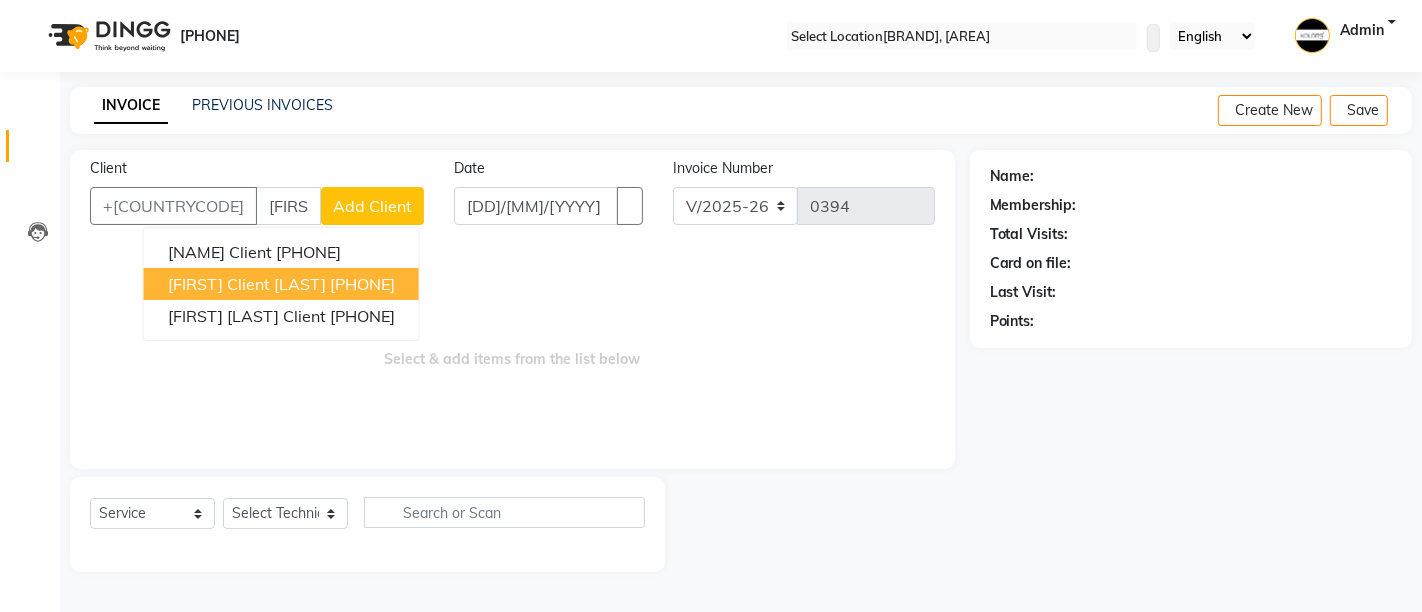 click on "Kanta Client Kanch Mall" at bounding box center (247, 284) 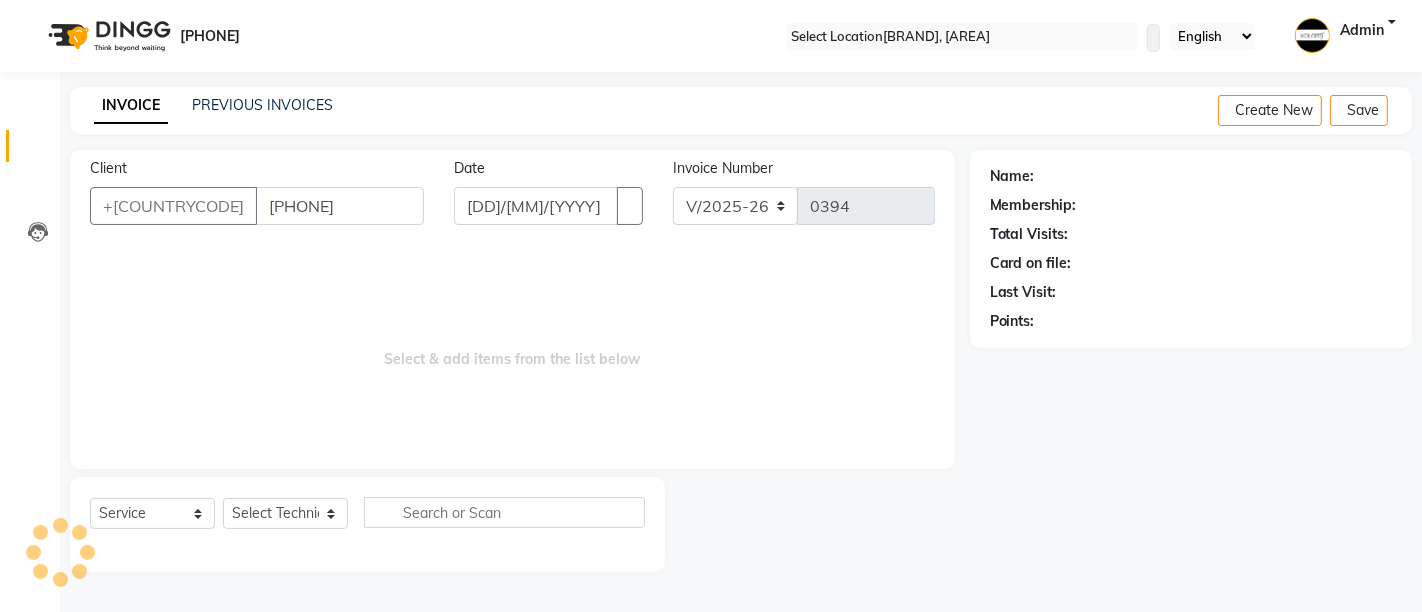 type on "8082441176" 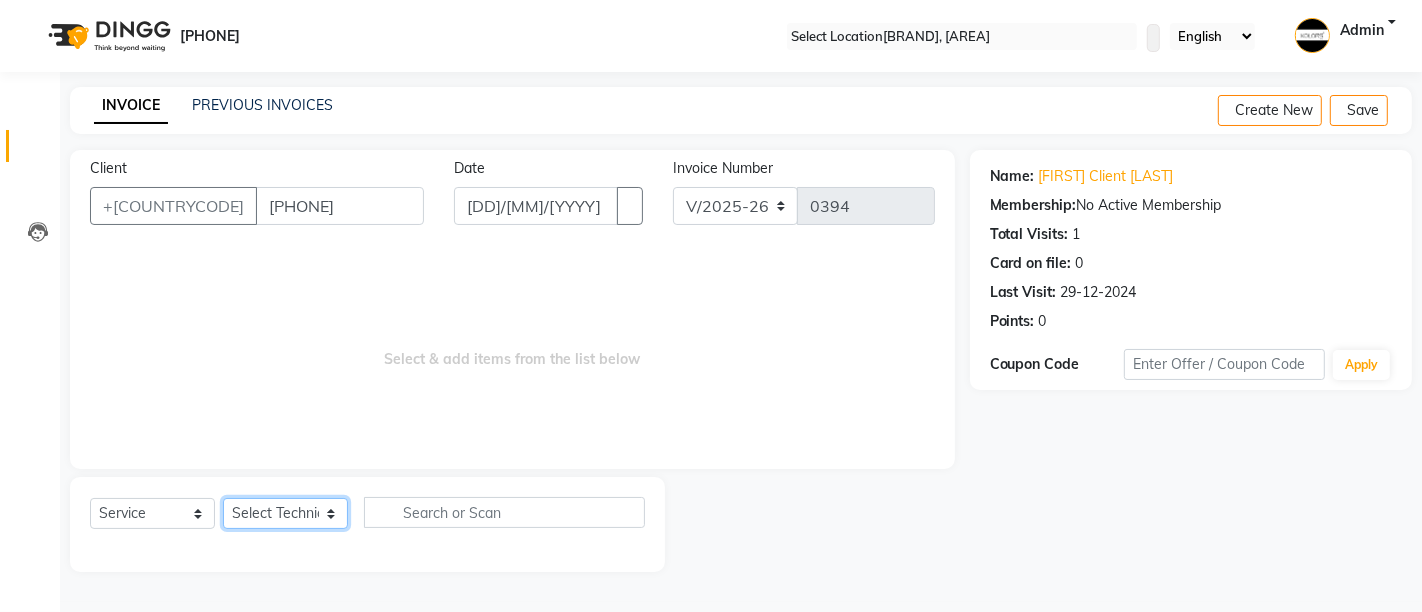 click on "Select Technician Dakshata Kirti  Rajni" at bounding box center [285, 513] 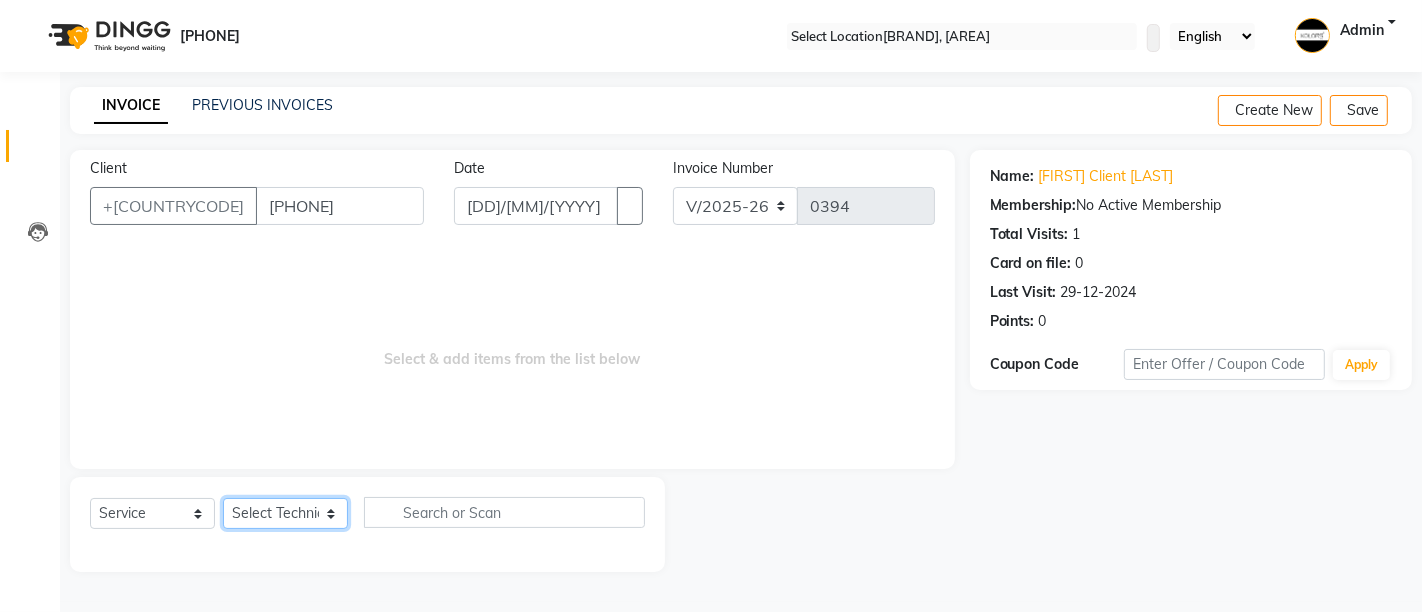 select on "66923" 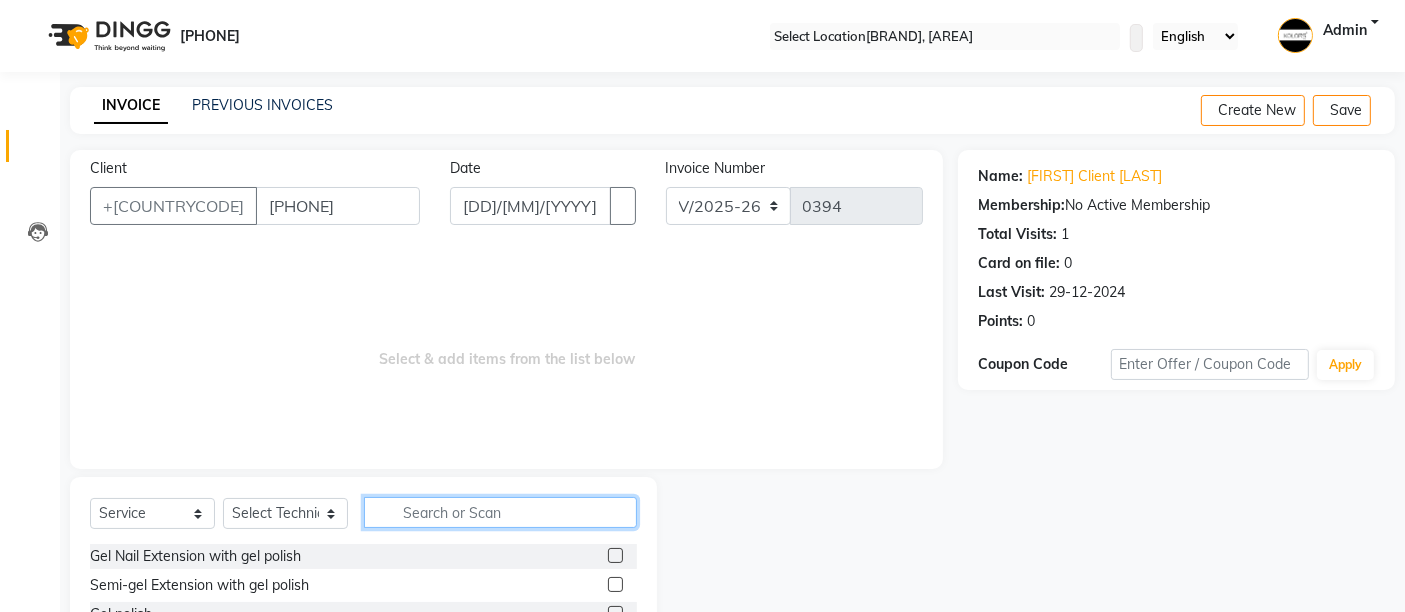 click at bounding box center (500, 512) 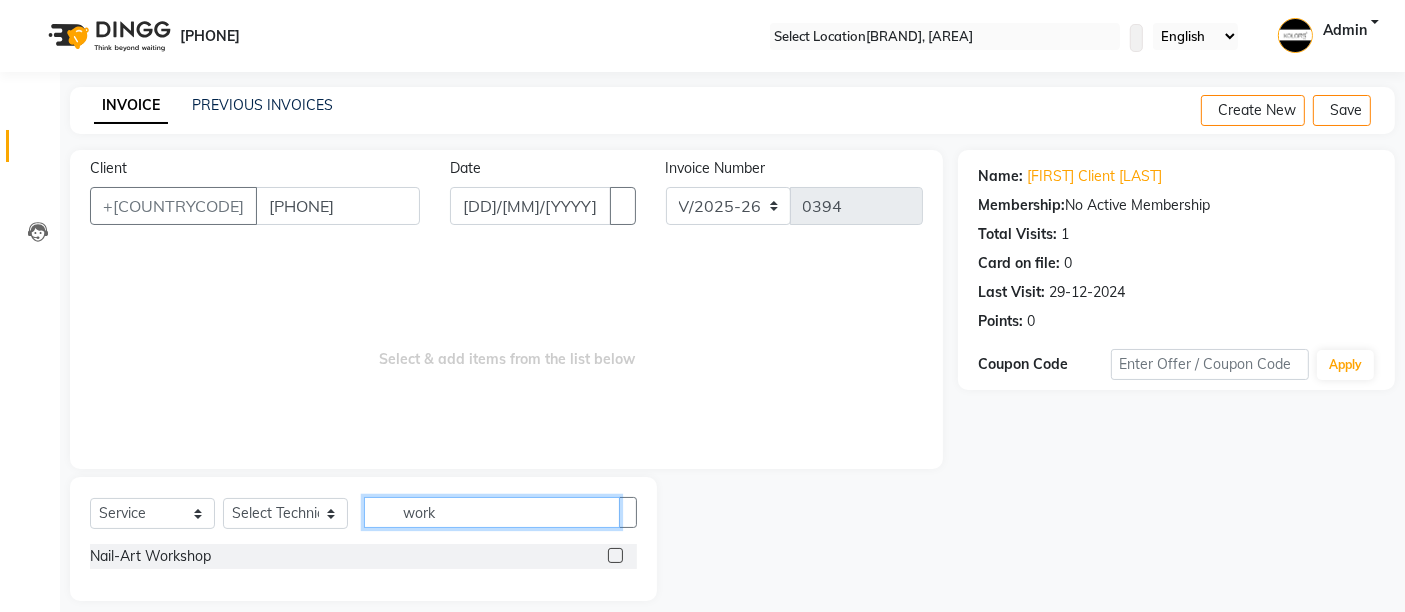 type on "work" 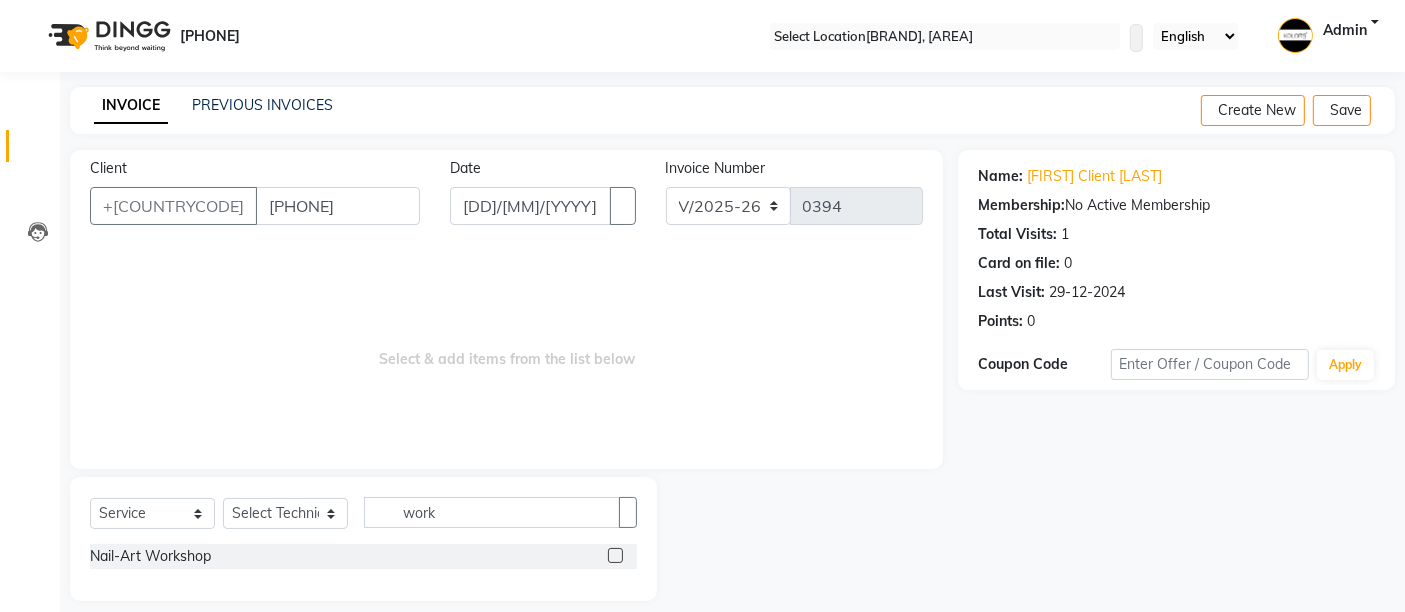 click at bounding box center [615, 555] 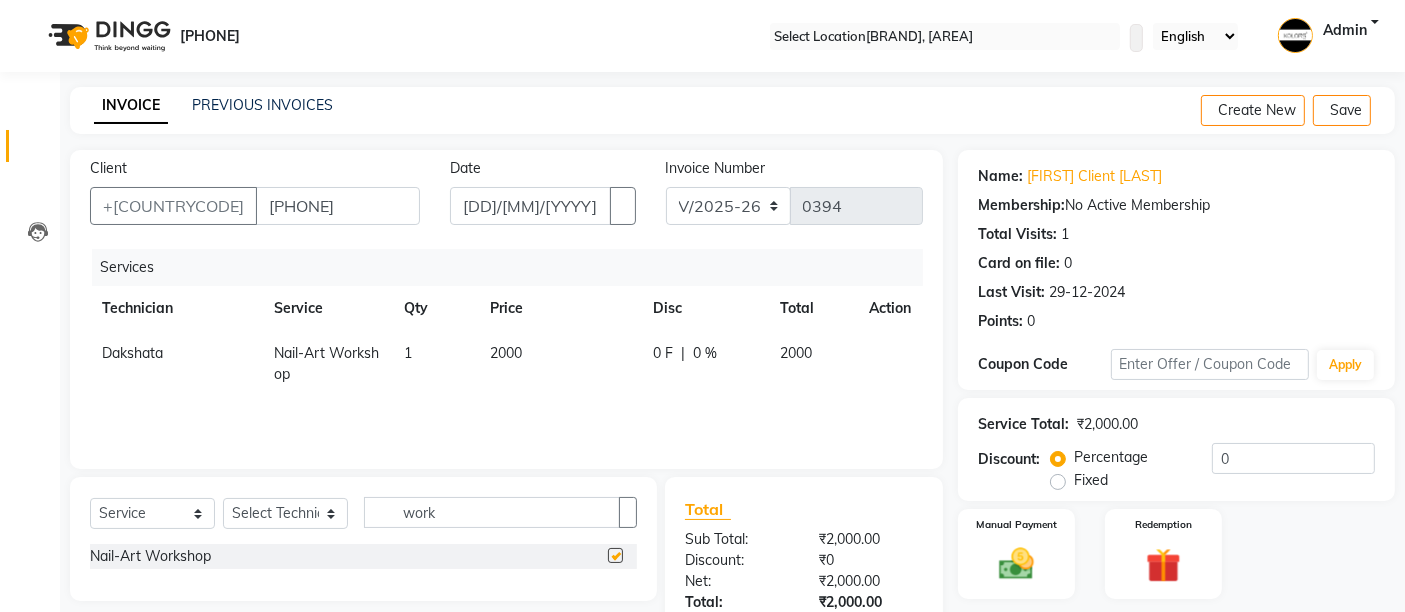 scroll, scrollTop: 111, scrollLeft: 0, axis: vertical 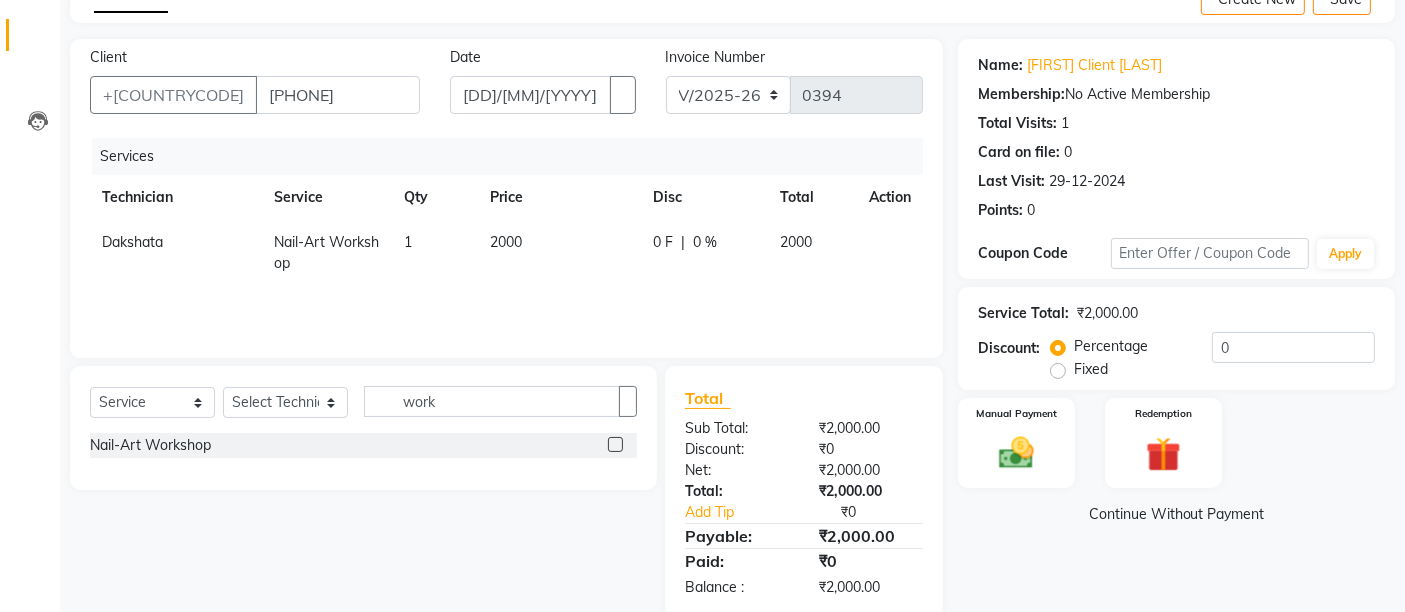 click on "2000" at bounding box center [132, 242] 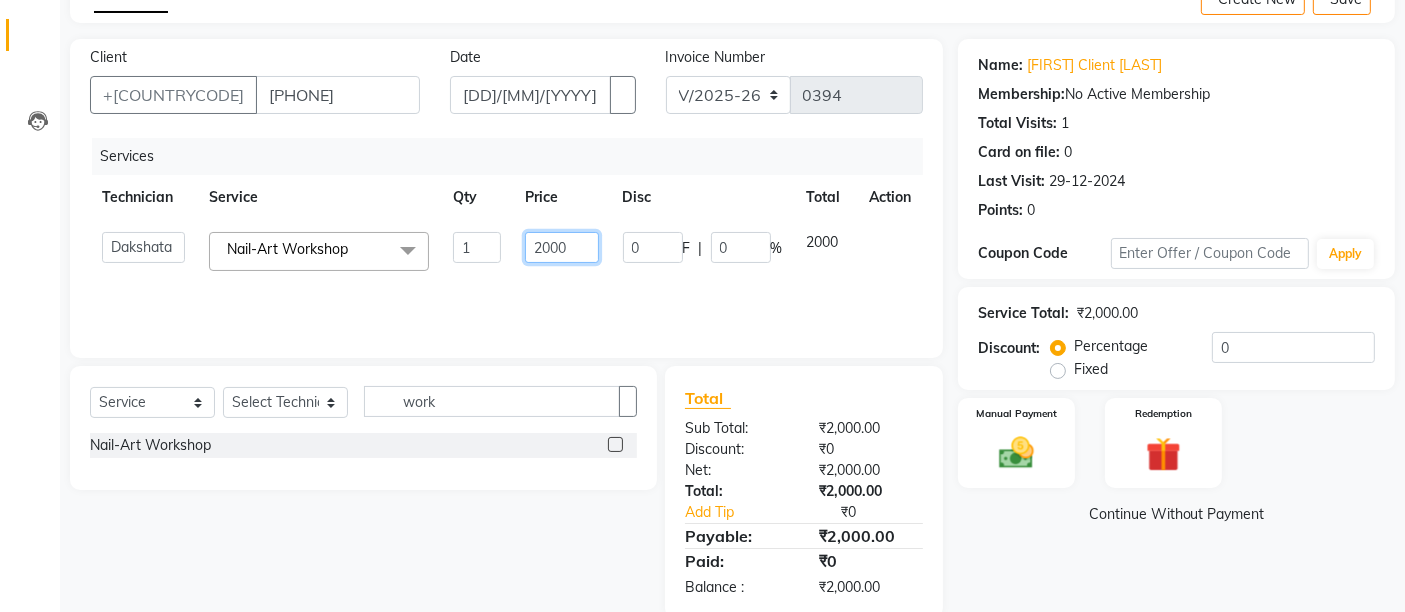 click on "2000" at bounding box center [477, 247] 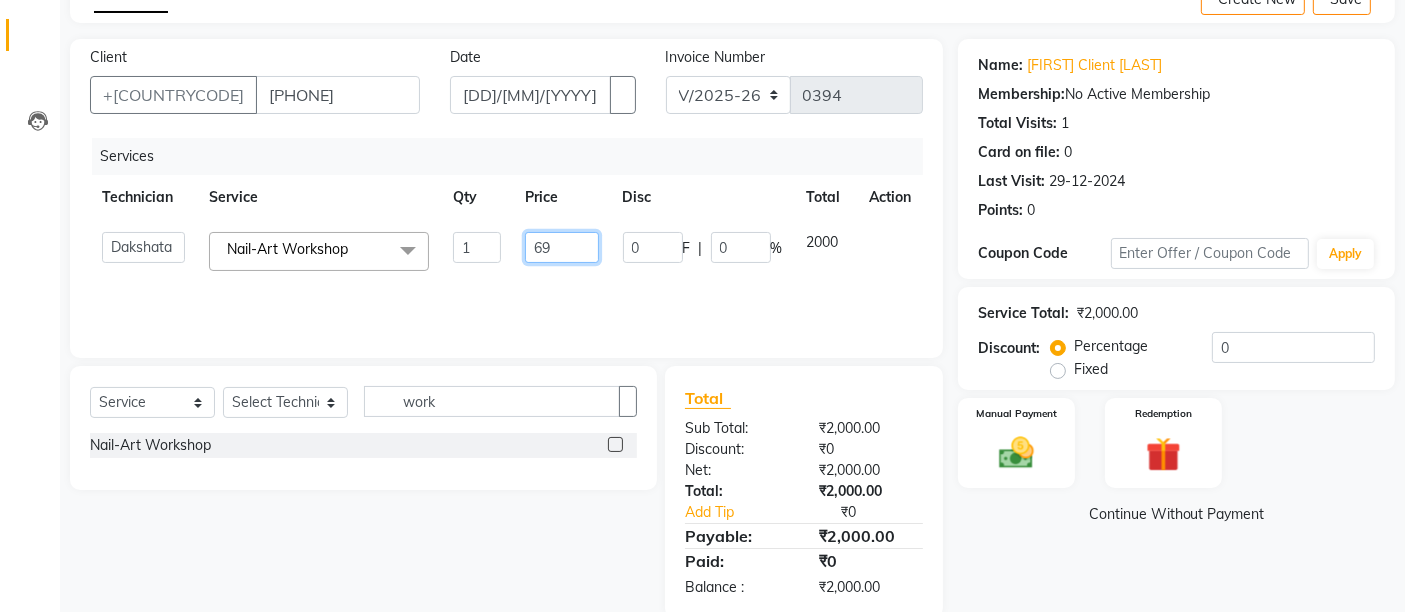 type on "699" 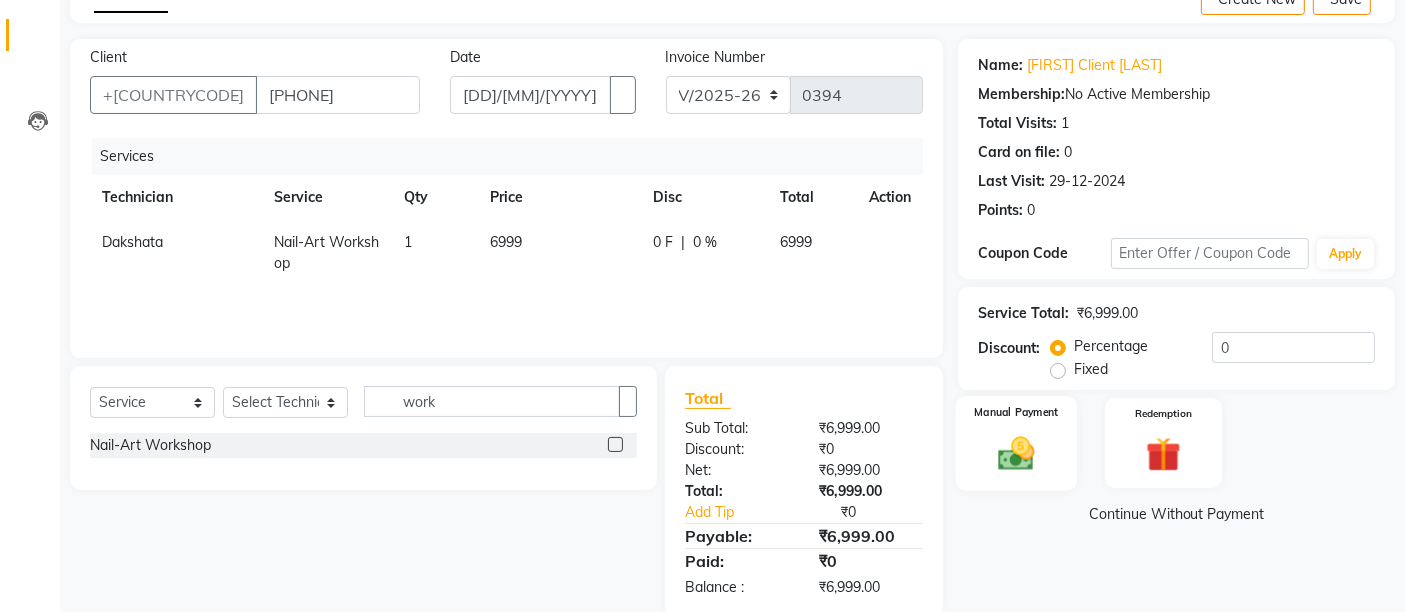 click at bounding box center (1017, 453) 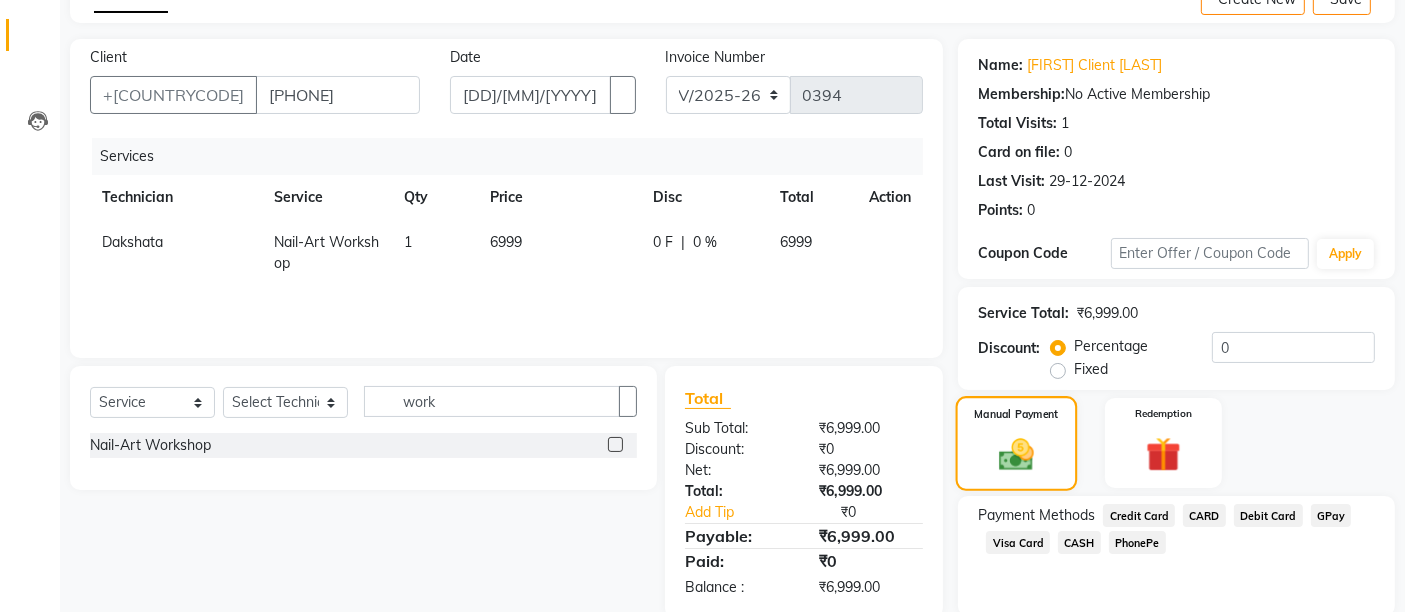 scroll, scrollTop: 192, scrollLeft: 0, axis: vertical 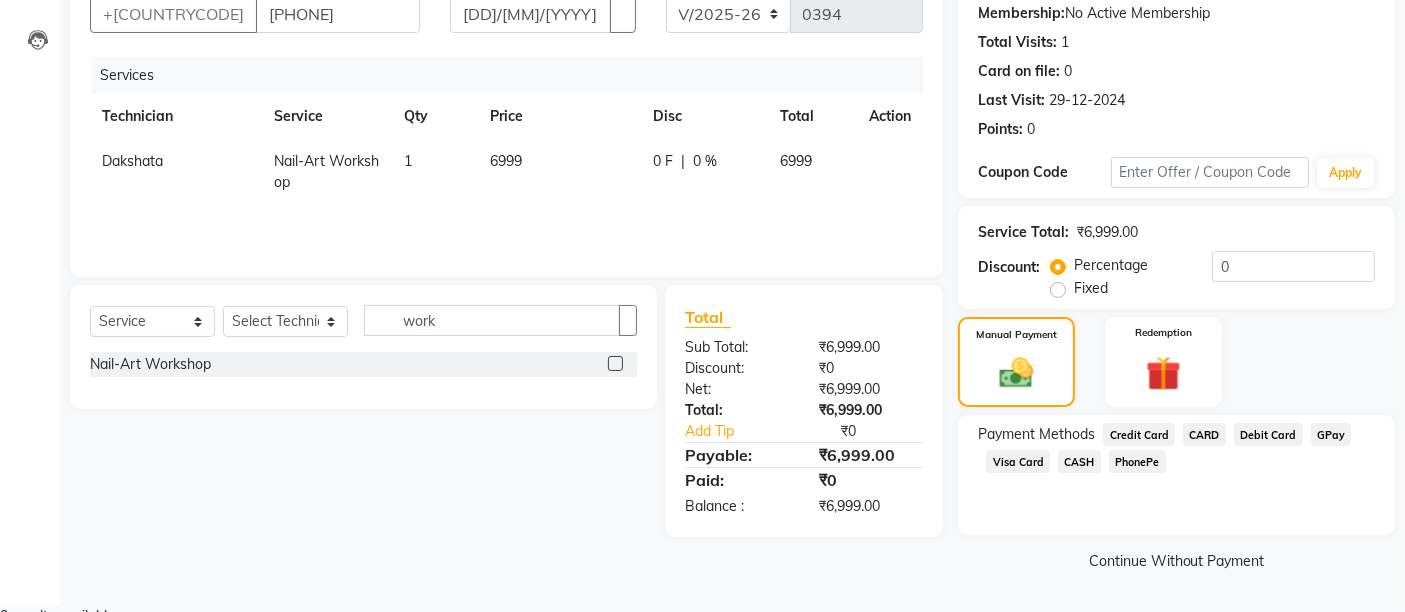 click on "Fixed" at bounding box center (1091, 288) 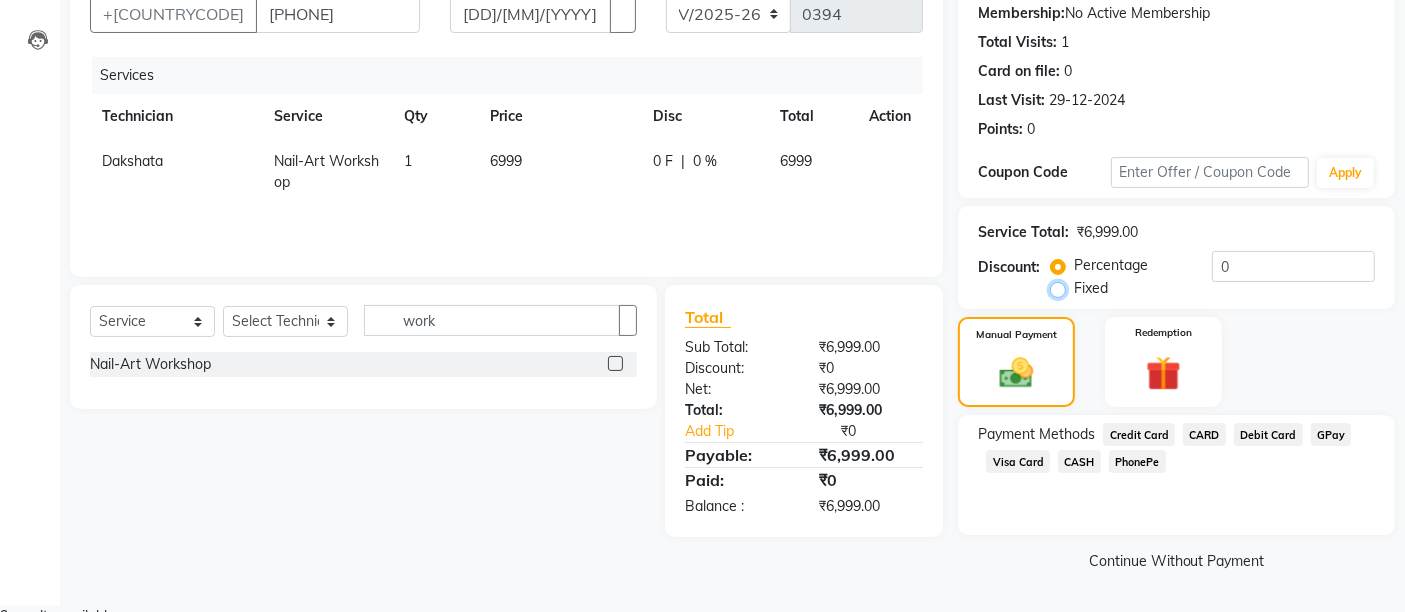 click on "Fixed" at bounding box center (1062, 288) 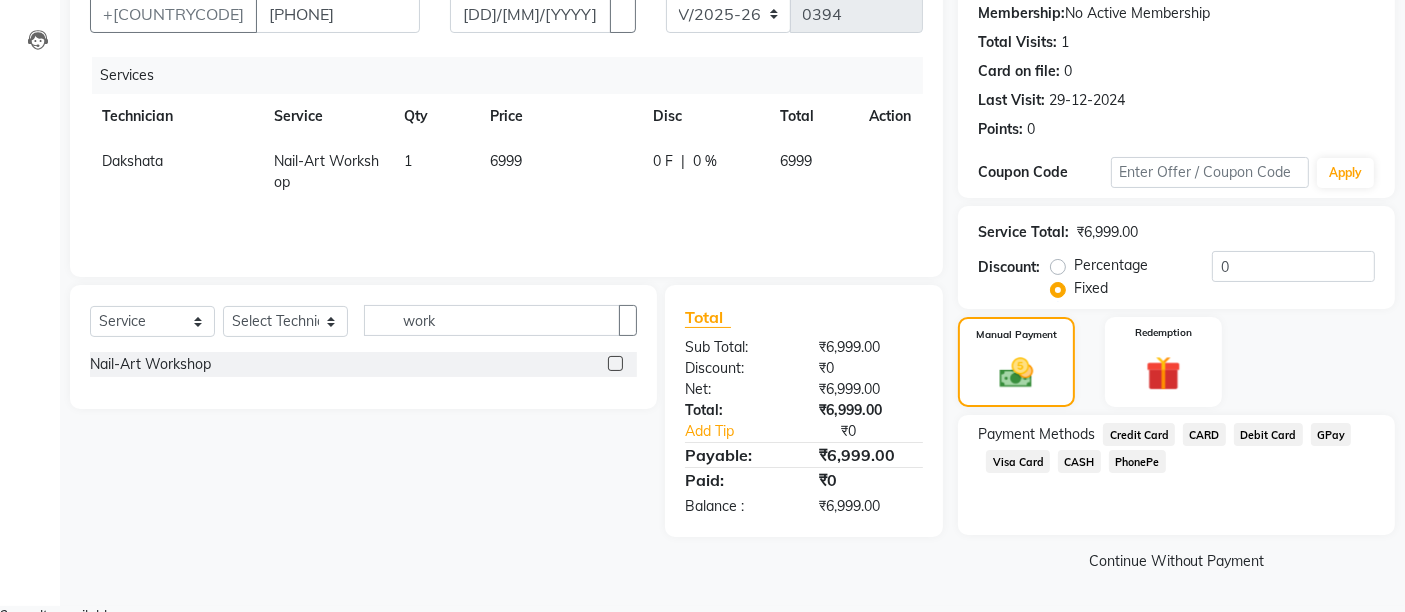 click on "Percentage" at bounding box center (1111, 265) 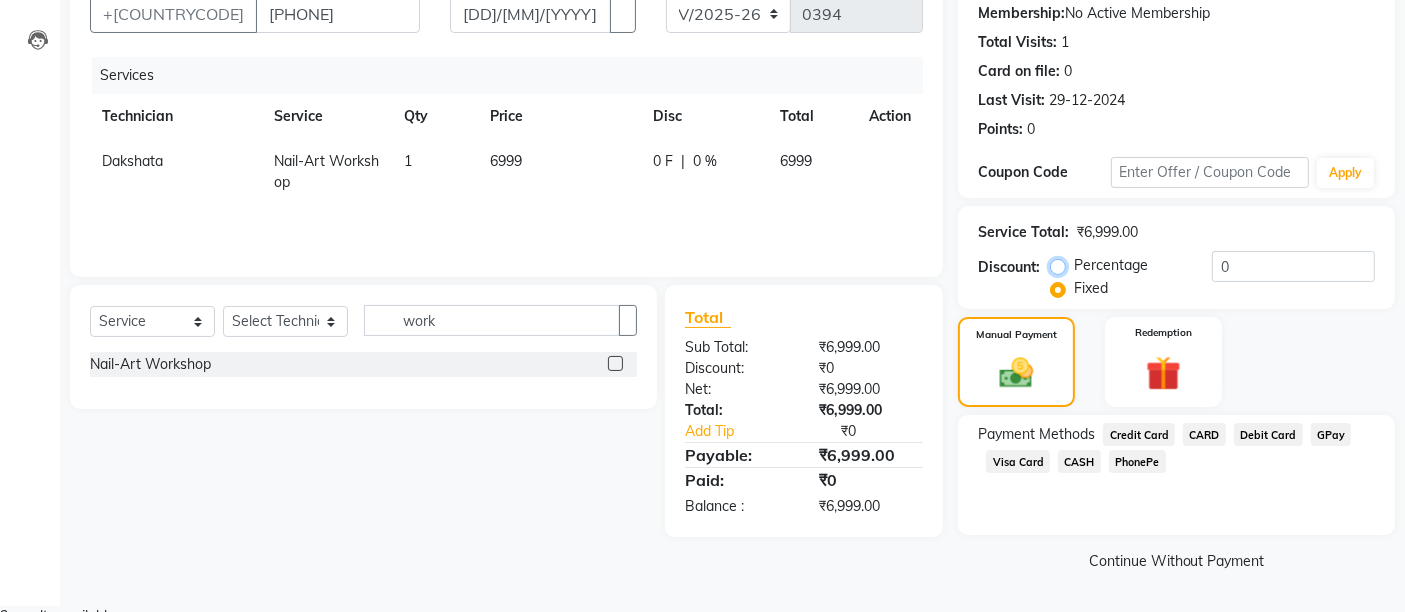 click on "Percentage" at bounding box center [1062, 265] 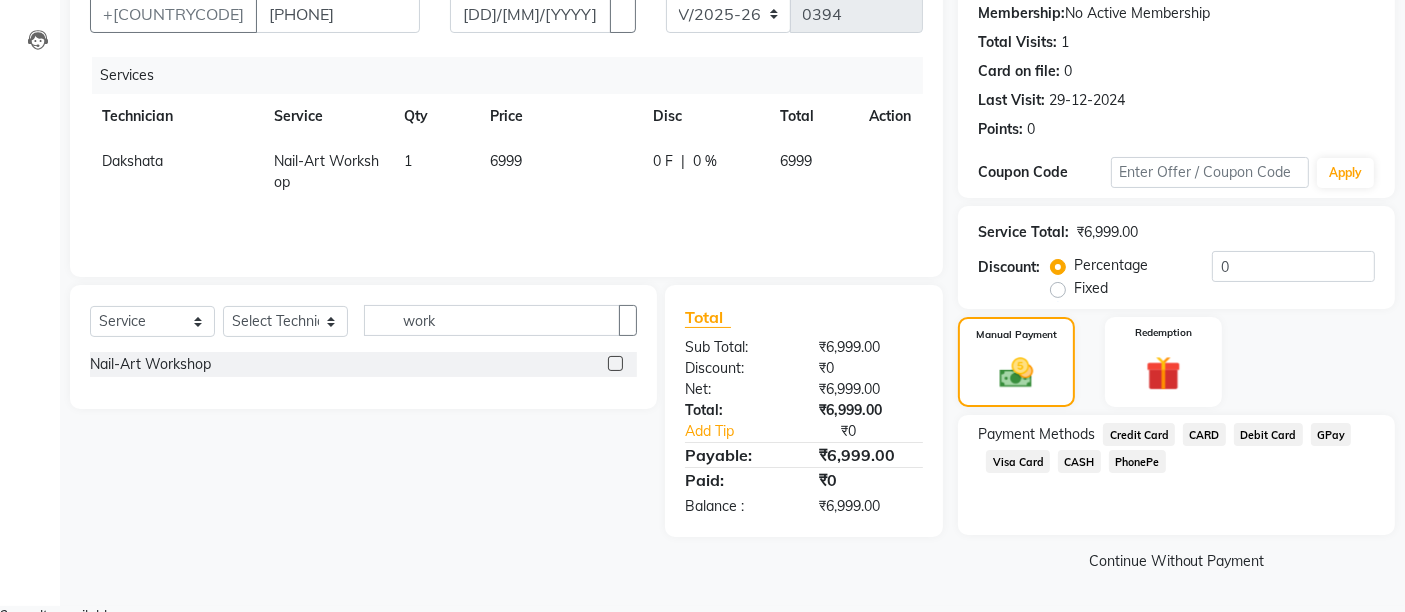 click on "[PAYMENT_METHOD]" at bounding box center (1139, 434) 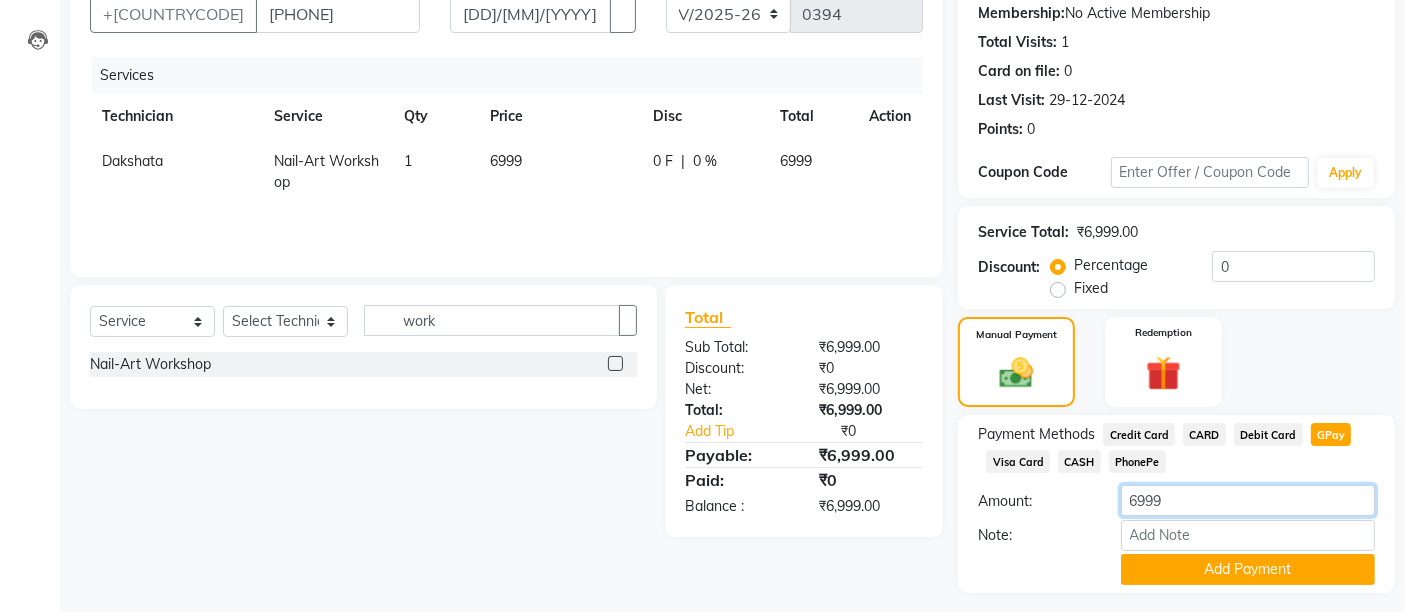 click on "6999" at bounding box center [1248, 500] 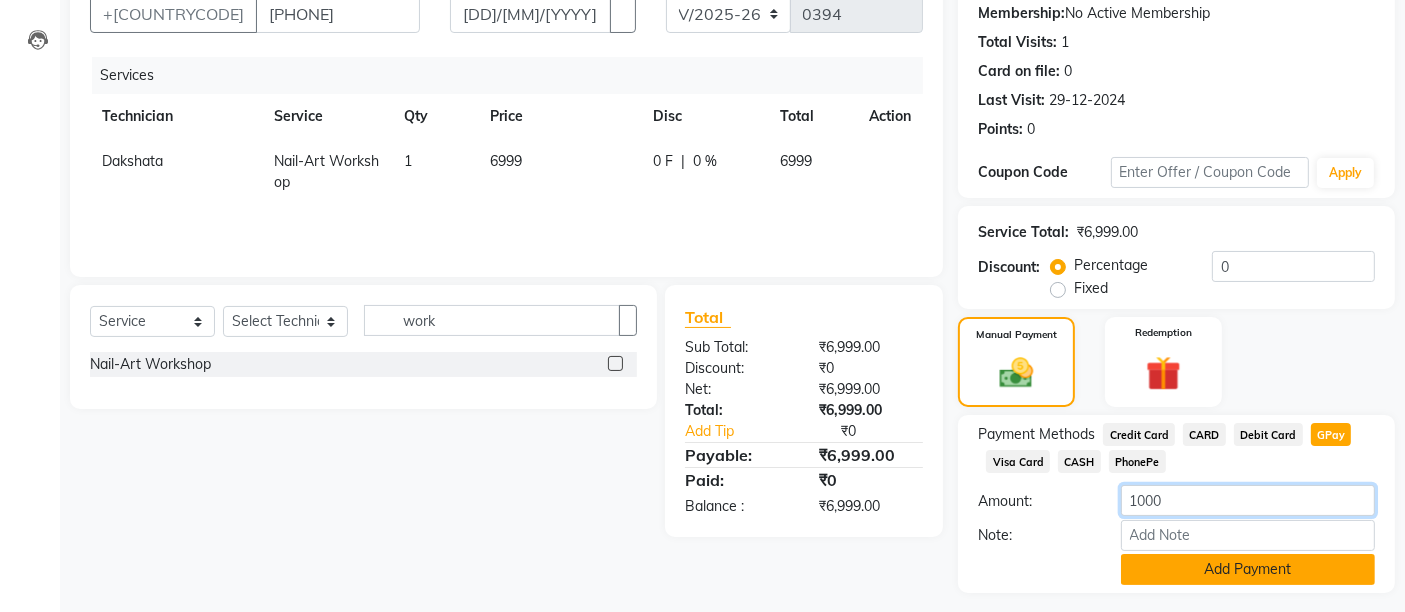 type on "1000" 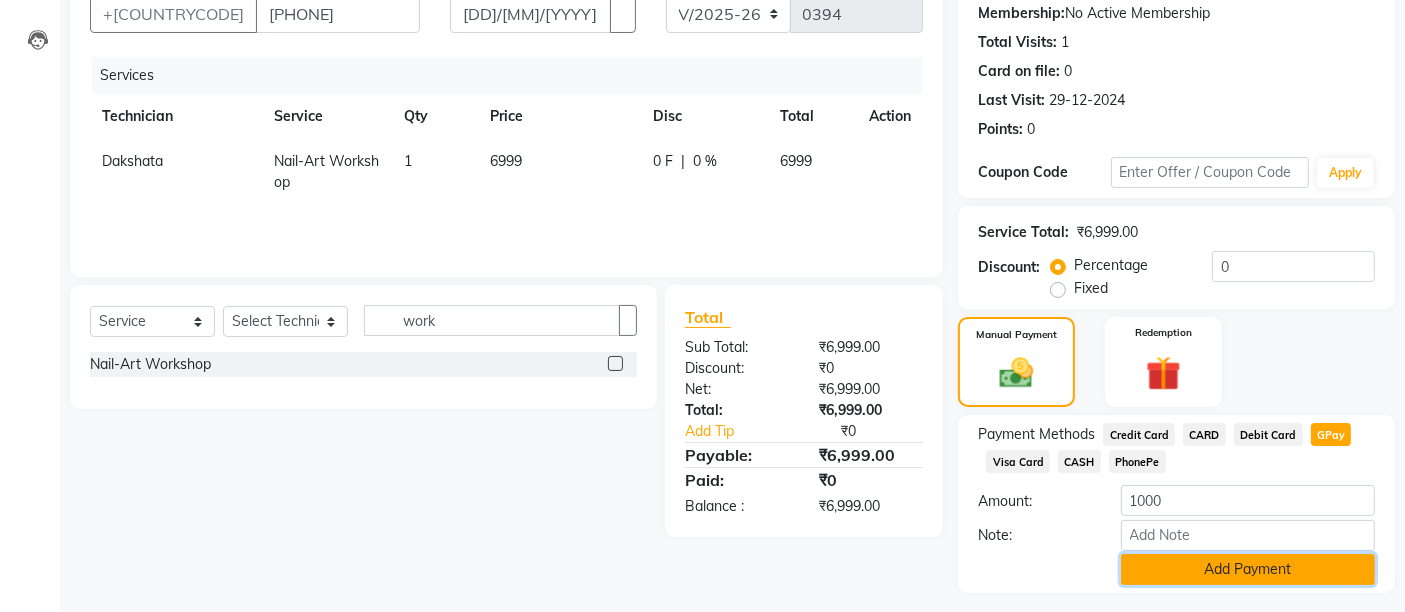 click on "Add Payment" at bounding box center [1248, 569] 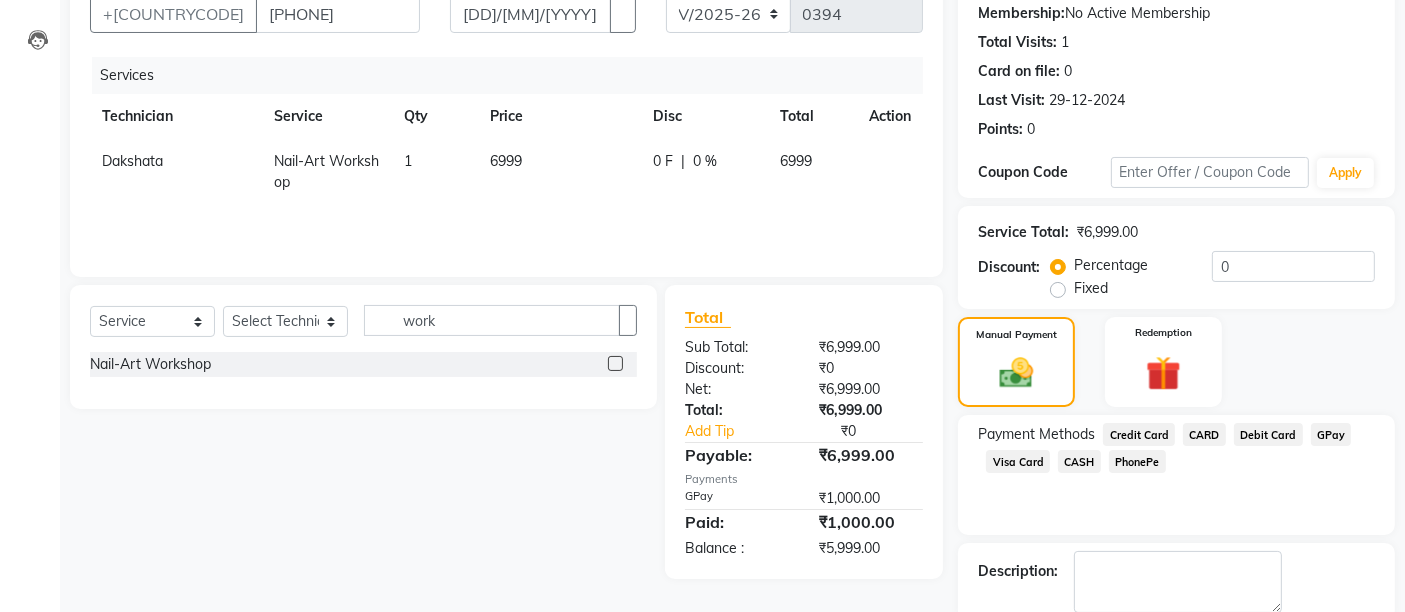 scroll, scrollTop: 304, scrollLeft: 0, axis: vertical 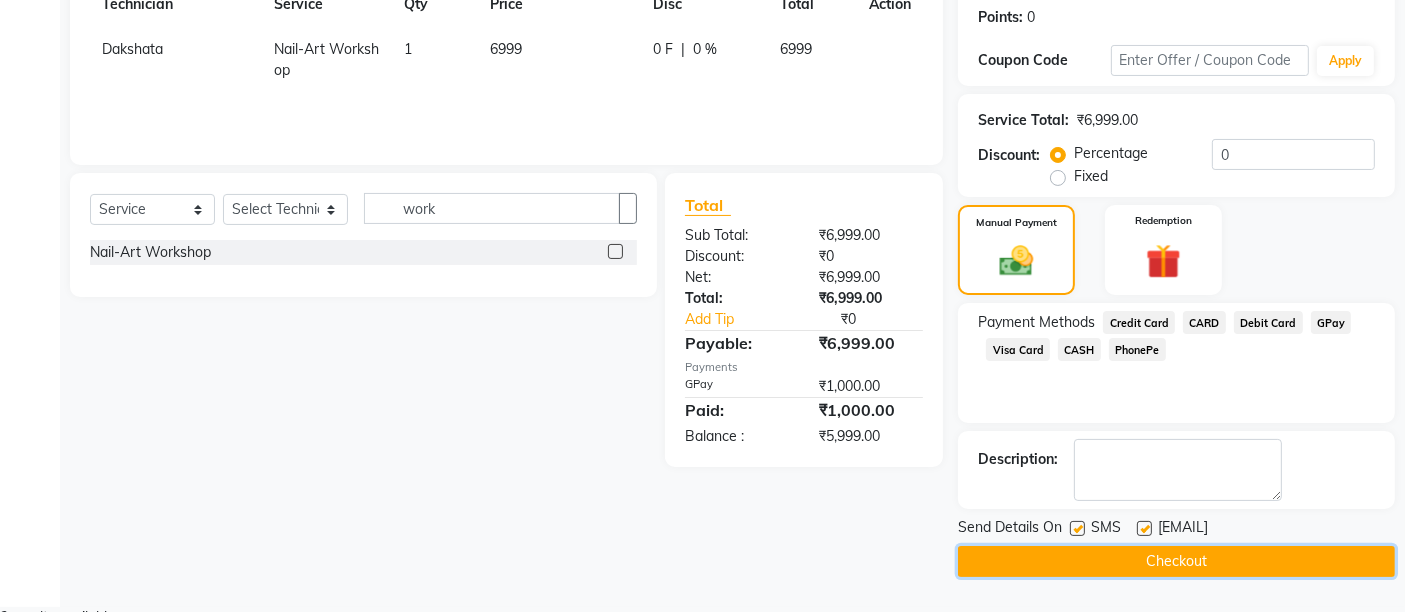 click on "Checkout" at bounding box center [1176, 561] 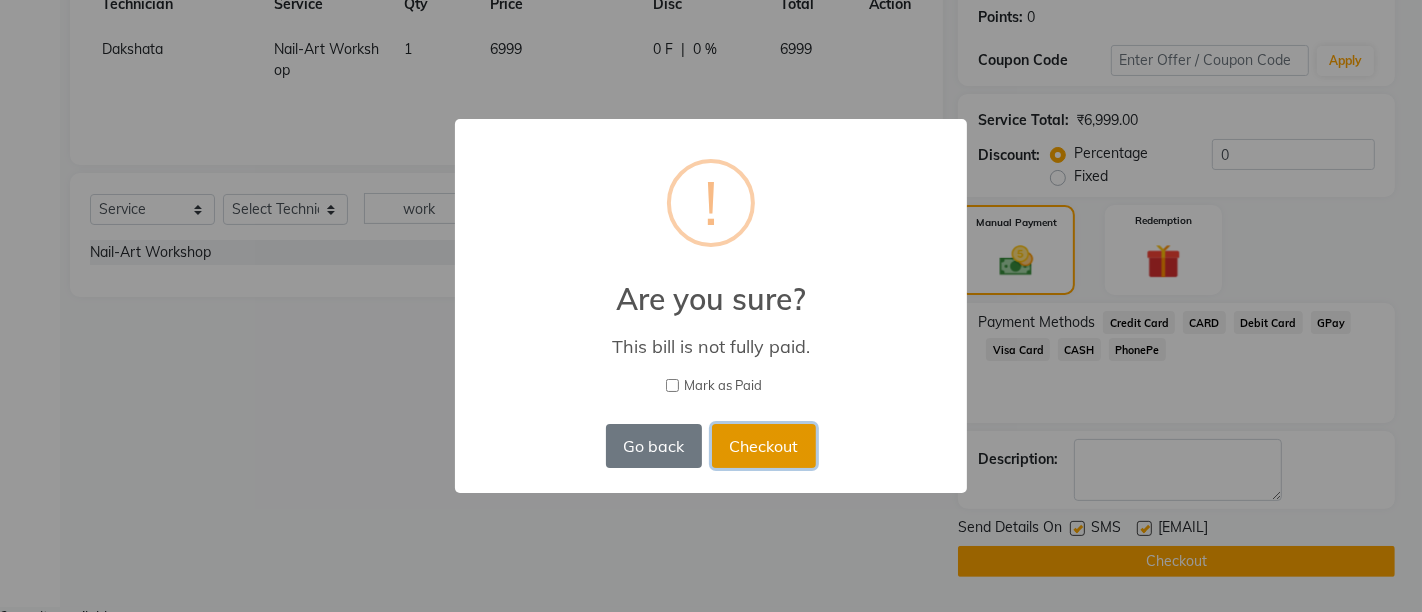 click on "Checkout" at bounding box center (764, 446) 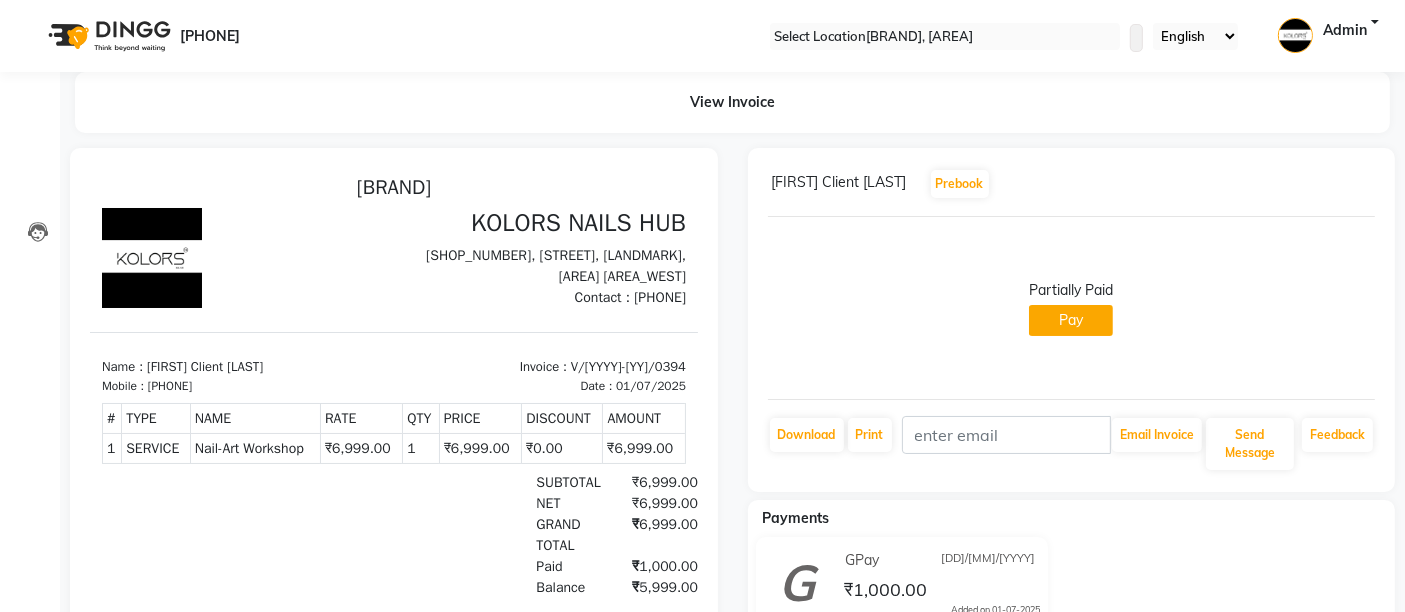 scroll, scrollTop: 0, scrollLeft: 0, axis: both 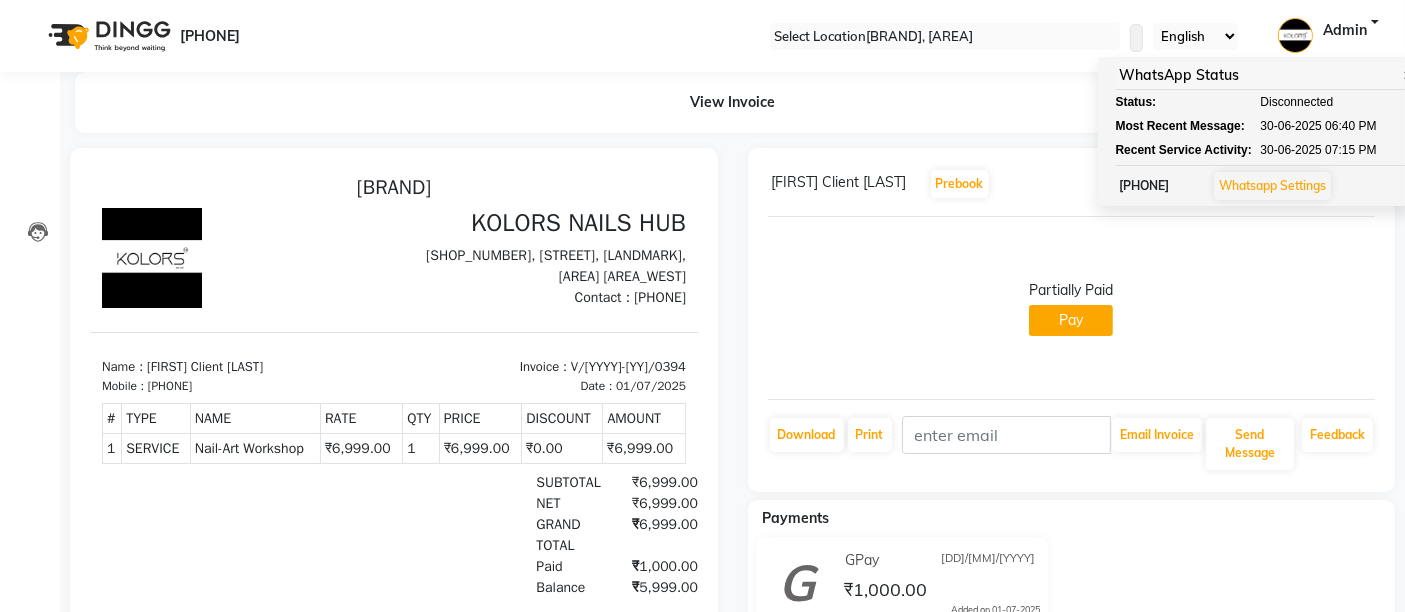click on "Whatsapp Settings" at bounding box center [1272, 185] 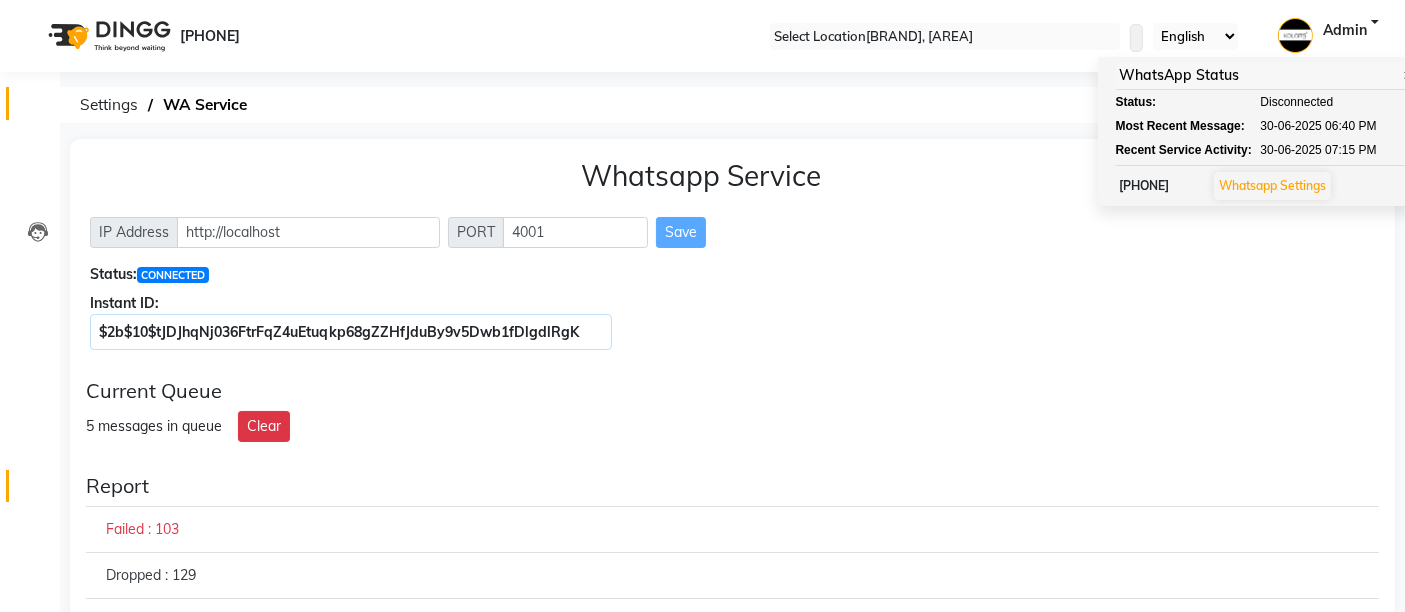 click on "Calendar" at bounding box center (30, 103) 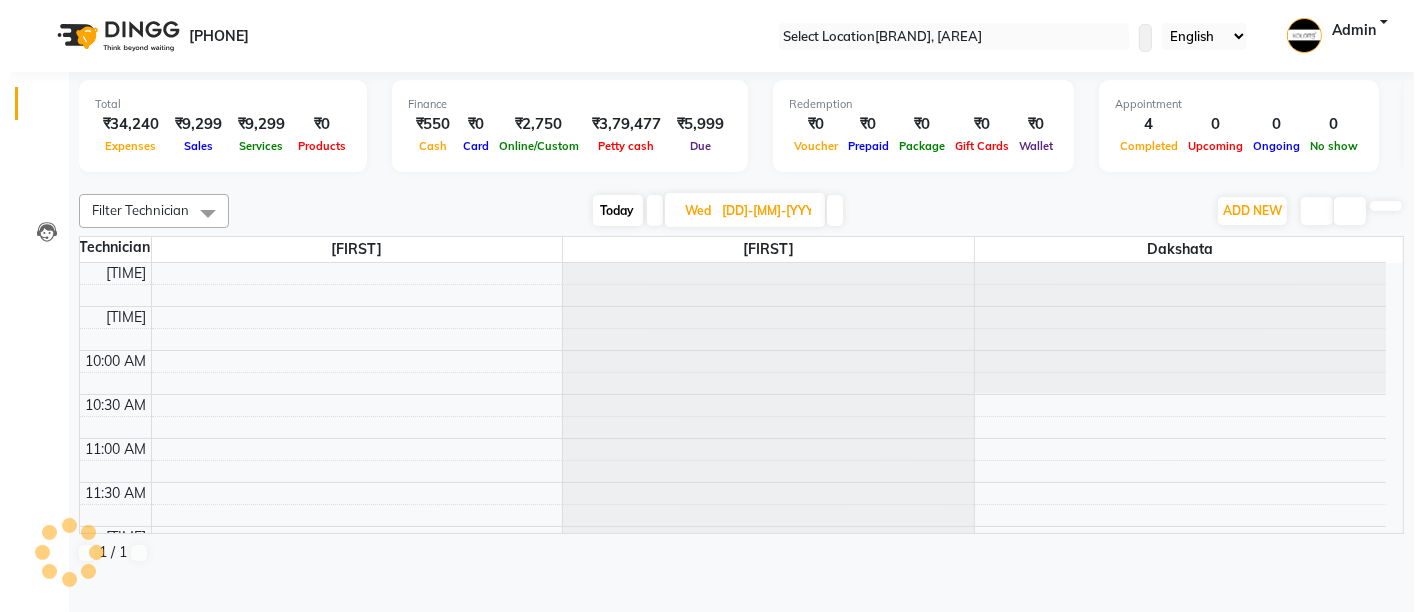 scroll, scrollTop: 609, scrollLeft: 0, axis: vertical 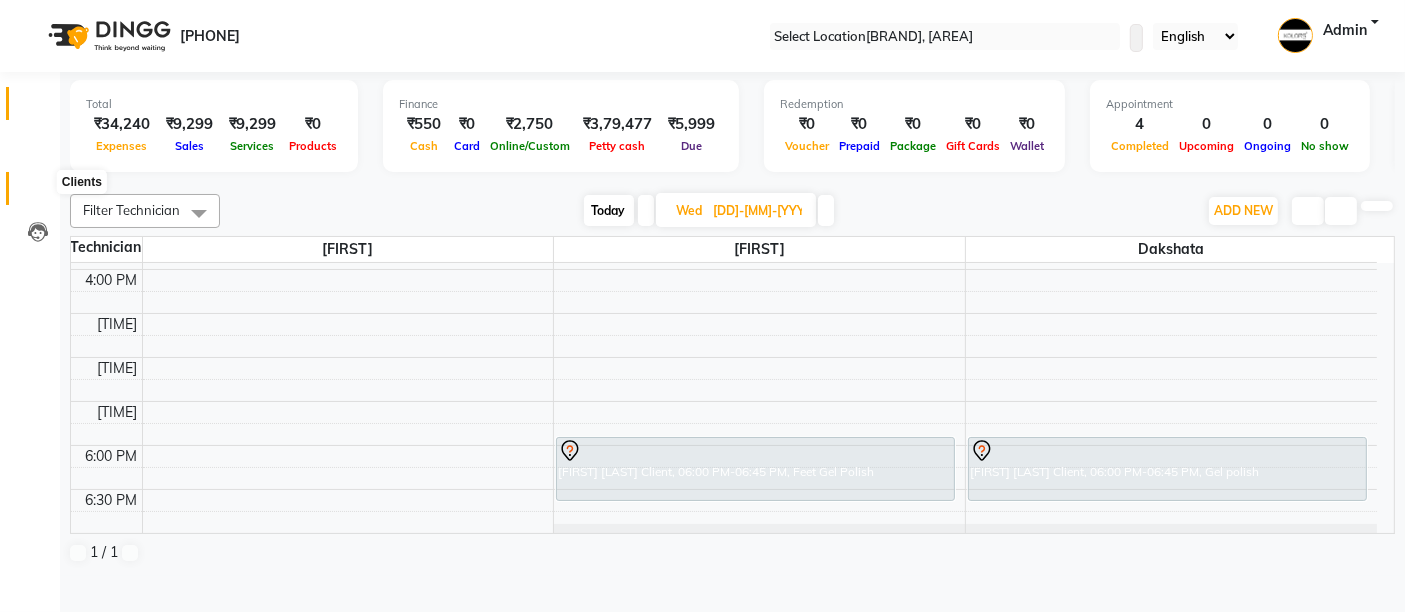 click at bounding box center (37, 193) 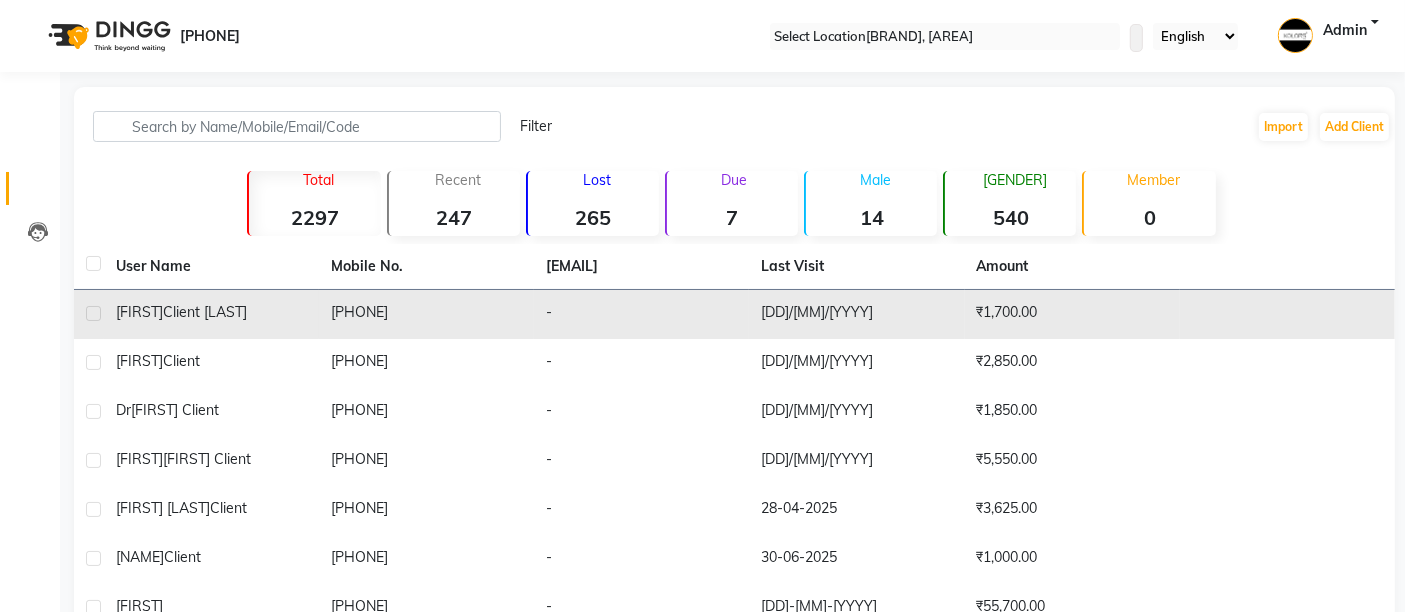 click on "Client Kanch Mall" at bounding box center (205, 312) 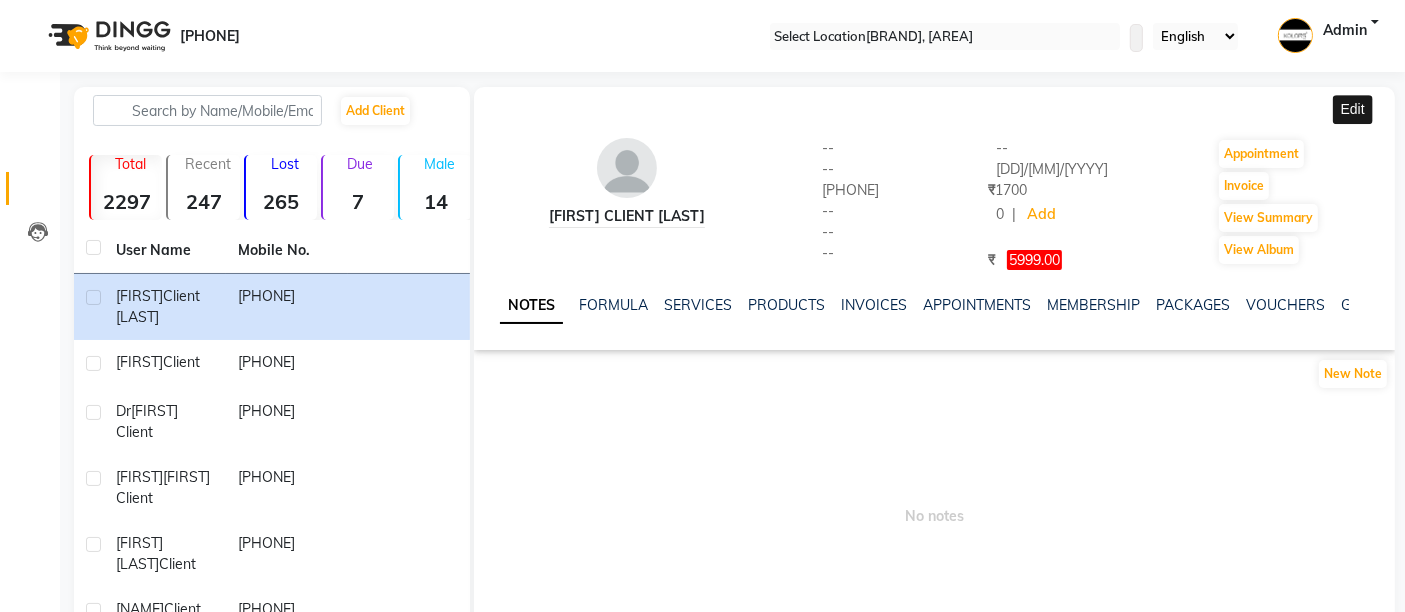 click at bounding box center [1387, 107] 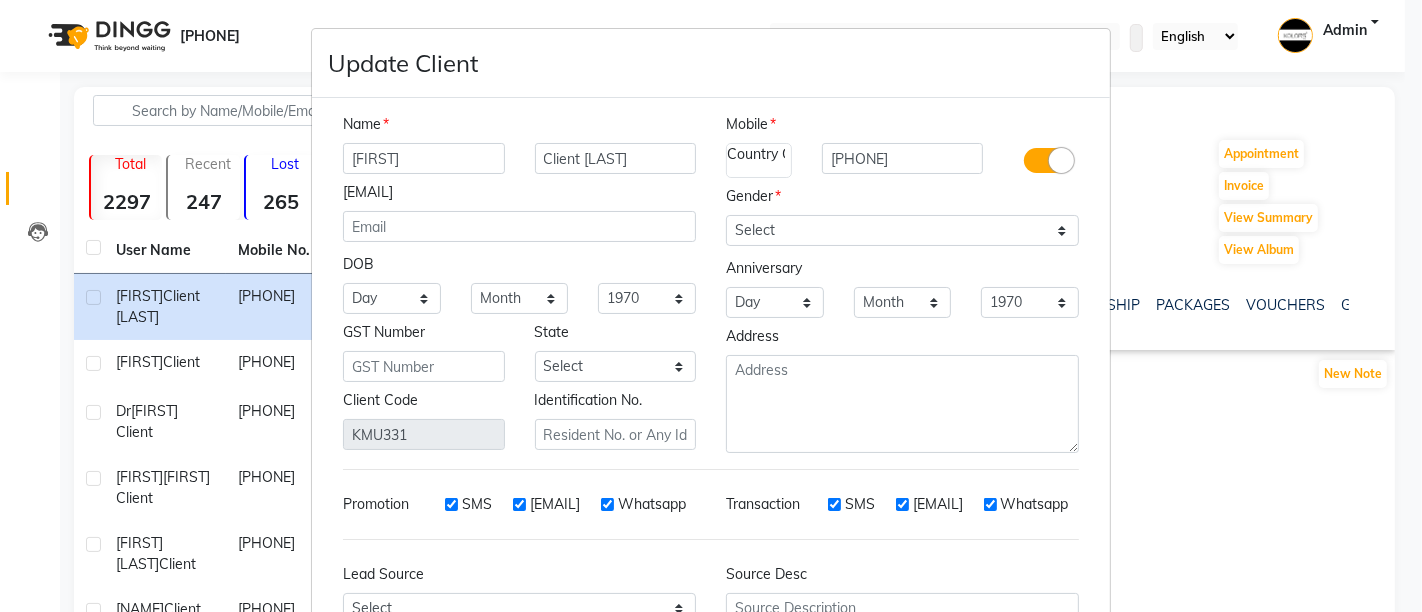 scroll, scrollTop: 199, scrollLeft: 0, axis: vertical 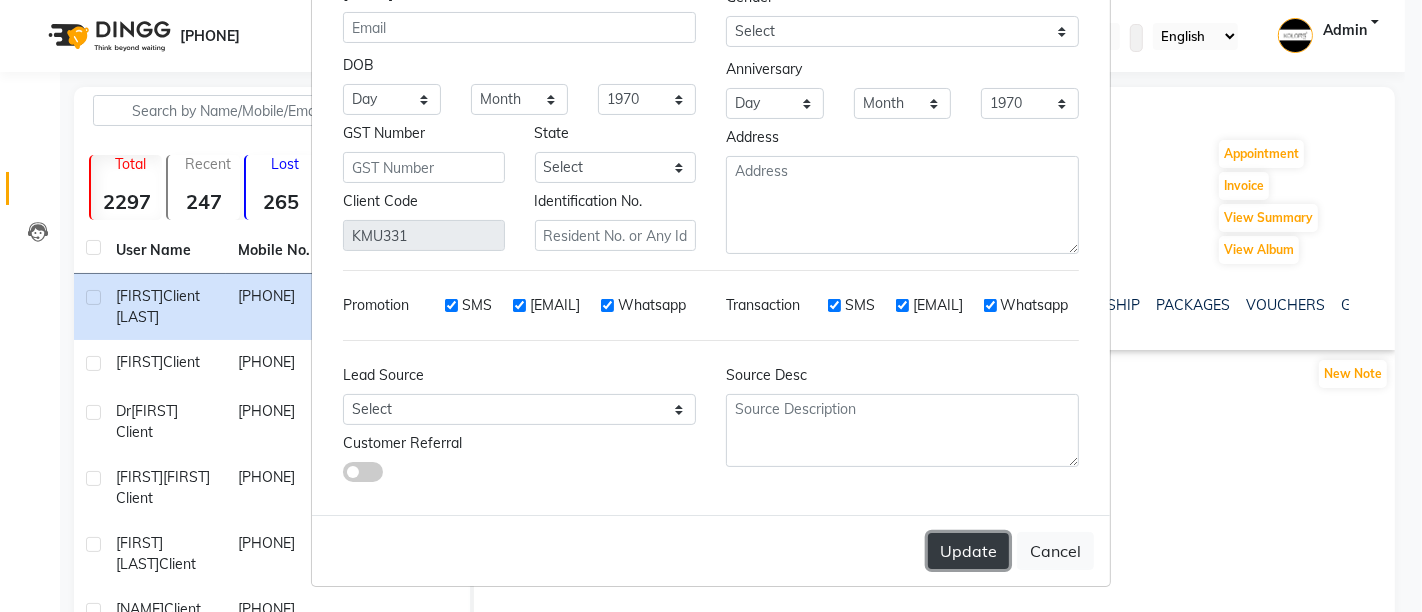 click on "Update" at bounding box center [968, 551] 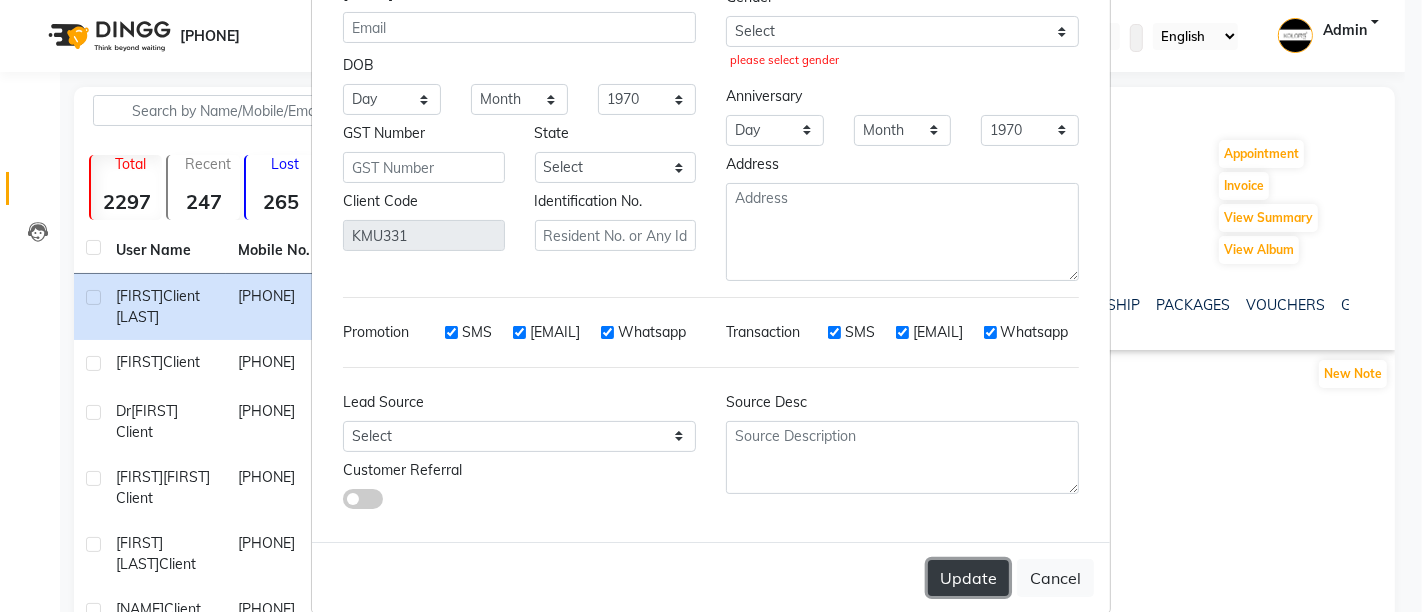click on "Update" at bounding box center (968, 578) 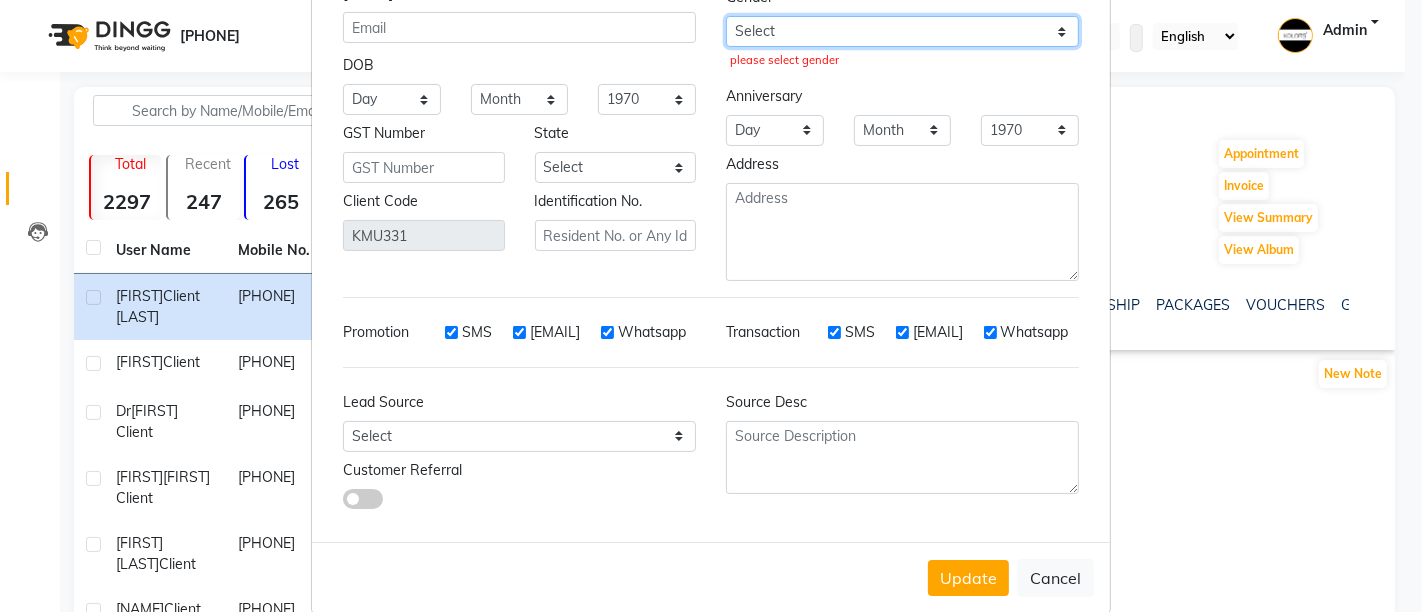 click on "Select Male Female Other Prefer Not To Say" at bounding box center (902, 31) 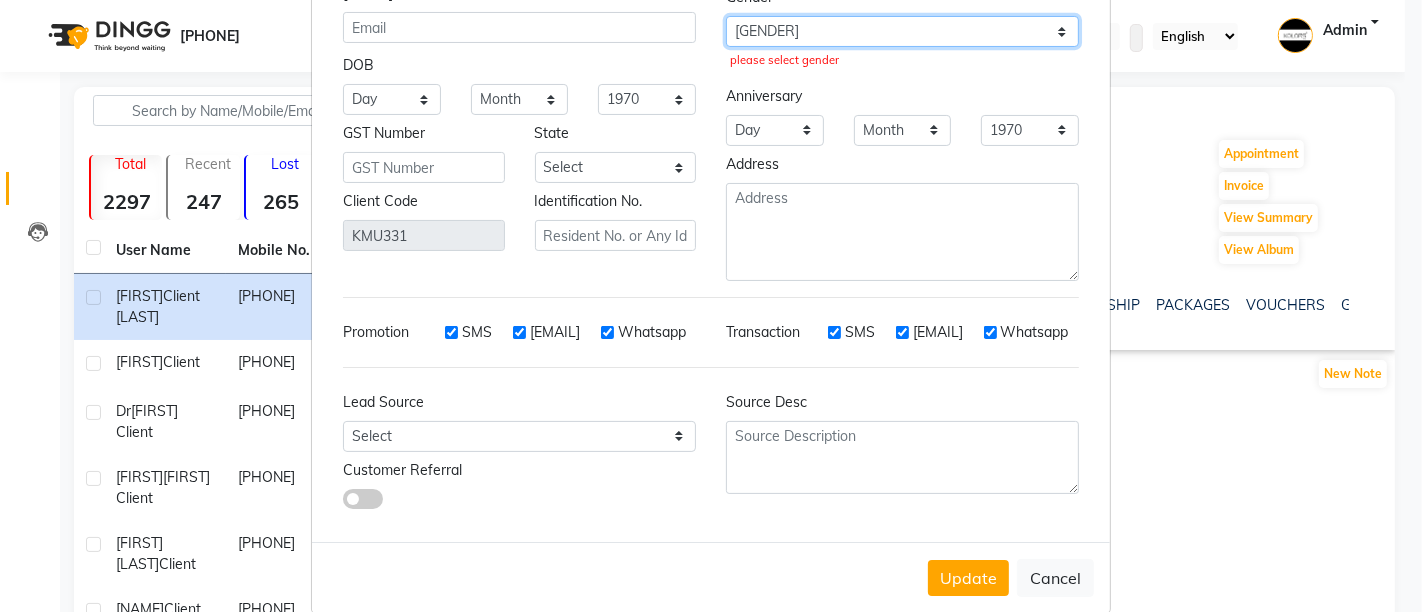 click on "Select Male Female Other Prefer Not To Say" at bounding box center (902, 31) 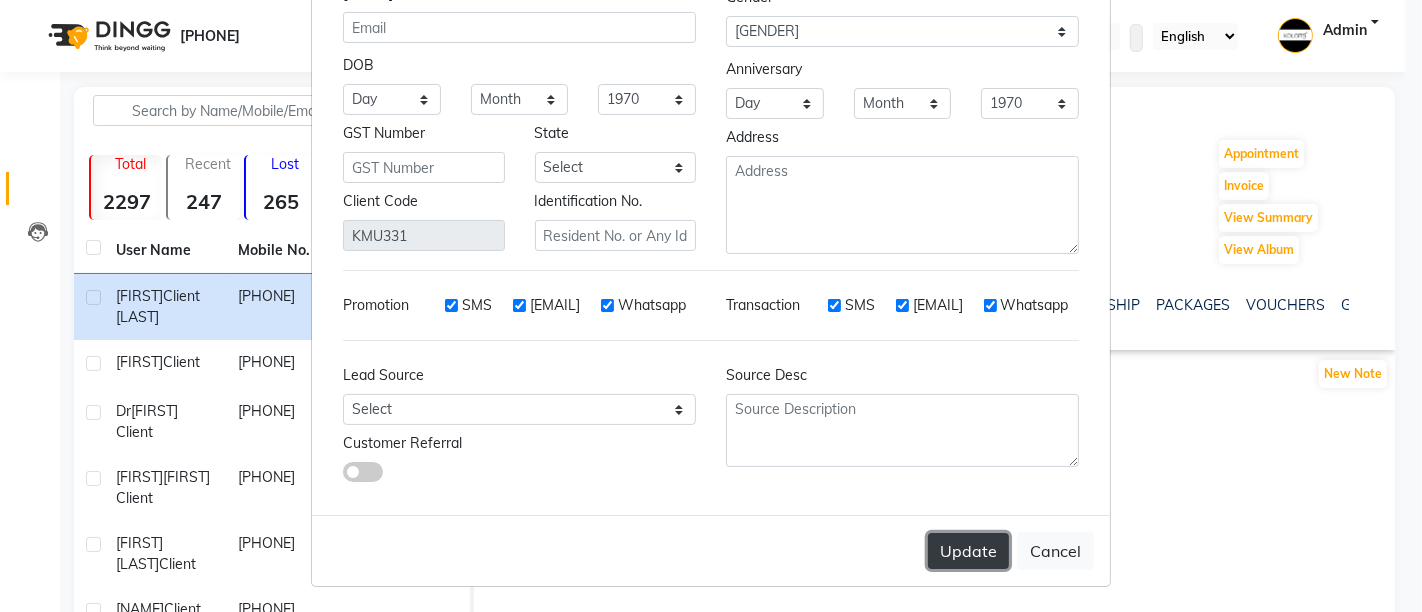 click on "Update" at bounding box center [968, 551] 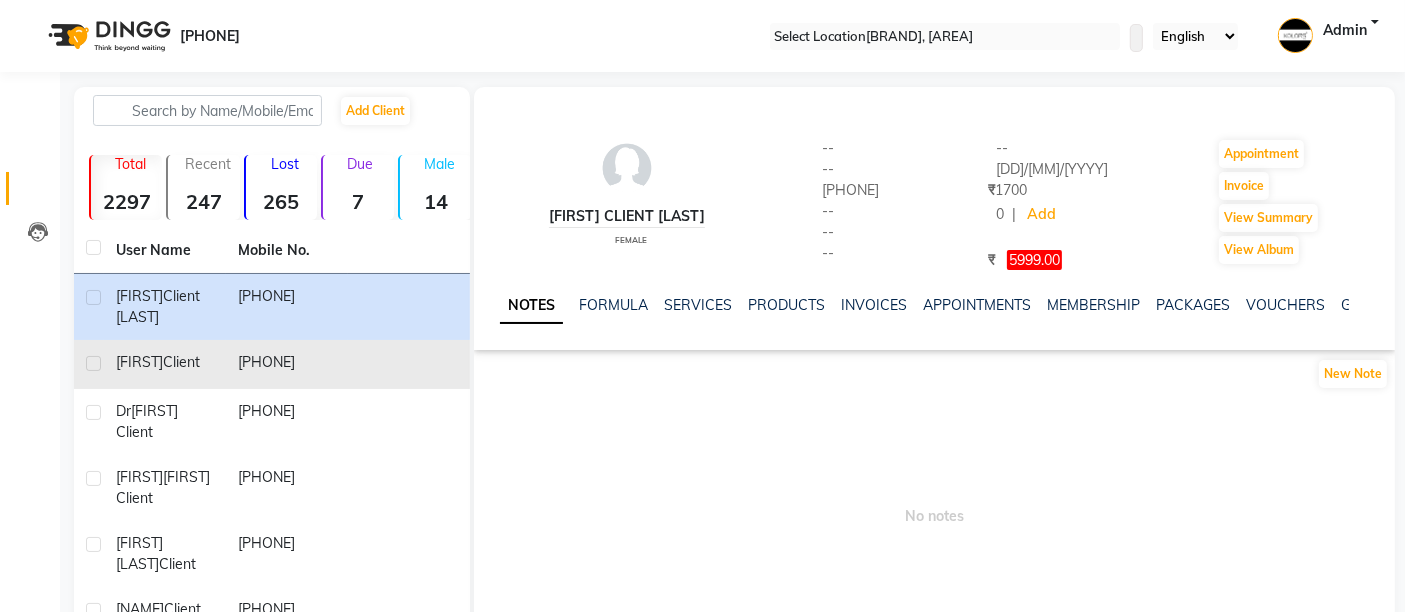 click on "[PHONE]" at bounding box center (287, 307) 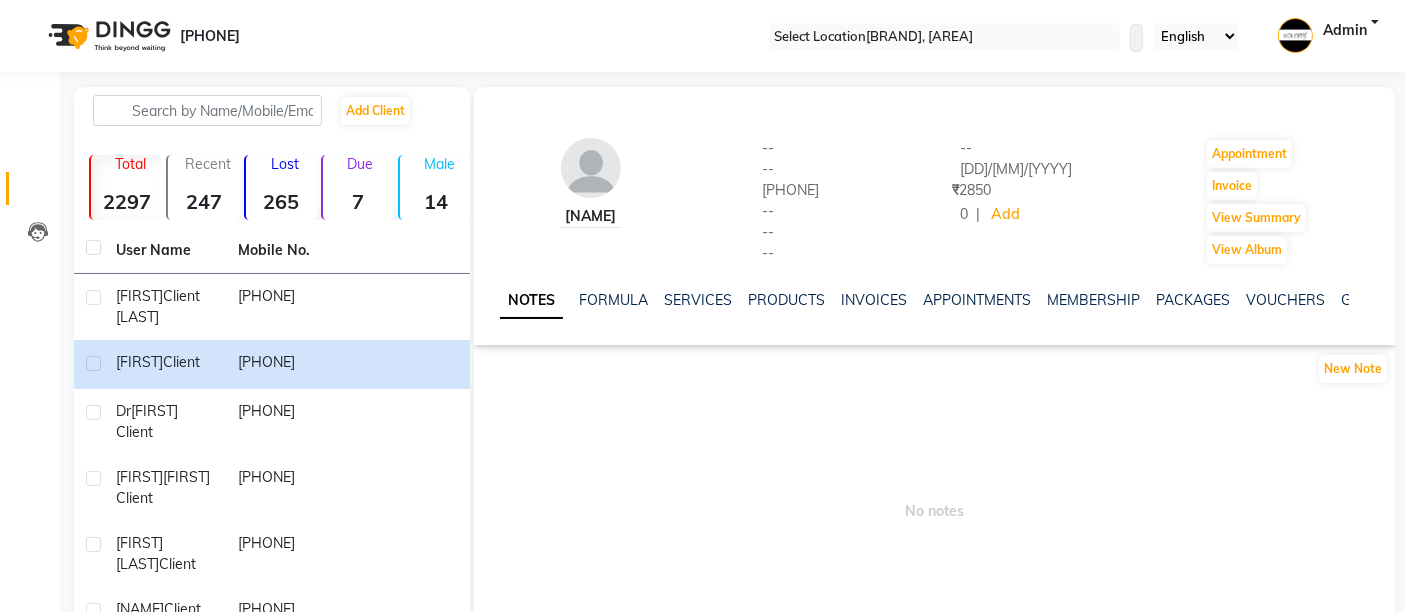 click on "Invoice" at bounding box center [786, 190] 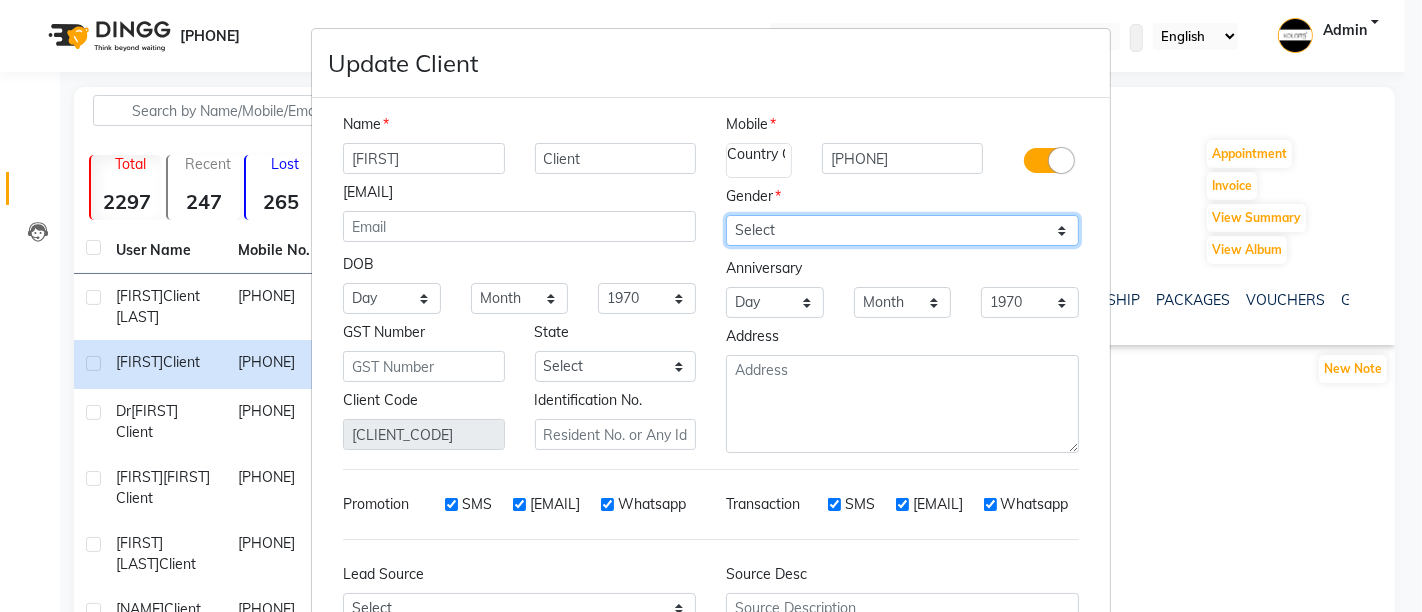 click on "Select Male Female Other Prefer Not To Say" at bounding box center (902, 230) 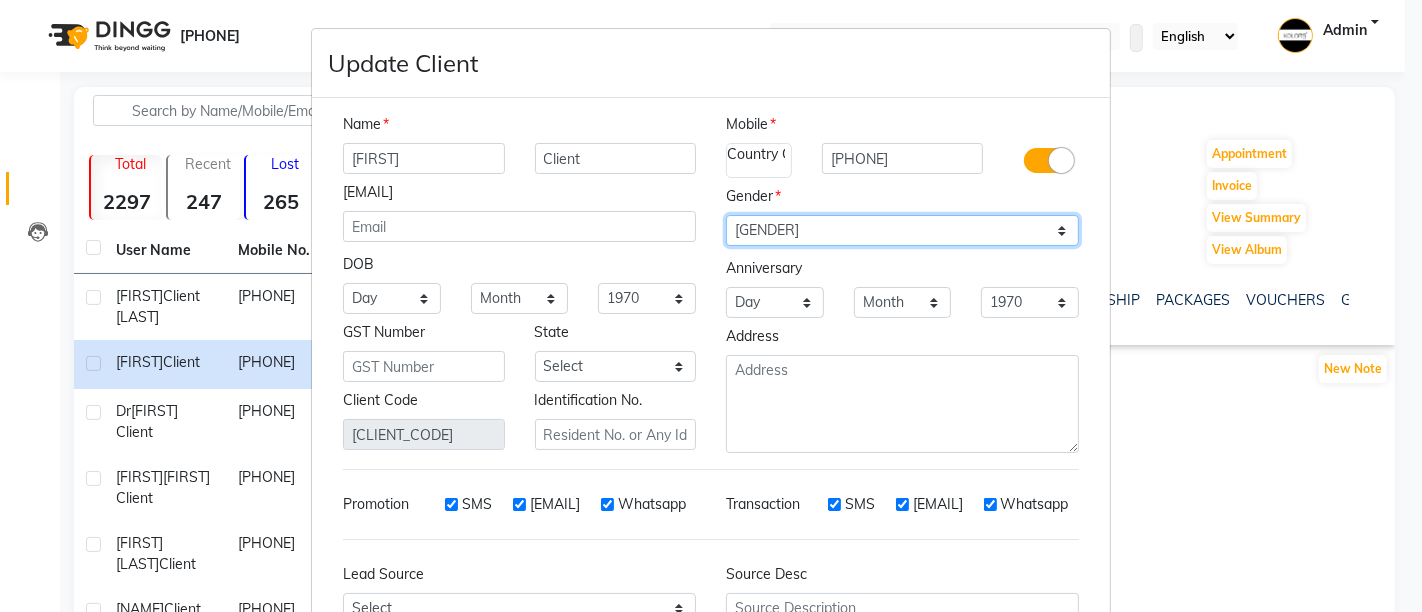 click on "Select Male Female Other Prefer Not To Say" at bounding box center (902, 230) 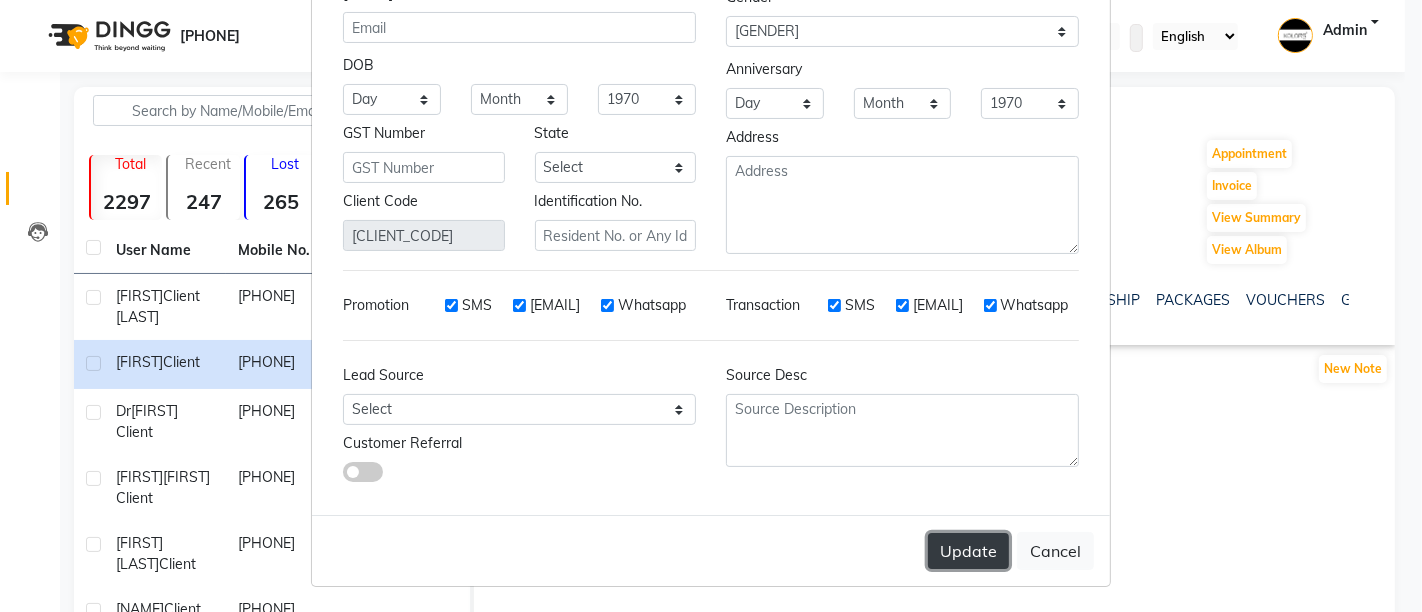 click on "Update" at bounding box center [968, 551] 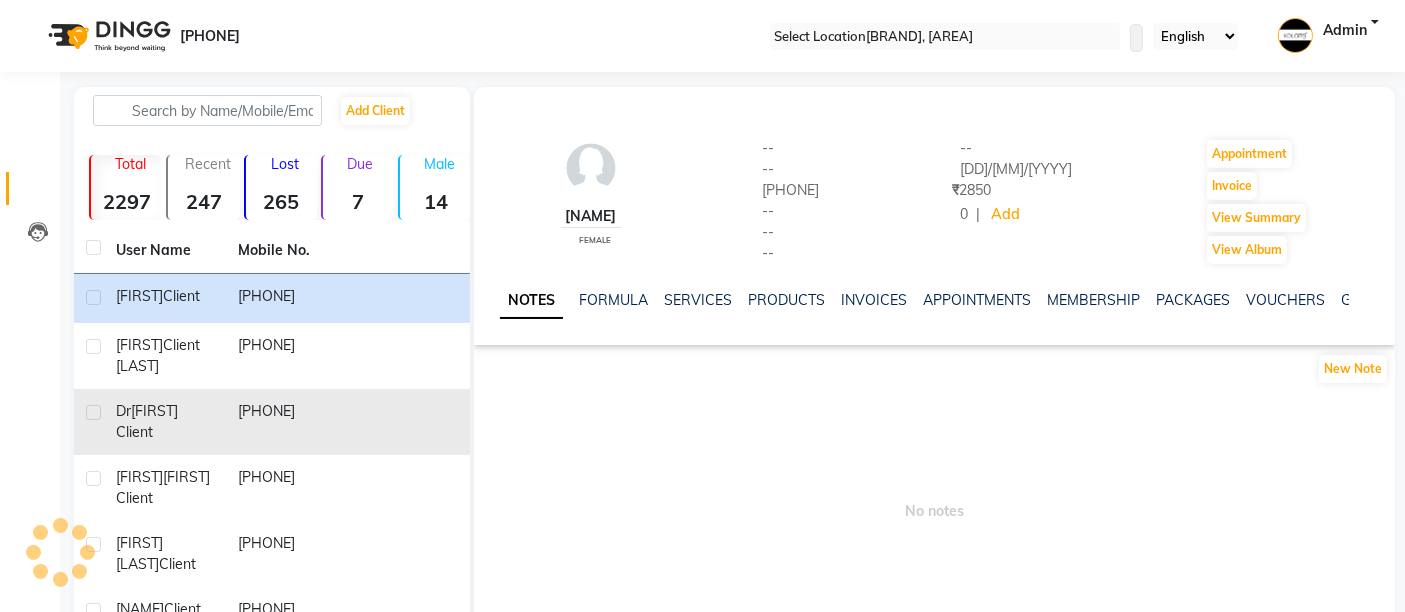 click at bounding box center [409, 298] 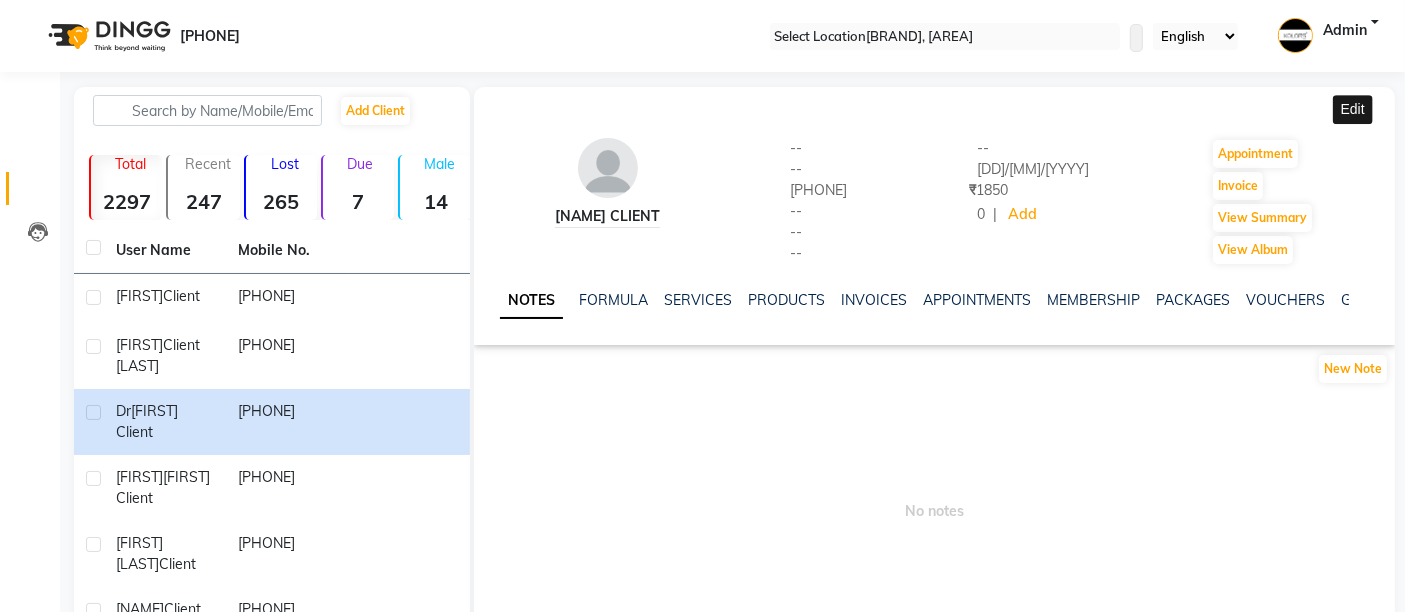 click at bounding box center (1387, 107) 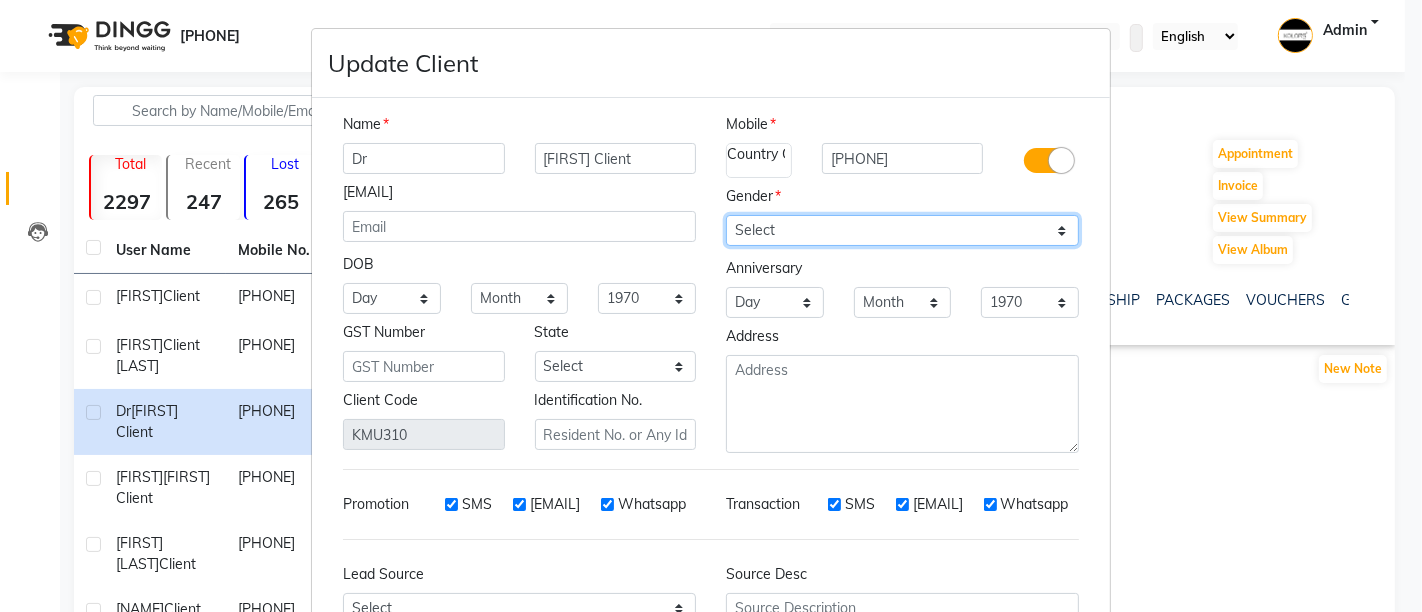 click on "Select Male Female Other Prefer Not To Say" at bounding box center (902, 230) 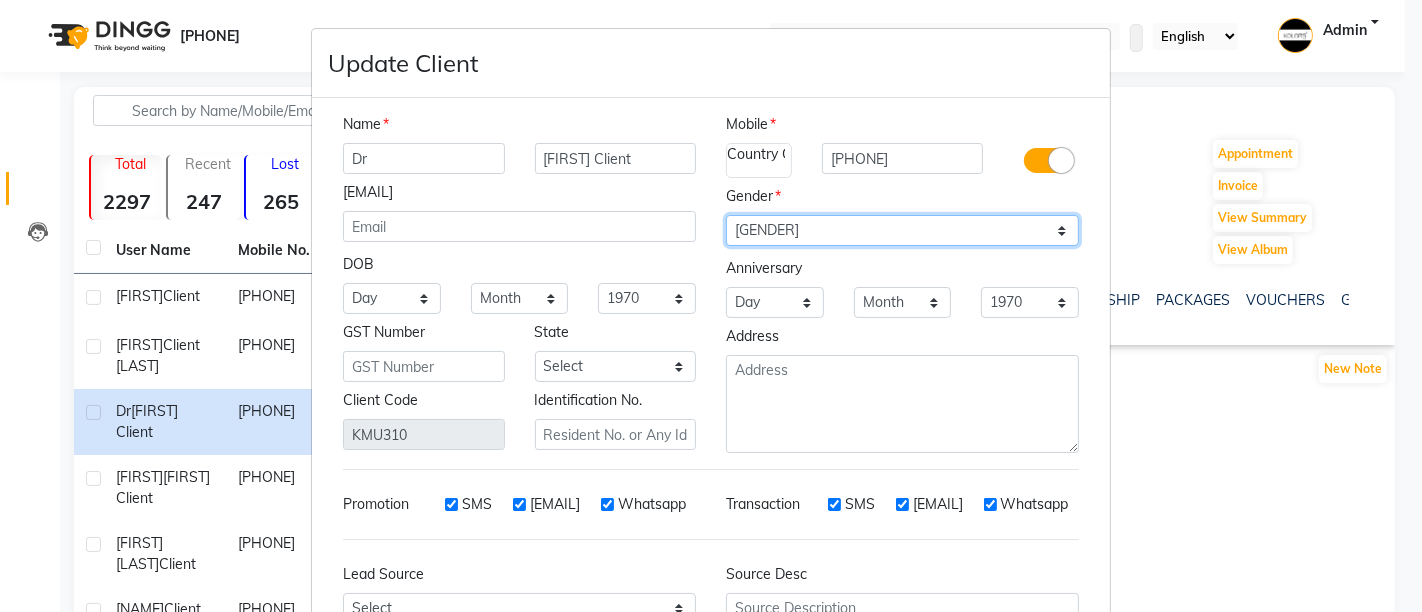 click on "Select Male Female Other Prefer Not To Say" at bounding box center (902, 230) 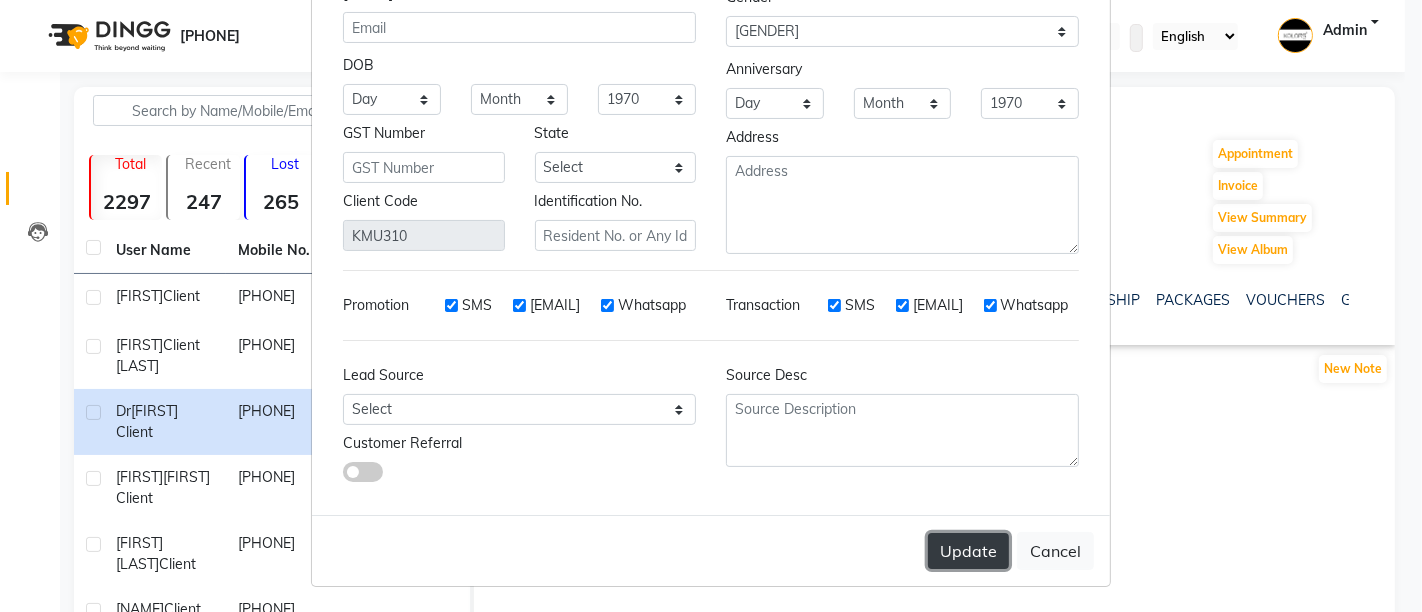 click on "Update" at bounding box center (968, 551) 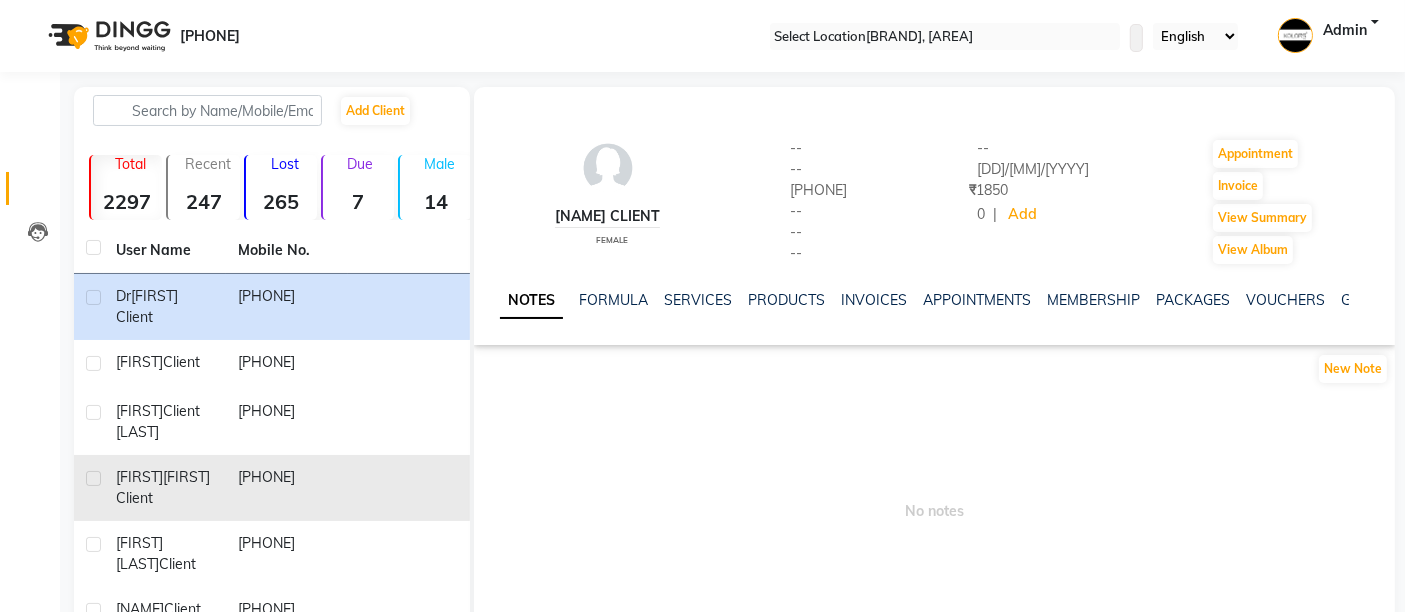 click at bounding box center [409, 307] 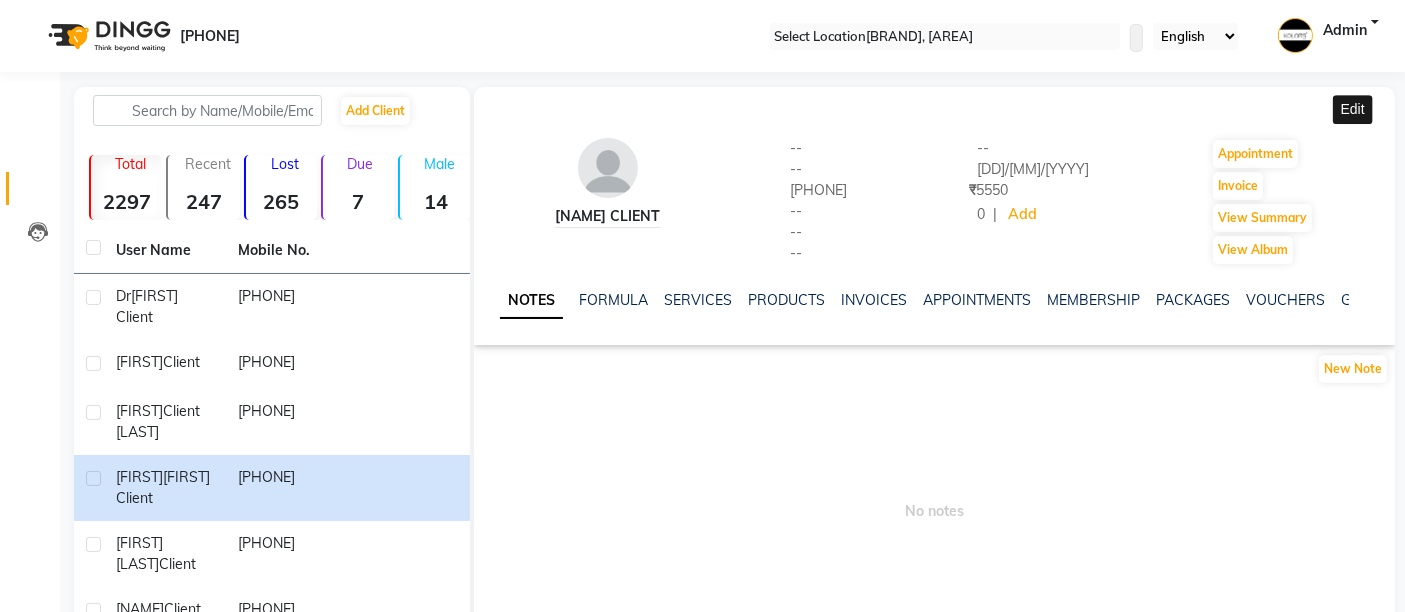 click at bounding box center (1387, 107) 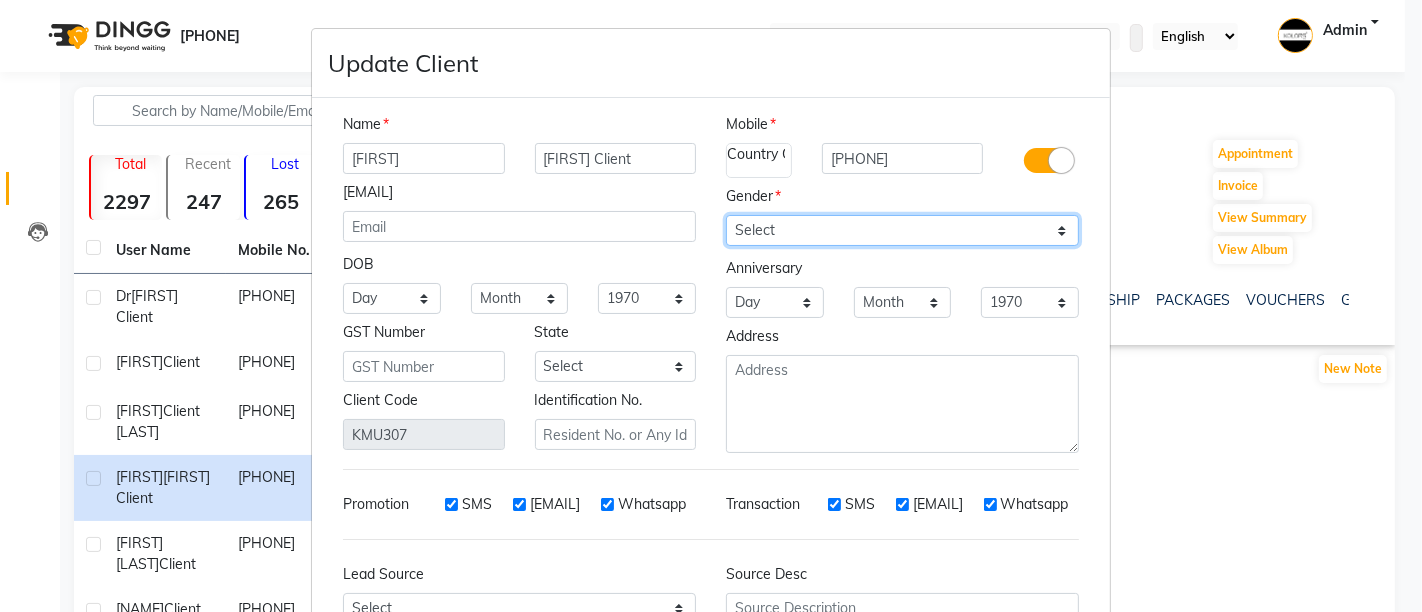 click on "Select Male Female Other Prefer Not To Say" at bounding box center (902, 230) 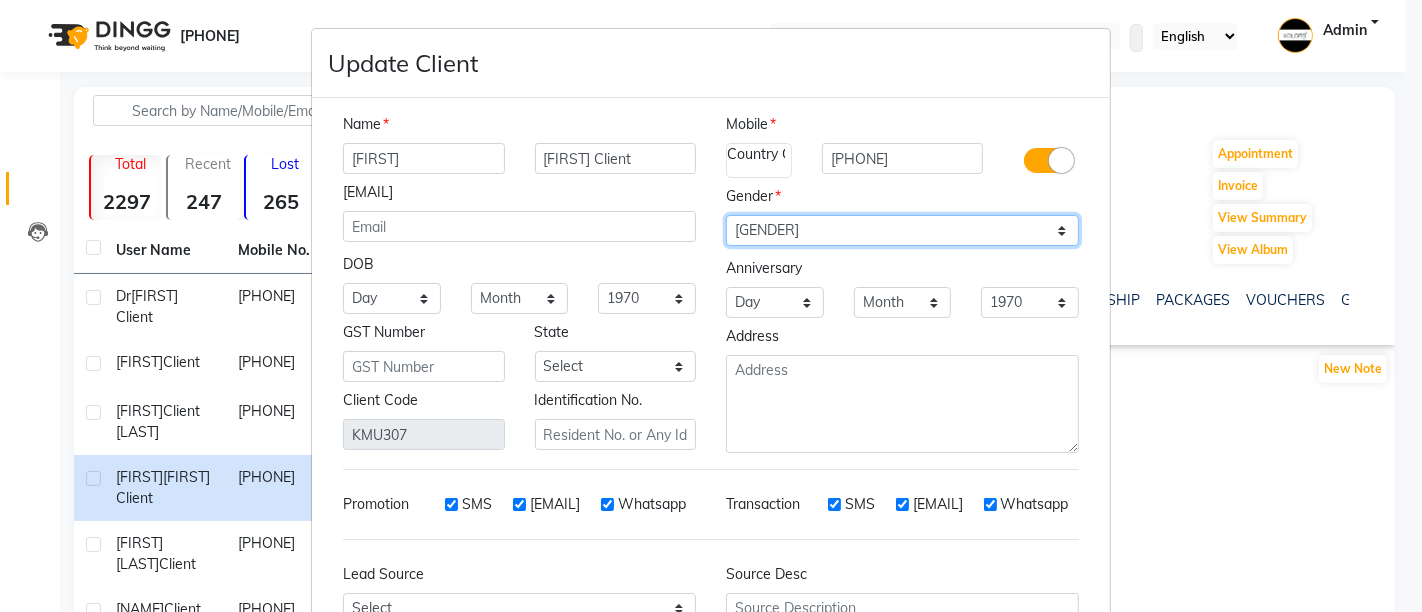 click on "Select Male Female Other Prefer Not To Say" at bounding box center (902, 230) 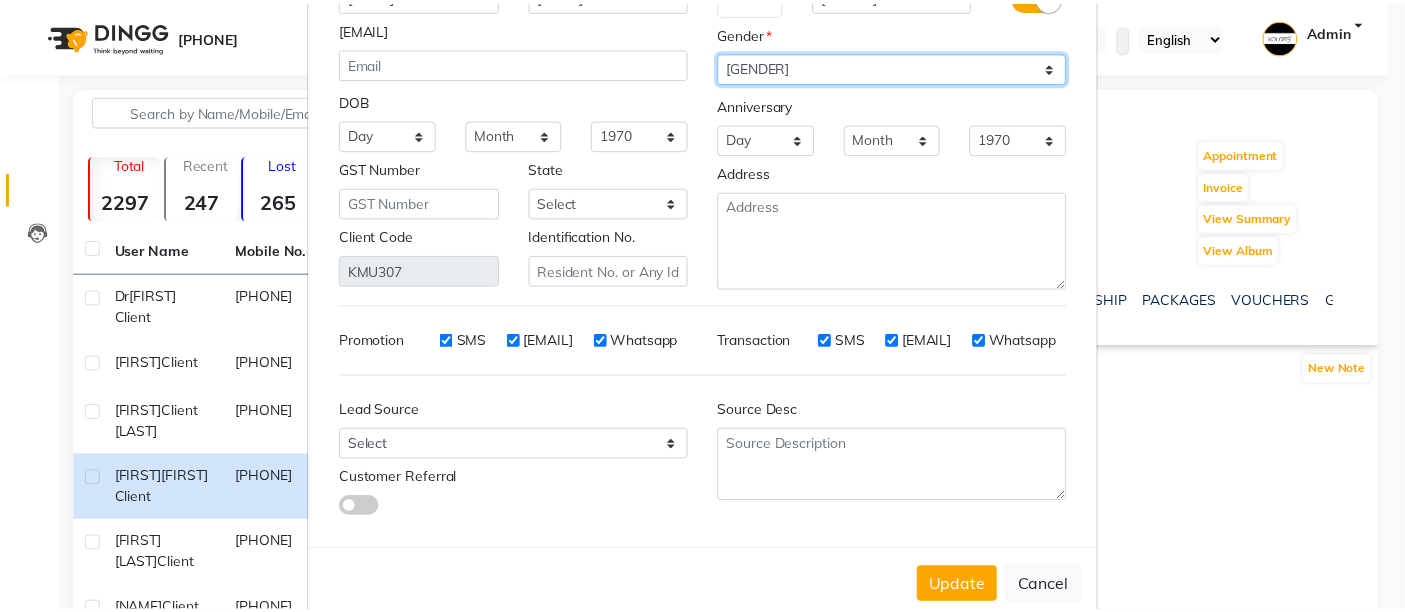 scroll, scrollTop: 199, scrollLeft: 0, axis: vertical 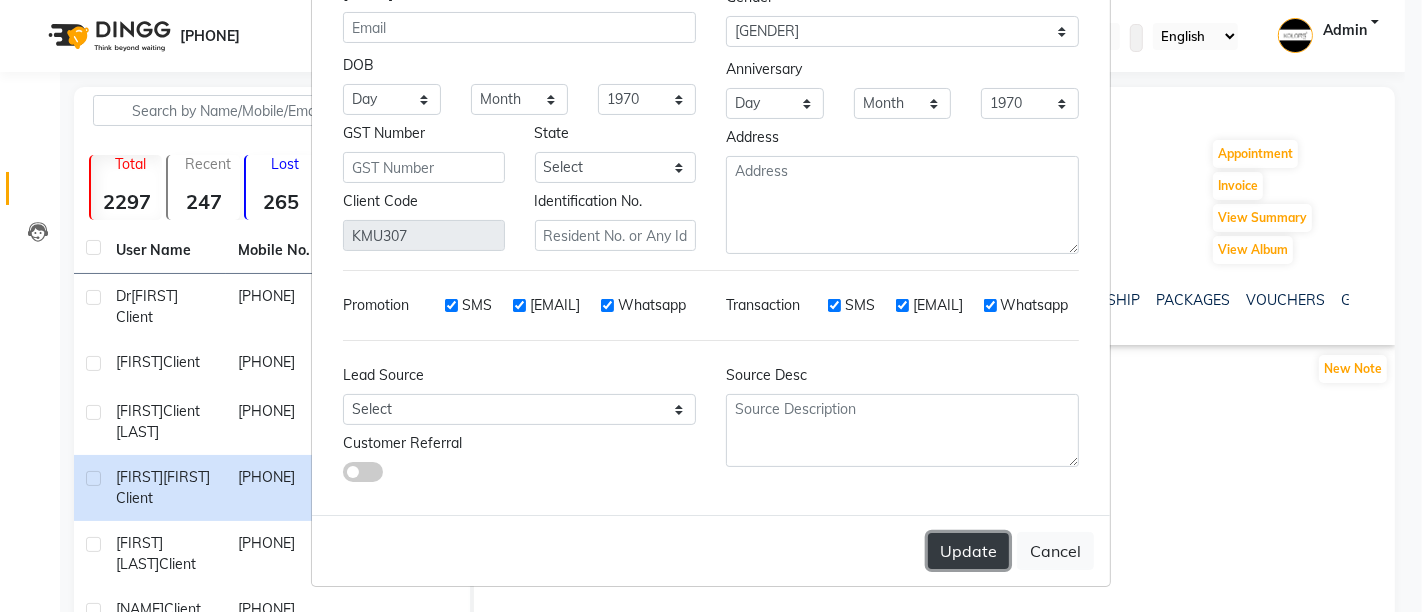 click on "Update" at bounding box center (968, 551) 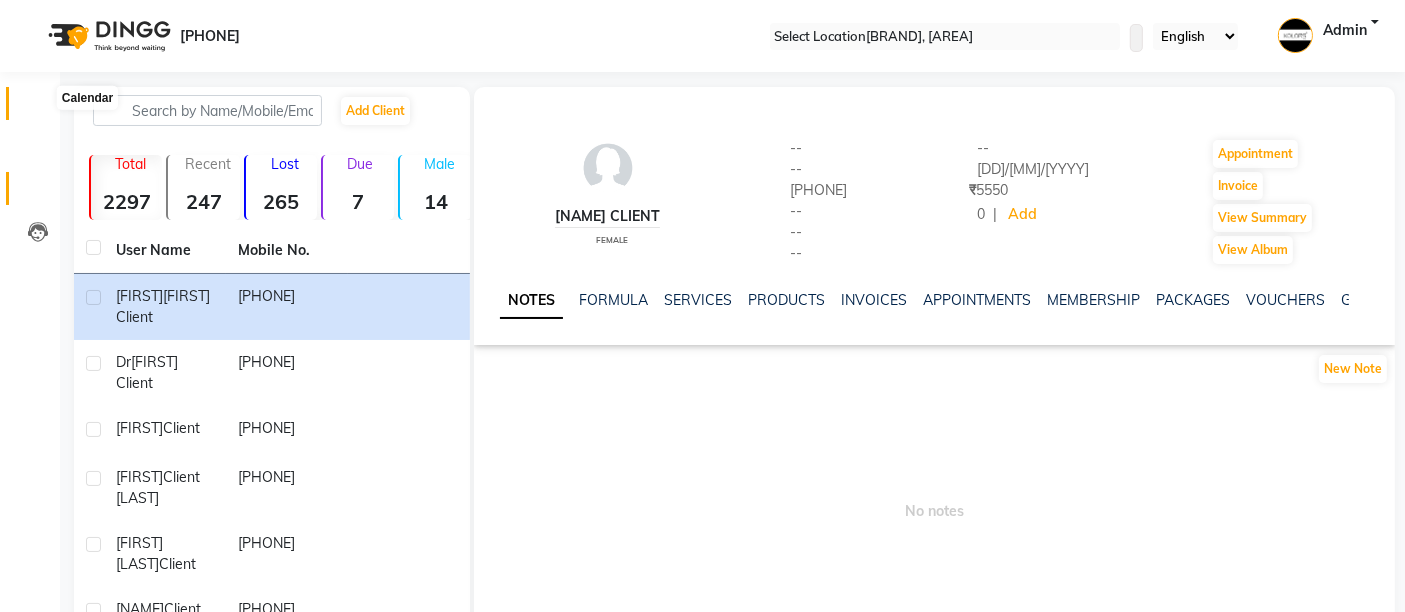 click at bounding box center (37, 108) 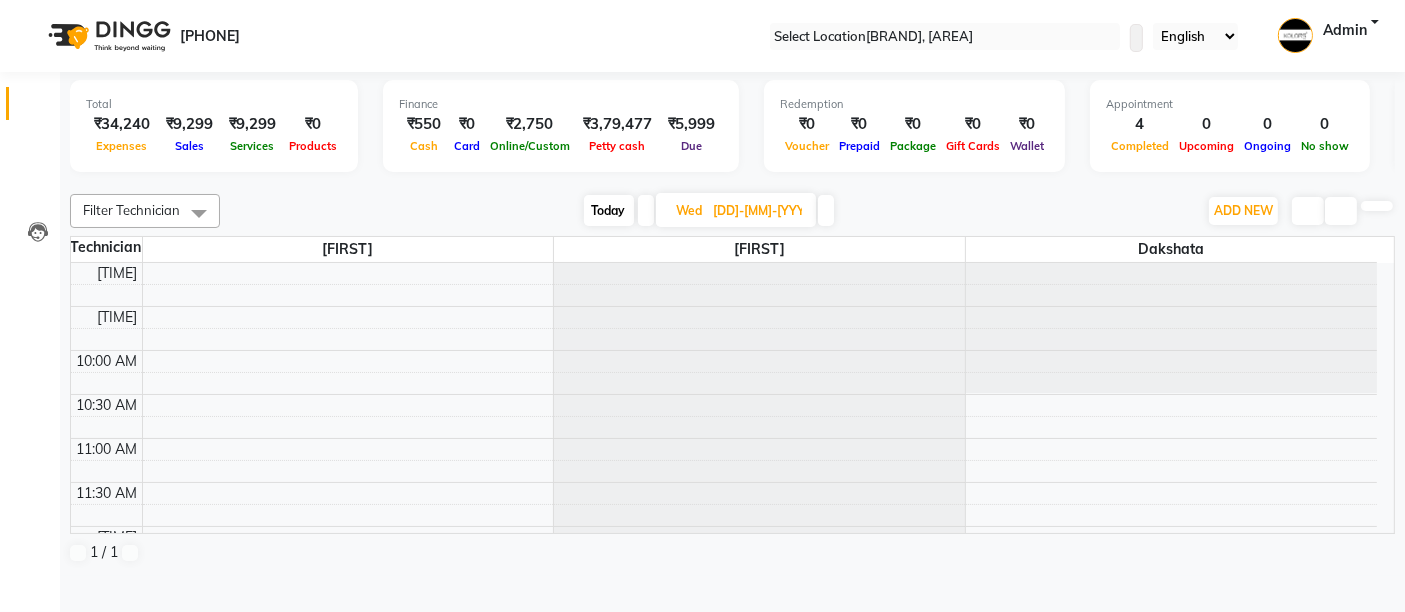 scroll, scrollTop: 0, scrollLeft: 0, axis: both 